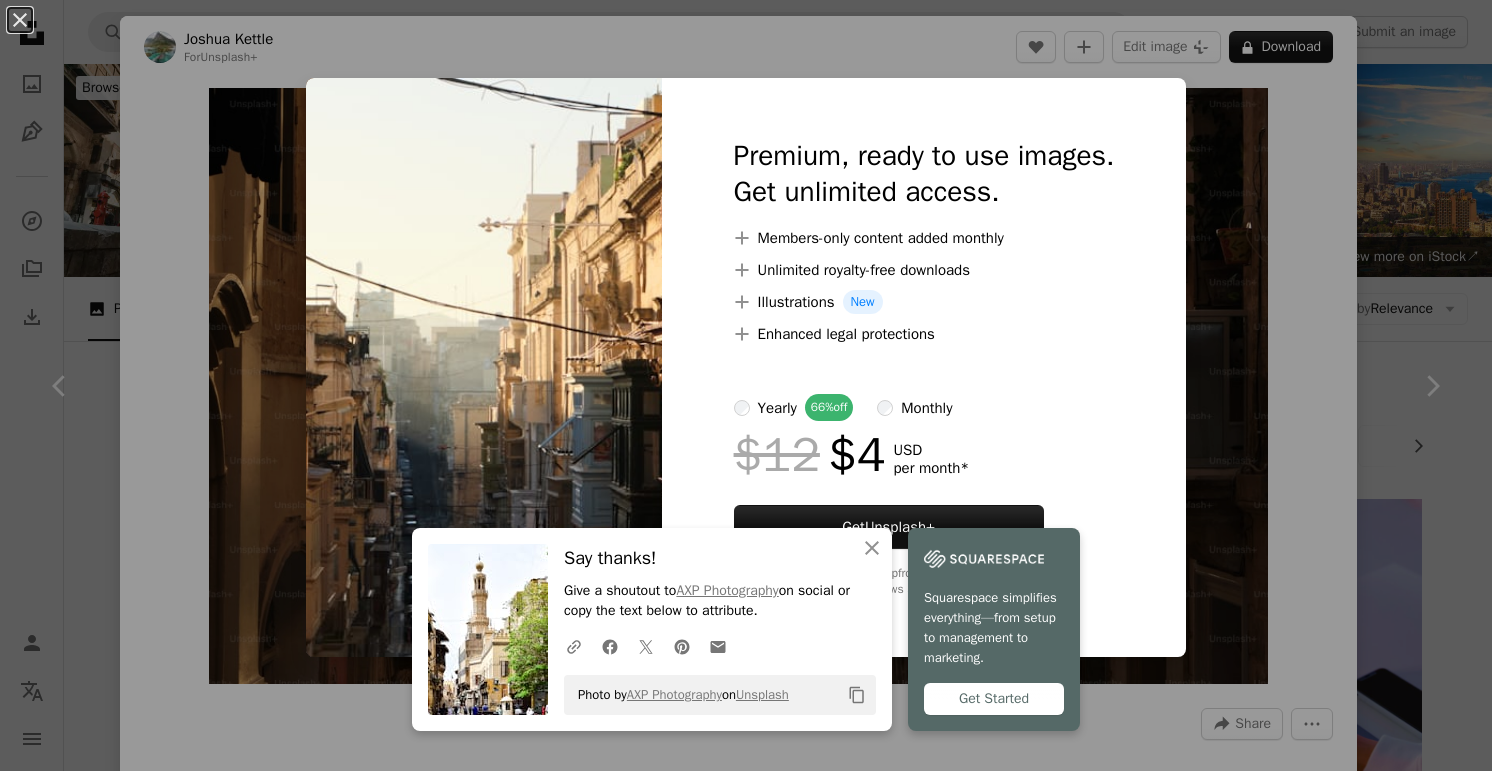 scroll, scrollTop: 1170, scrollLeft: 0, axis: vertical 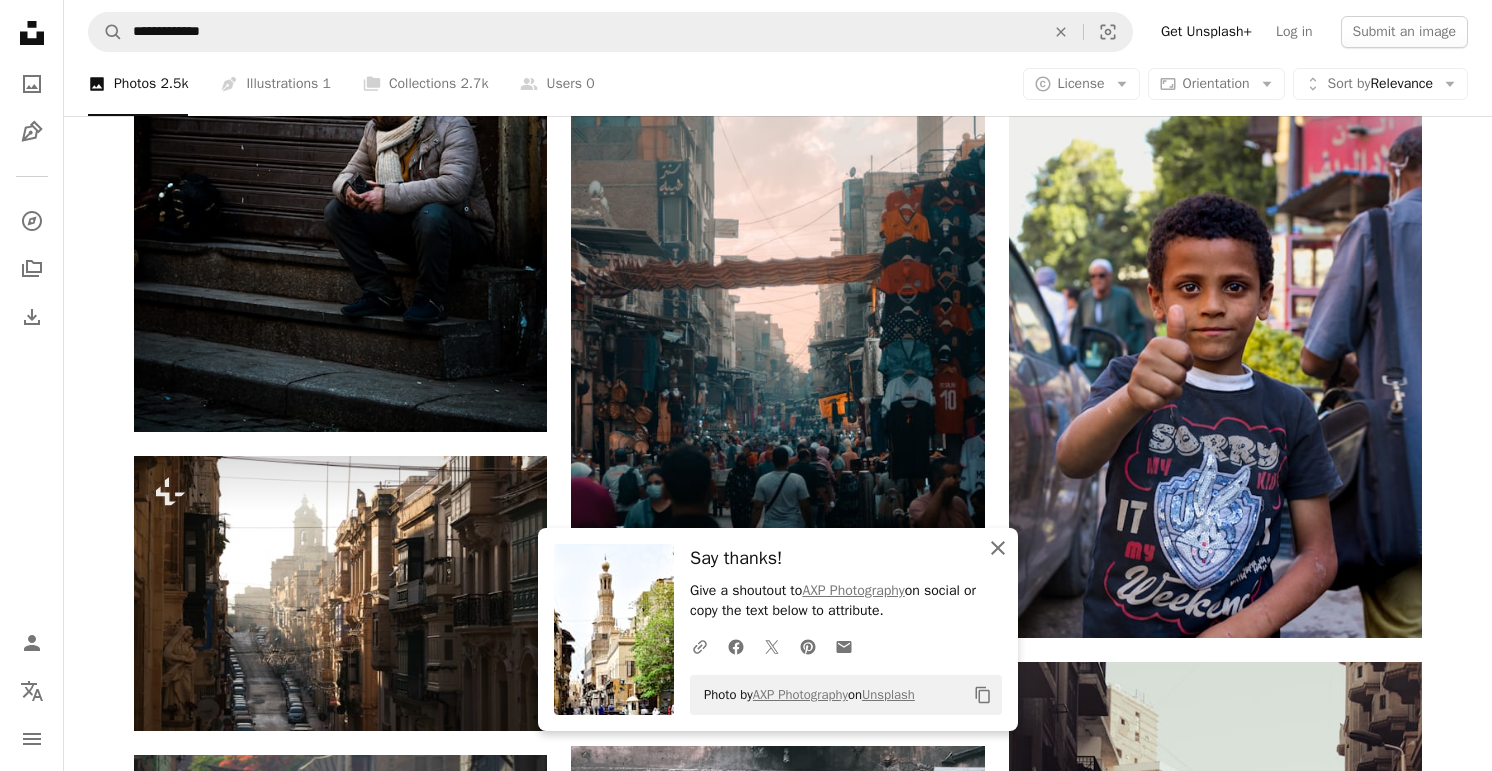 click on "An X shape" 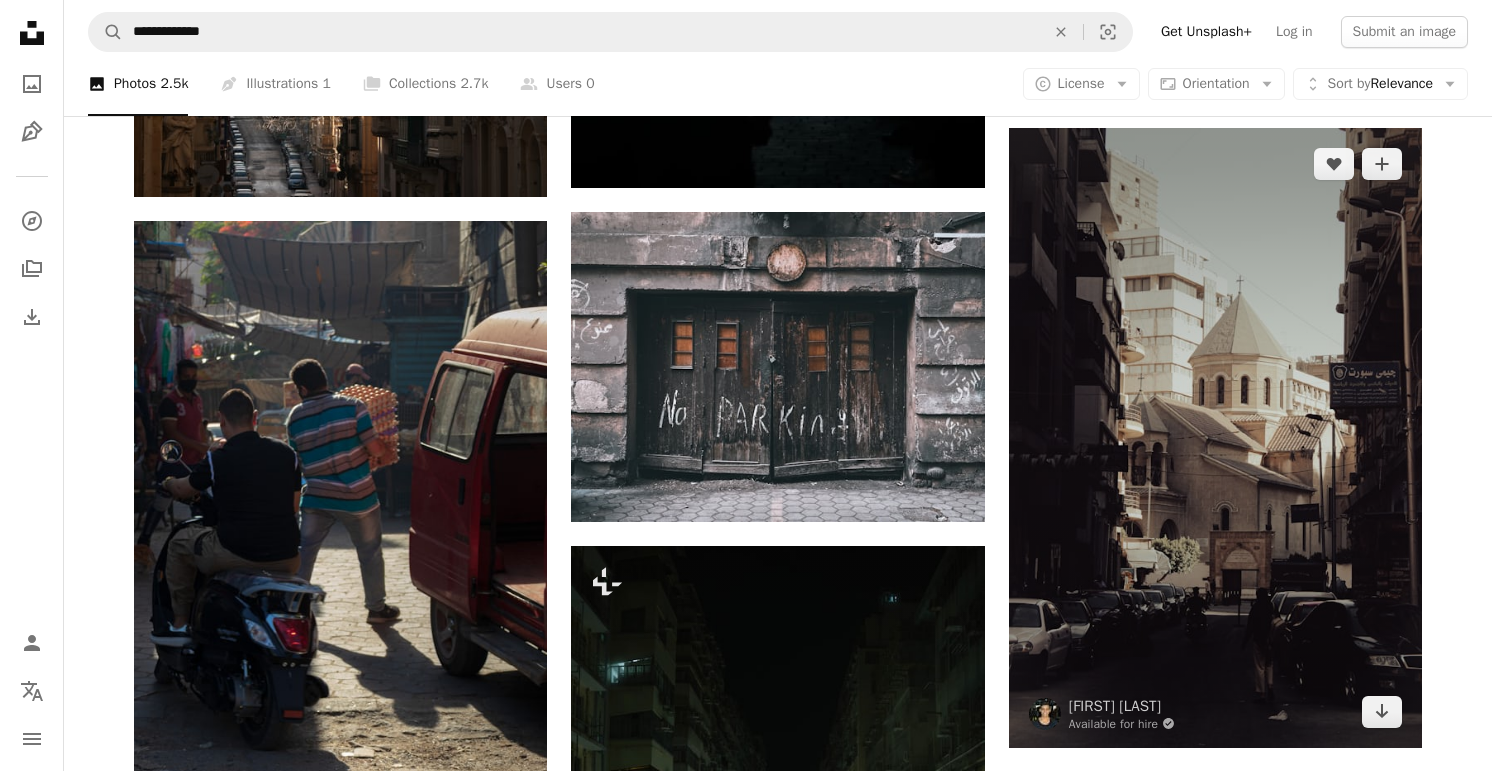 scroll, scrollTop: 2449, scrollLeft: 0, axis: vertical 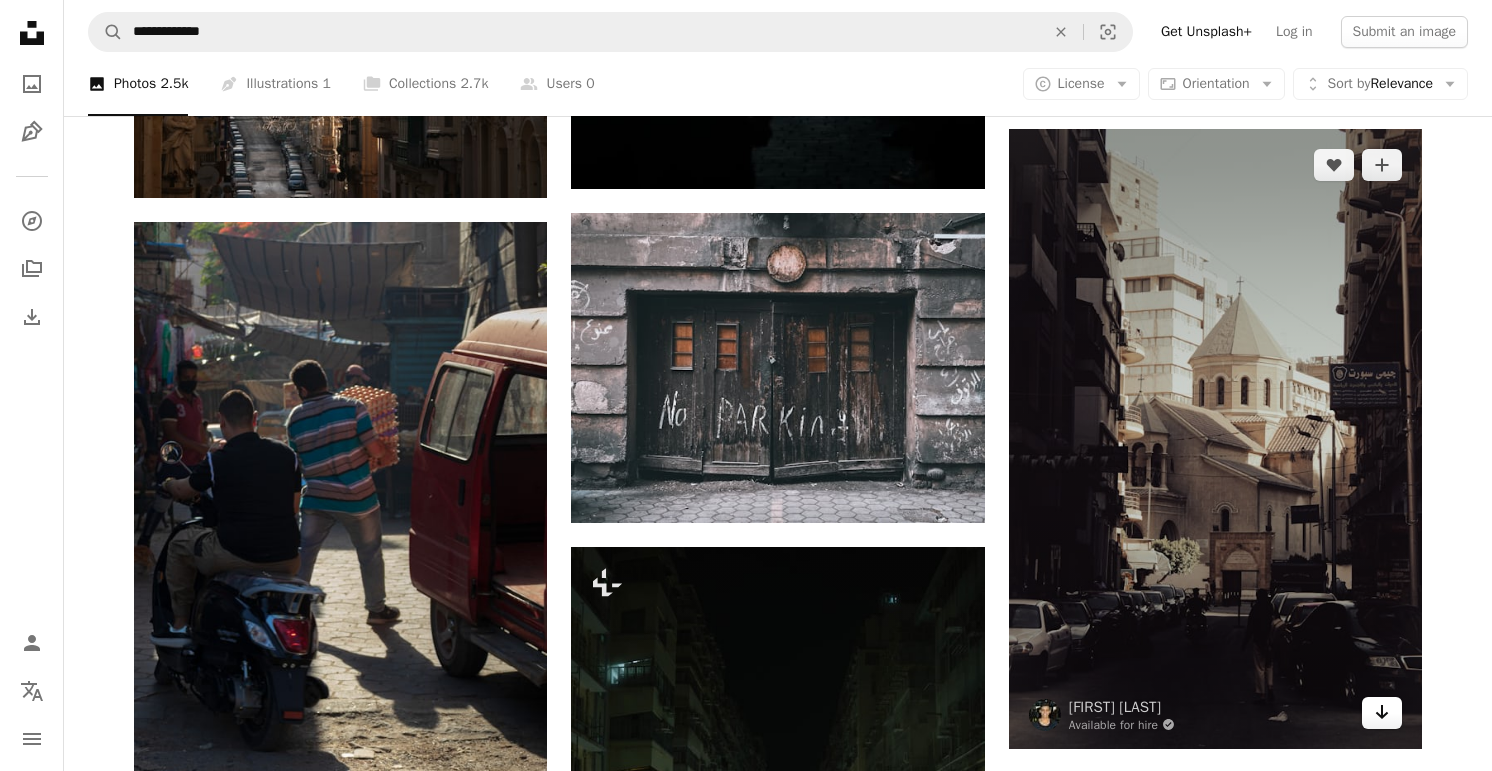 click on "Arrow pointing down" 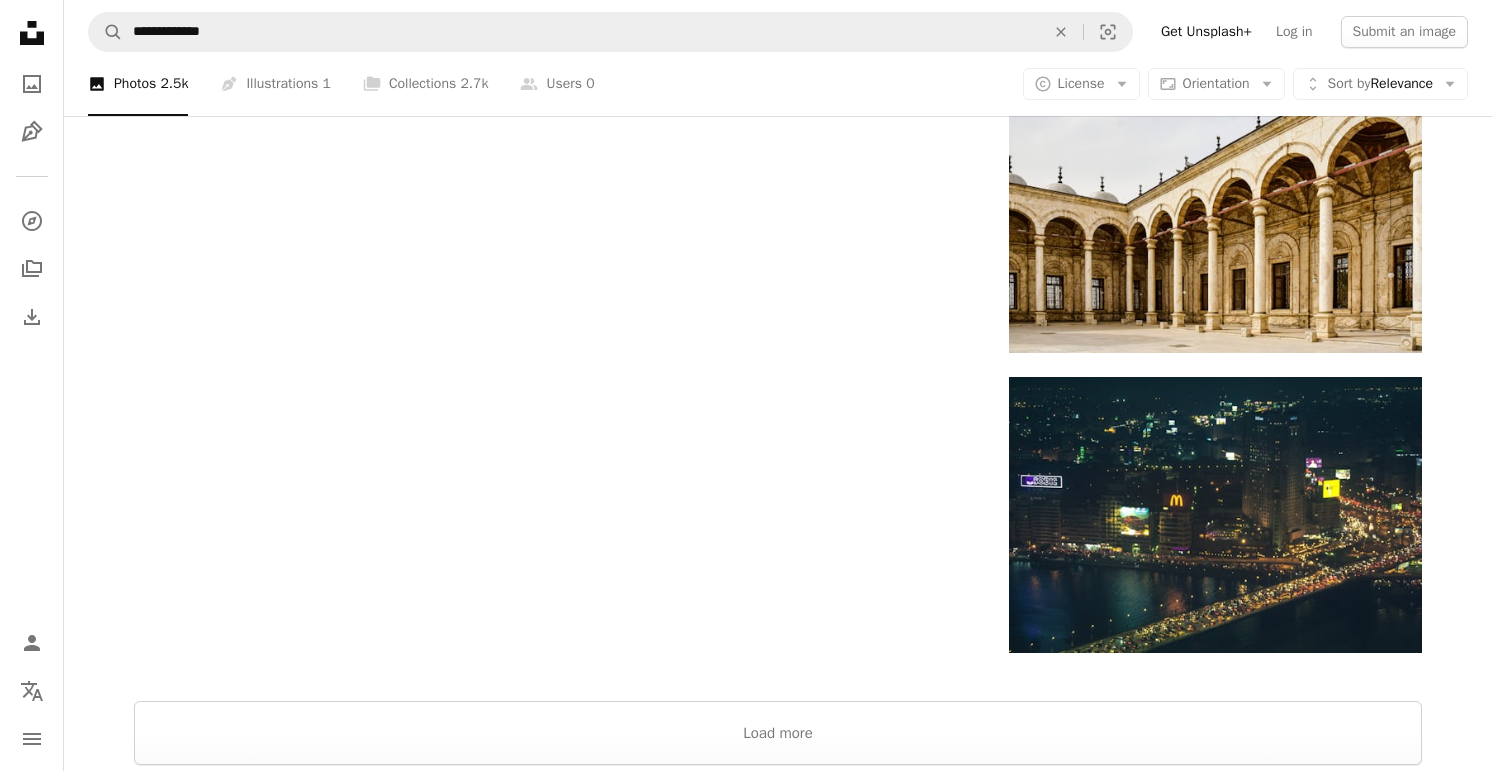 scroll, scrollTop: 3824, scrollLeft: 0, axis: vertical 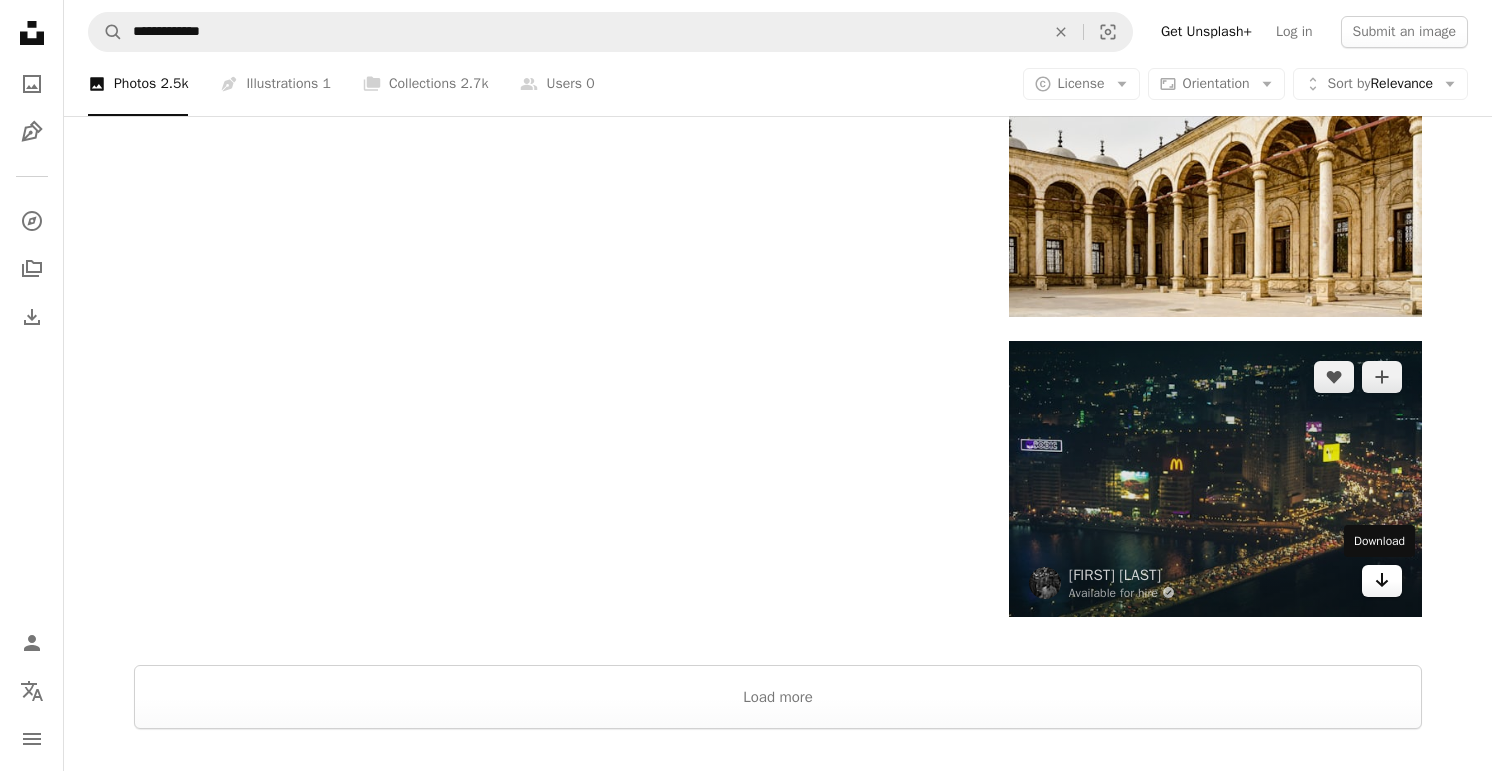 click on "Arrow pointing down" at bounding box center (1382, 581) 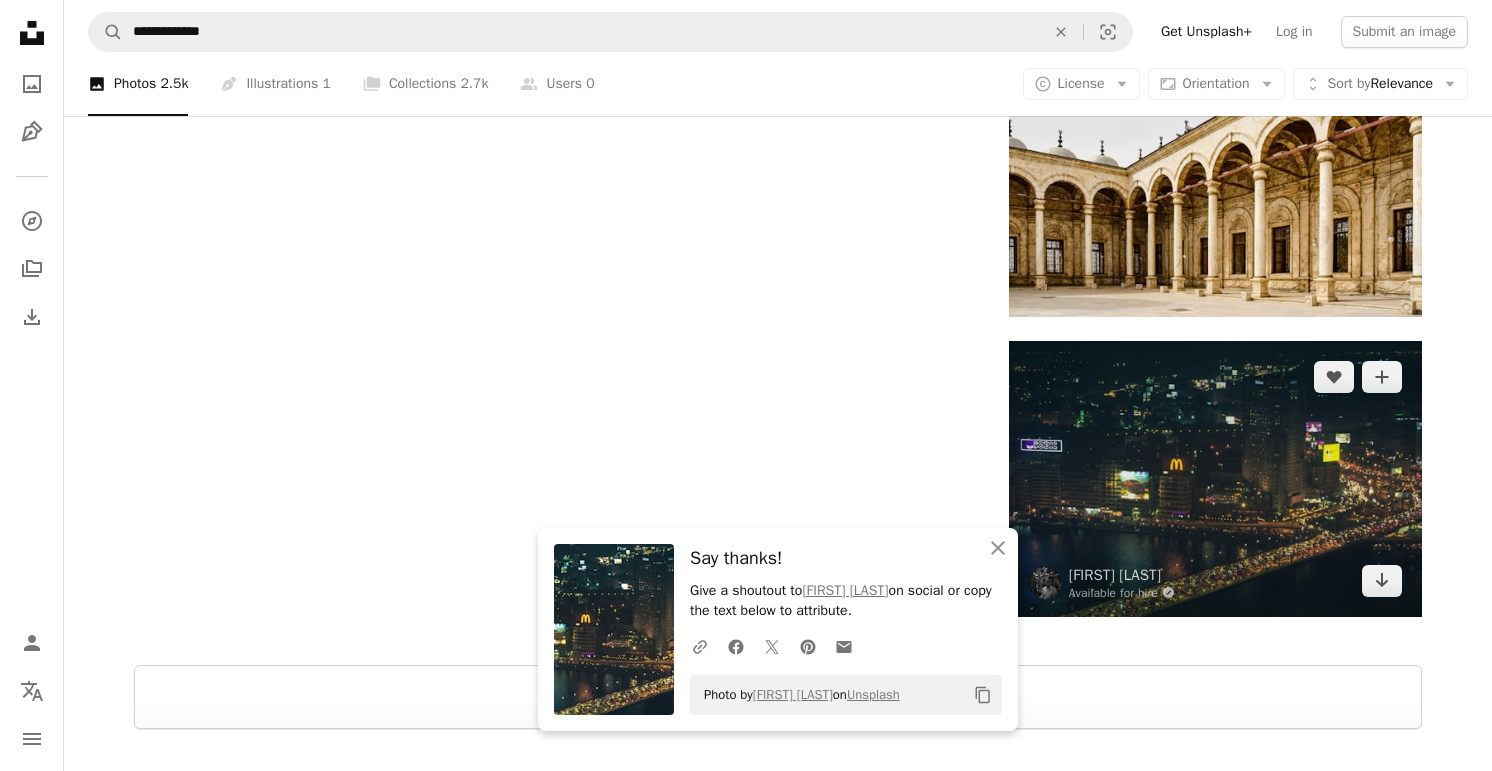 click at bounding box center (1215, 478) 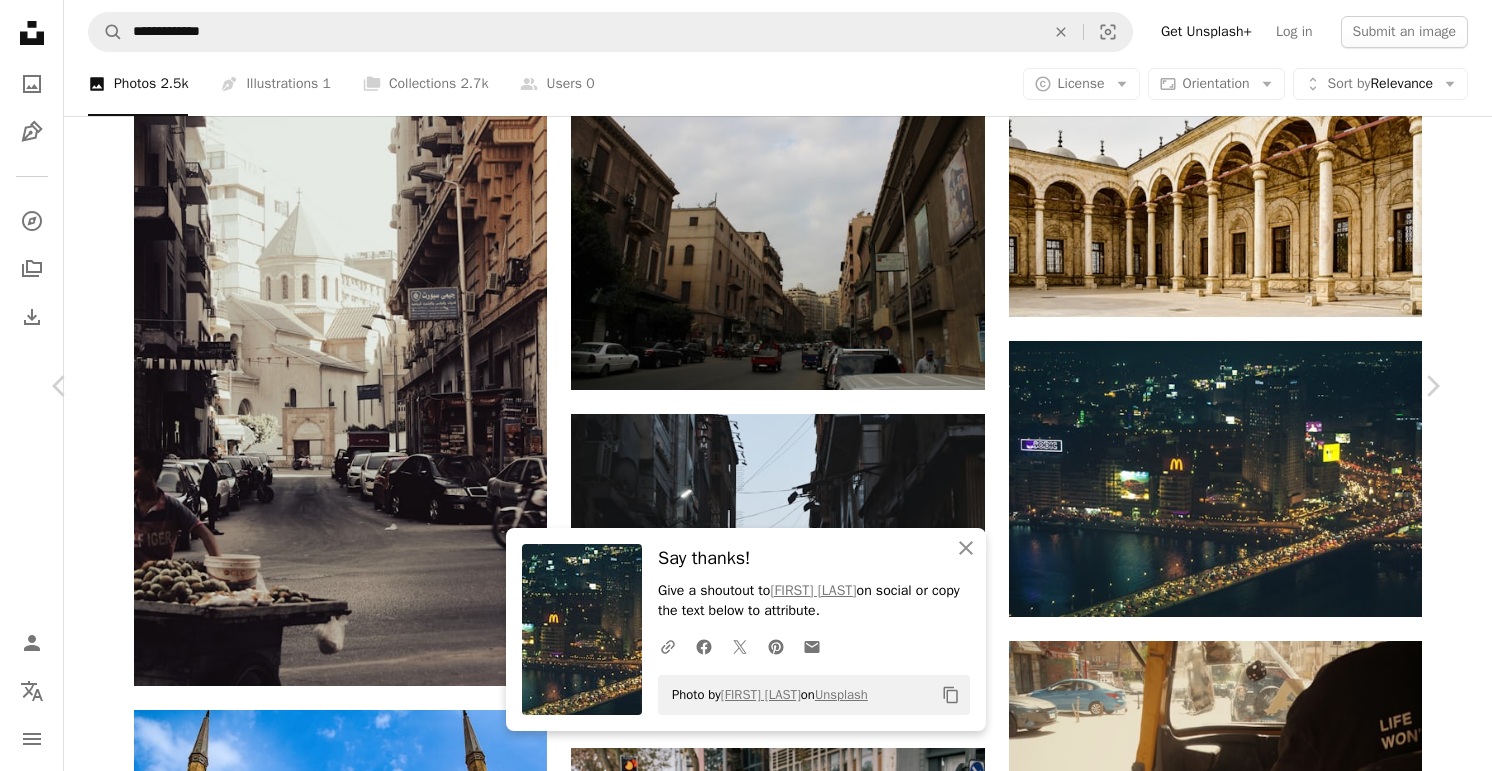 scroll, scrollTop: 1522, scrollLeft: 0, axis: vertical 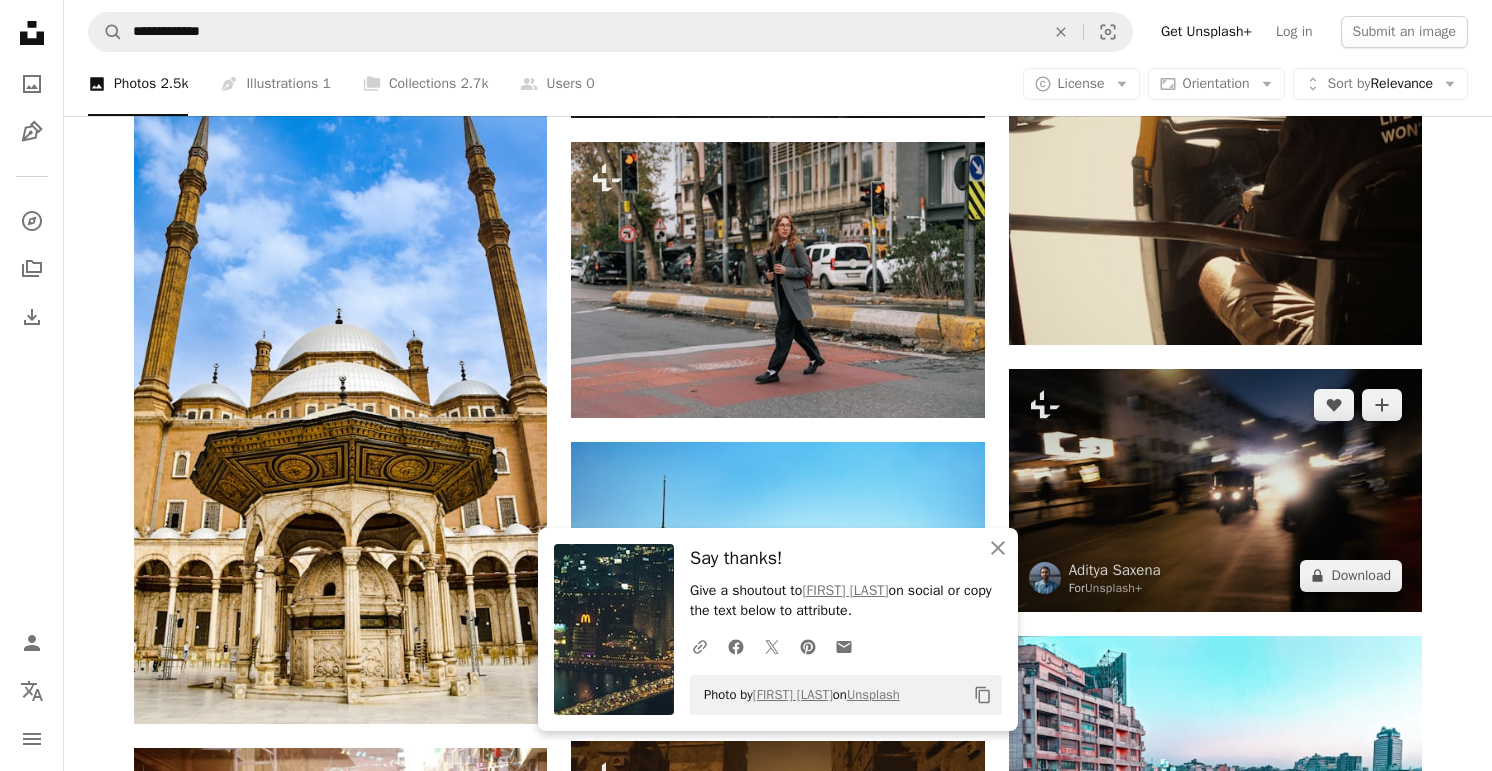 click at bounding box center [1215, 490] 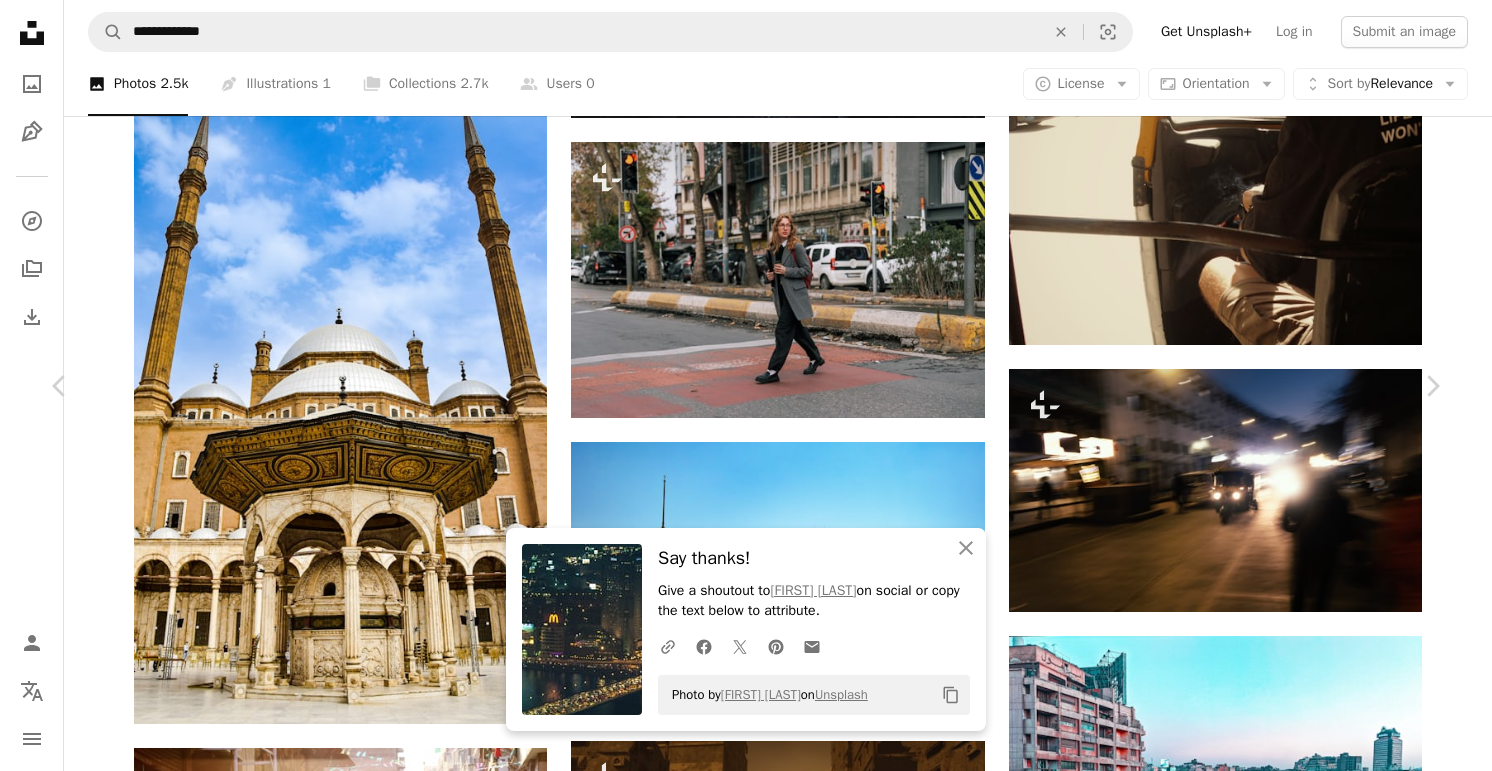 click on "A lock   Download" at bounding box center [1281, 3513] 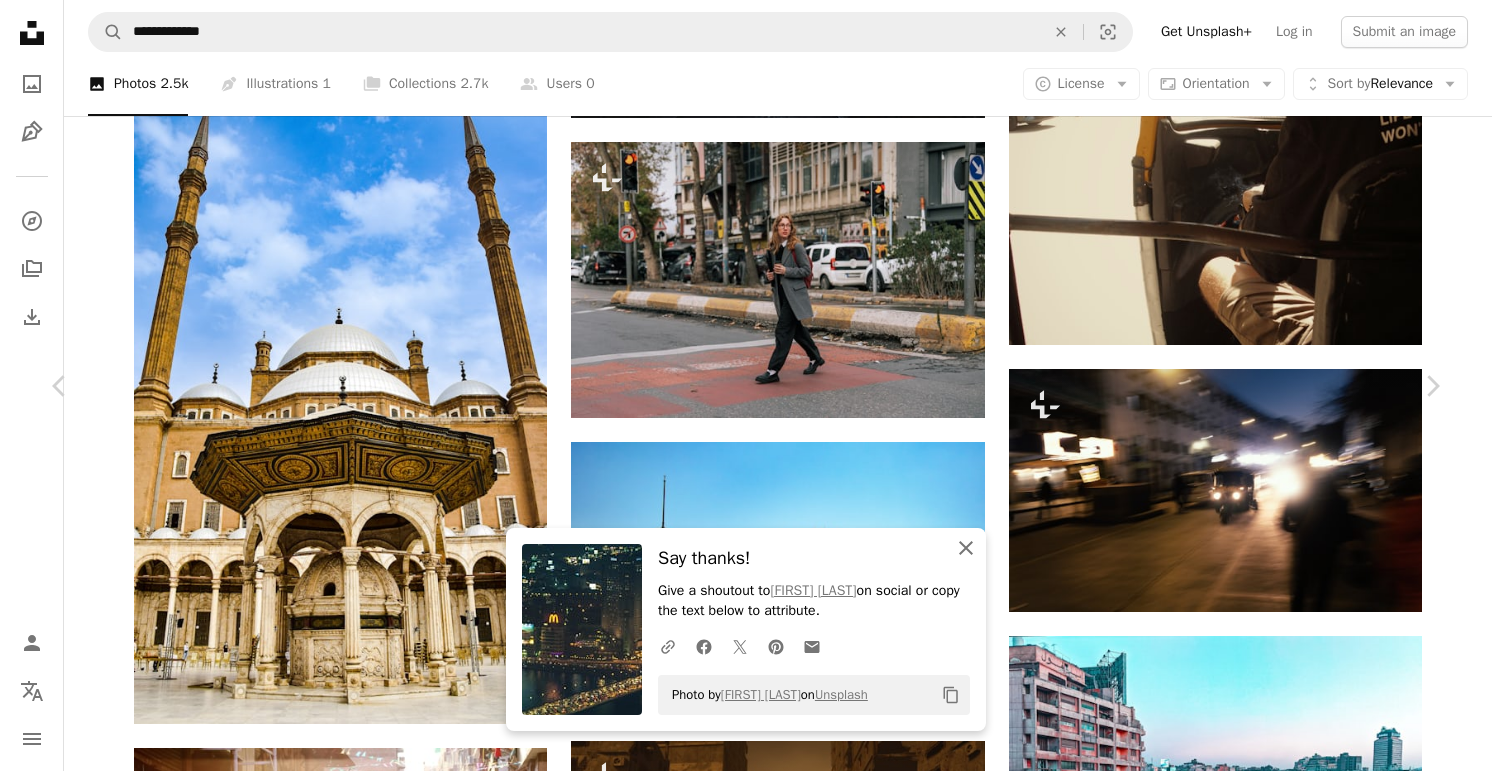click 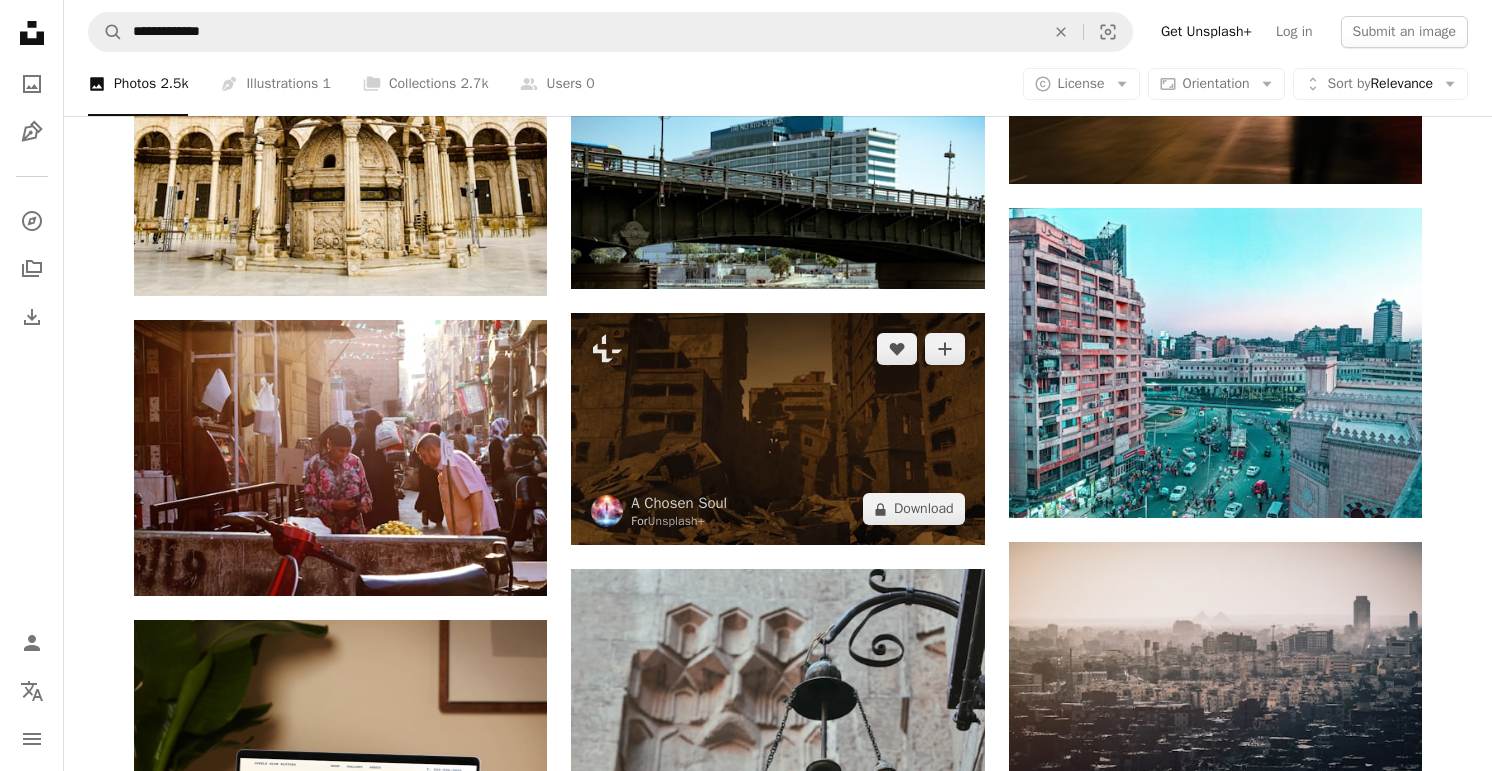 scroll, scrollTop: 4864, scrollLeft: 0, axis: vertical 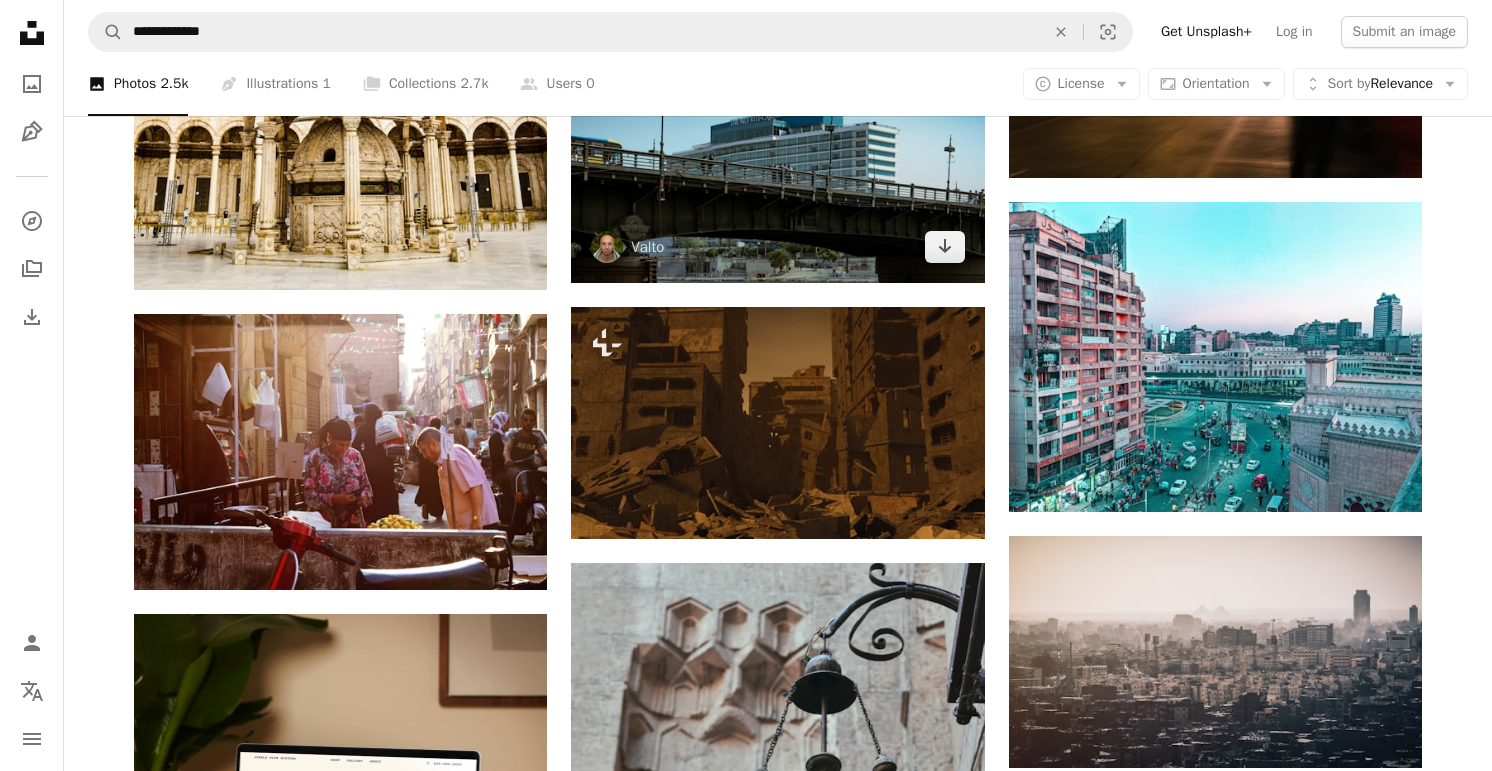 click at bounding box center [777, 145] 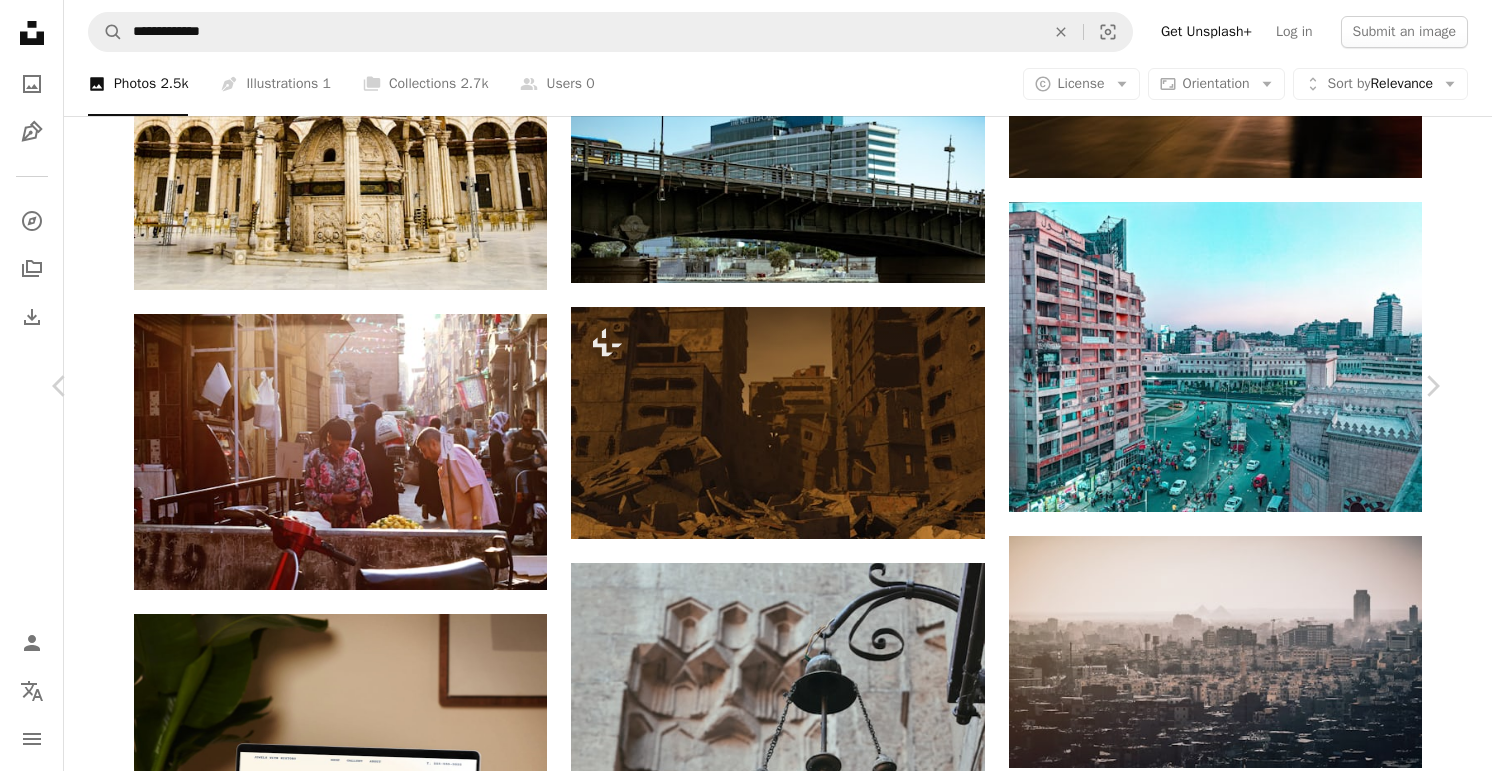 click on "Download free" at bounding box center [1243, 3079] 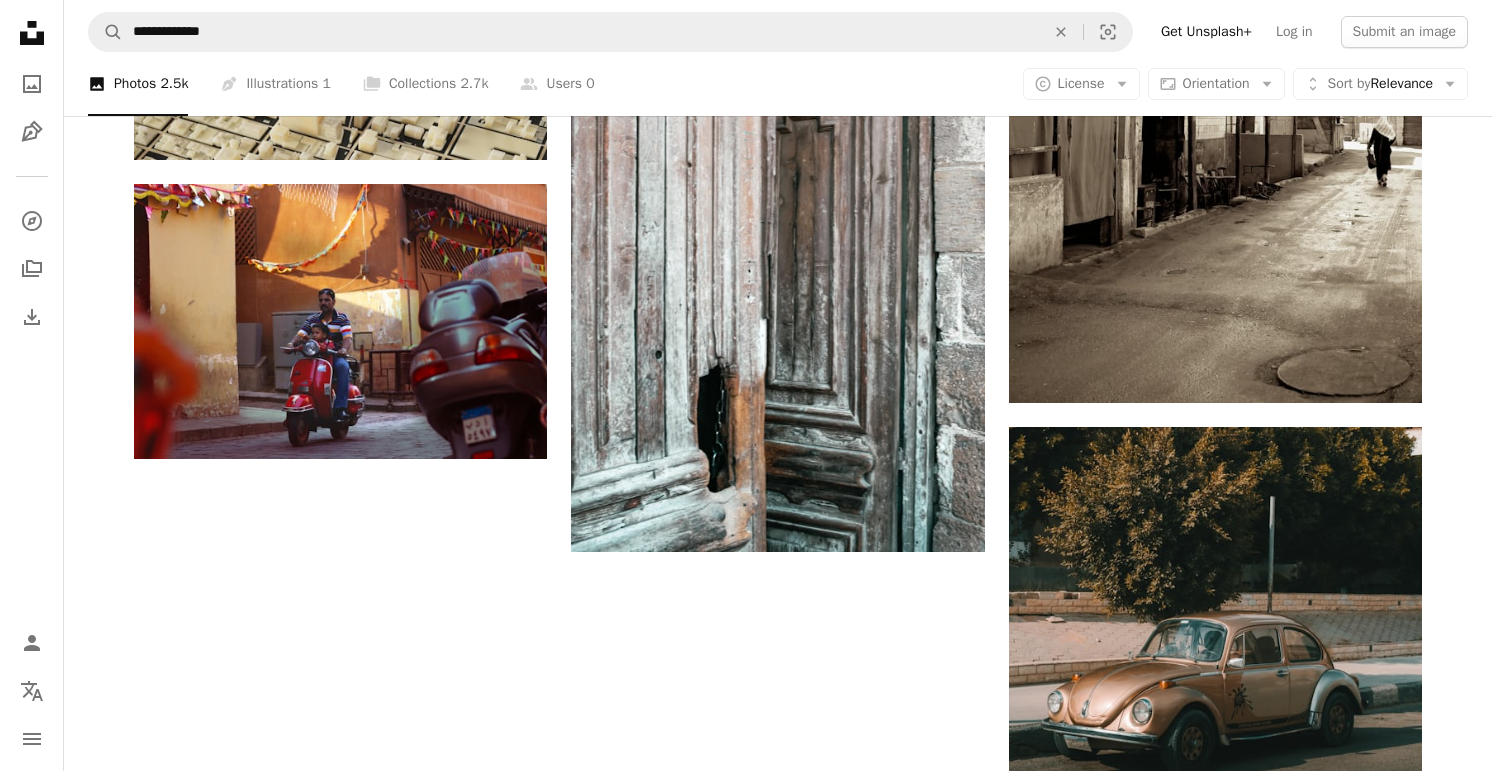 scroll, scrollTop: 6166, scrollLeft: 0, axis: vertical 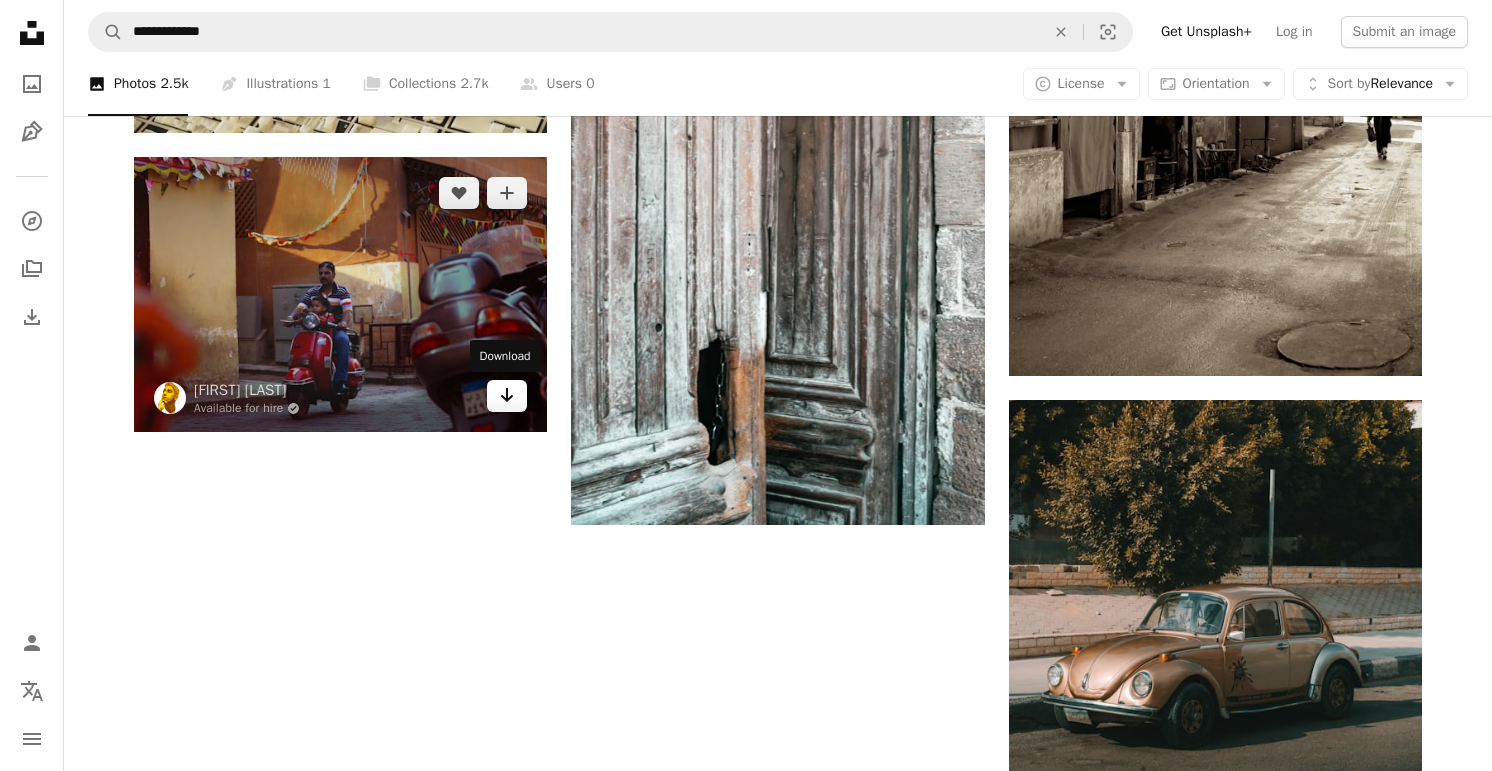 click on "Arrow pointing down" at bounding box center [507, 396] 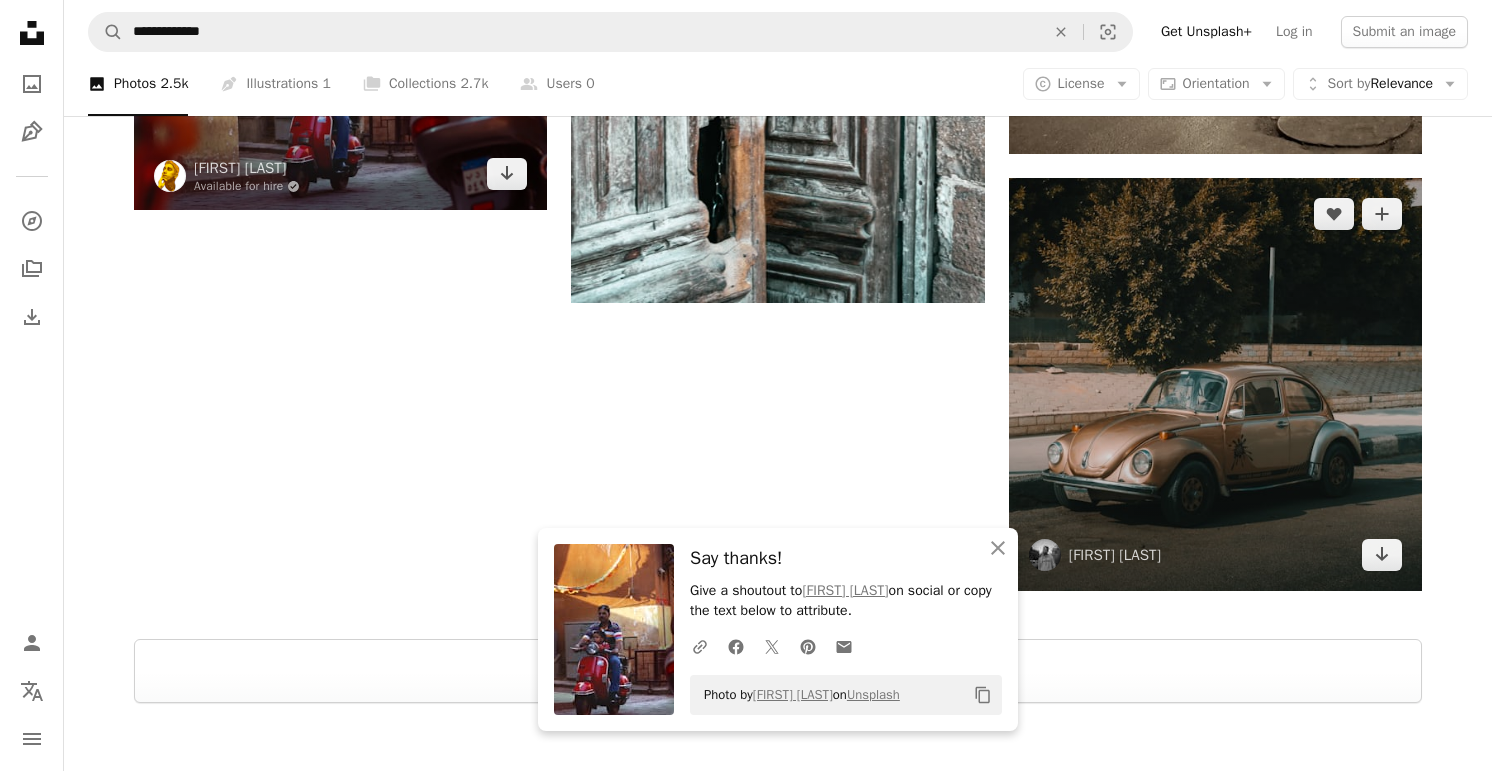 scroll, scrollTop: 6389, scrollLeft: 0, axis: vertical 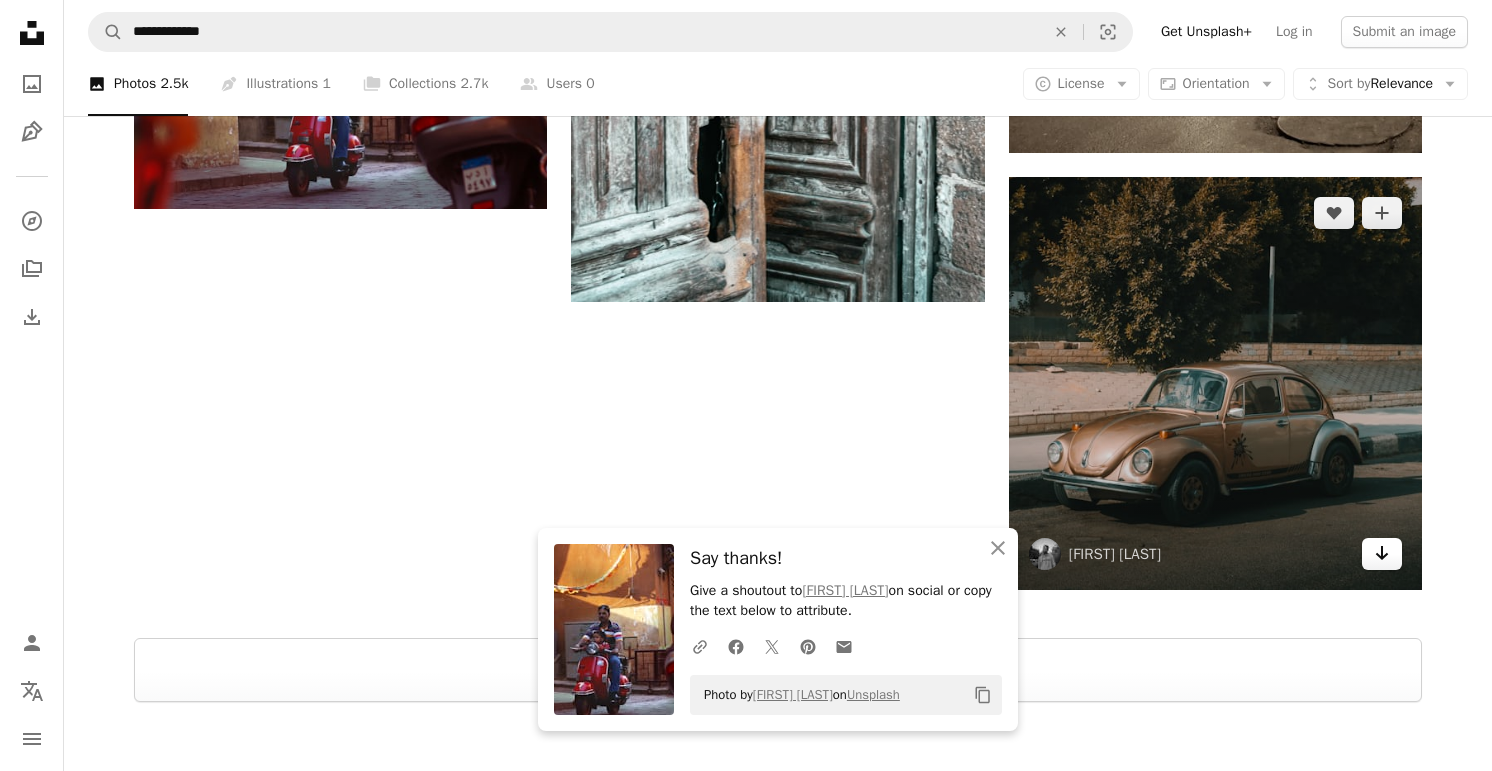 click 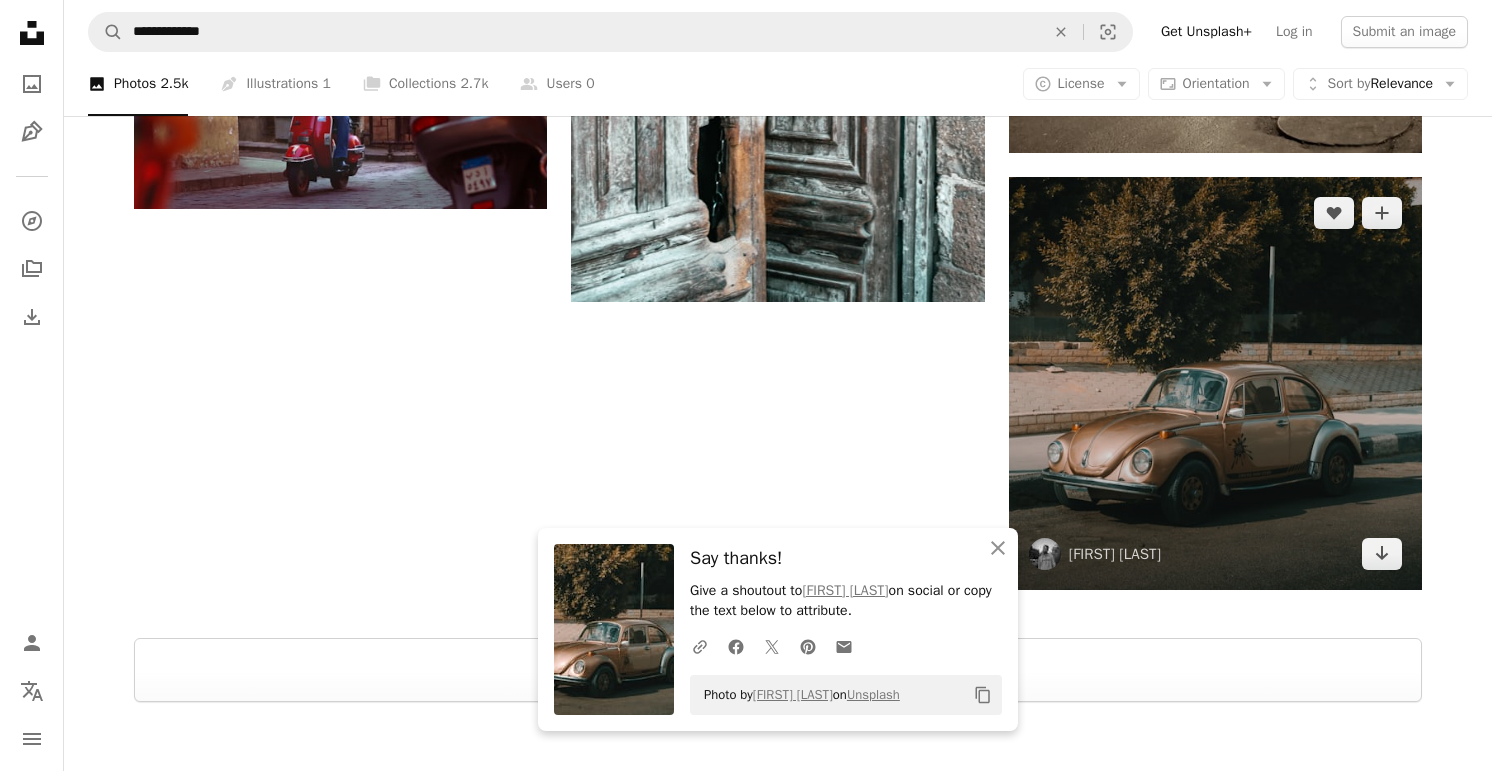 click at bounding box center (1215, 383) 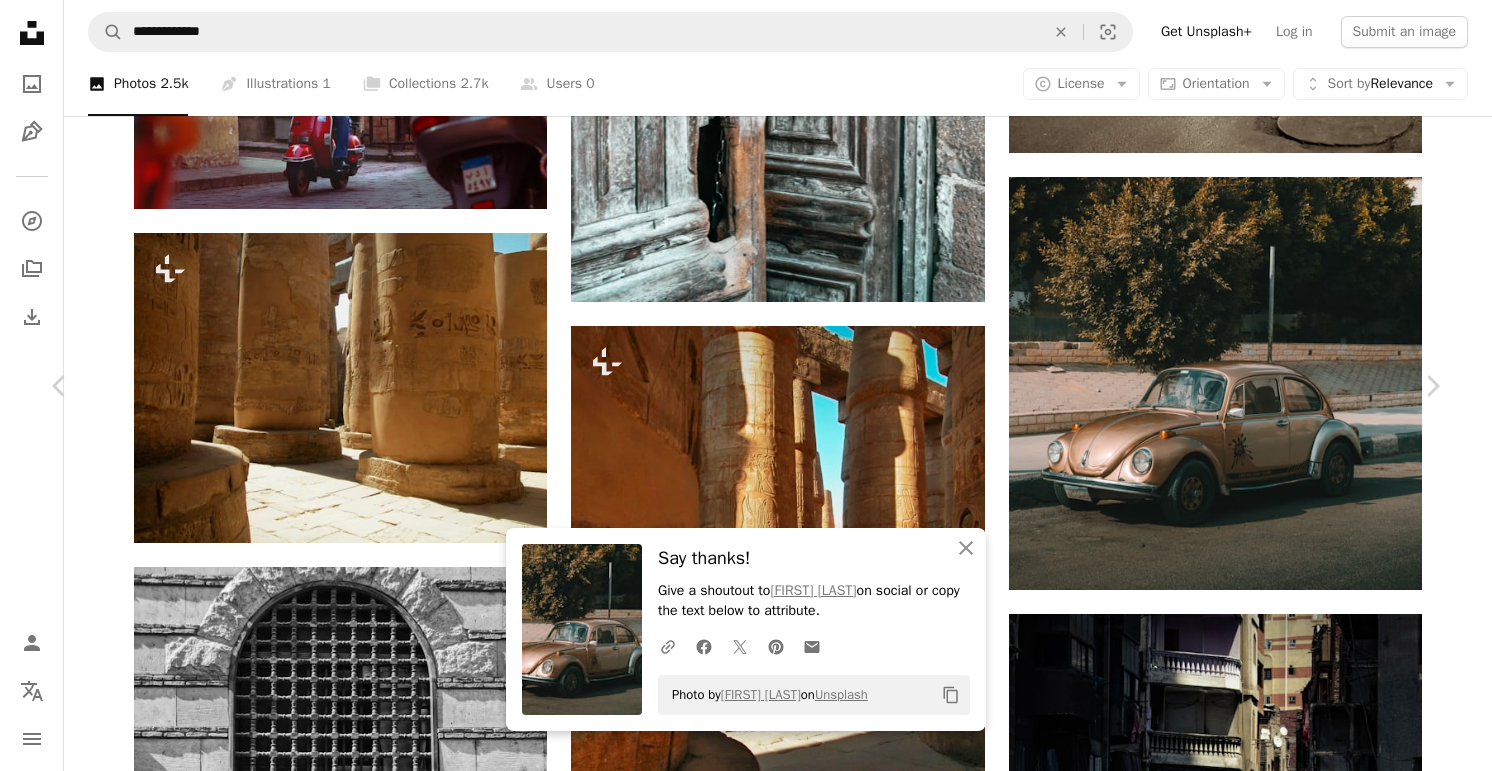 scroll, scrollTop: 0, scrollLeft: 0, axis: both 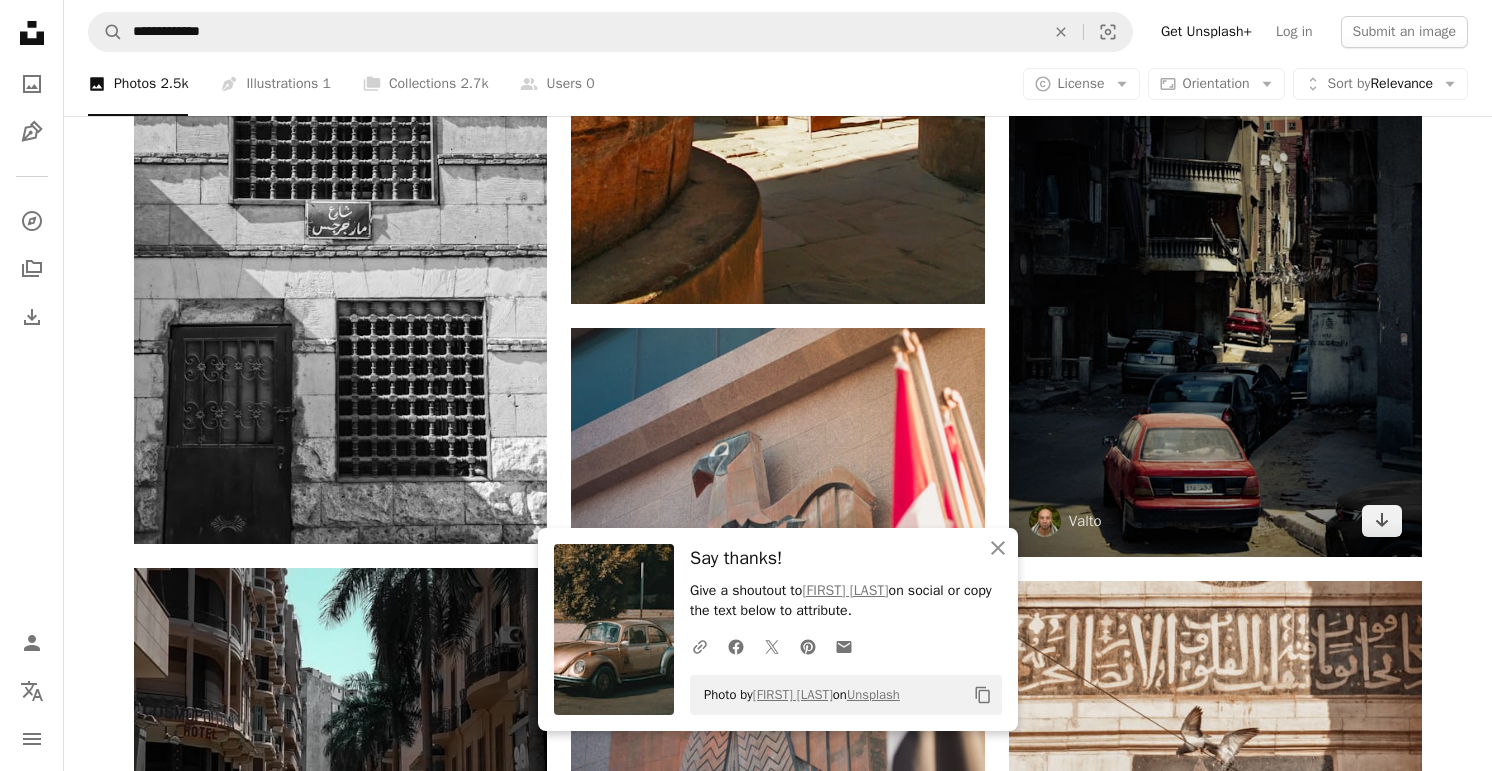 click at bounding box center (1215, 298) 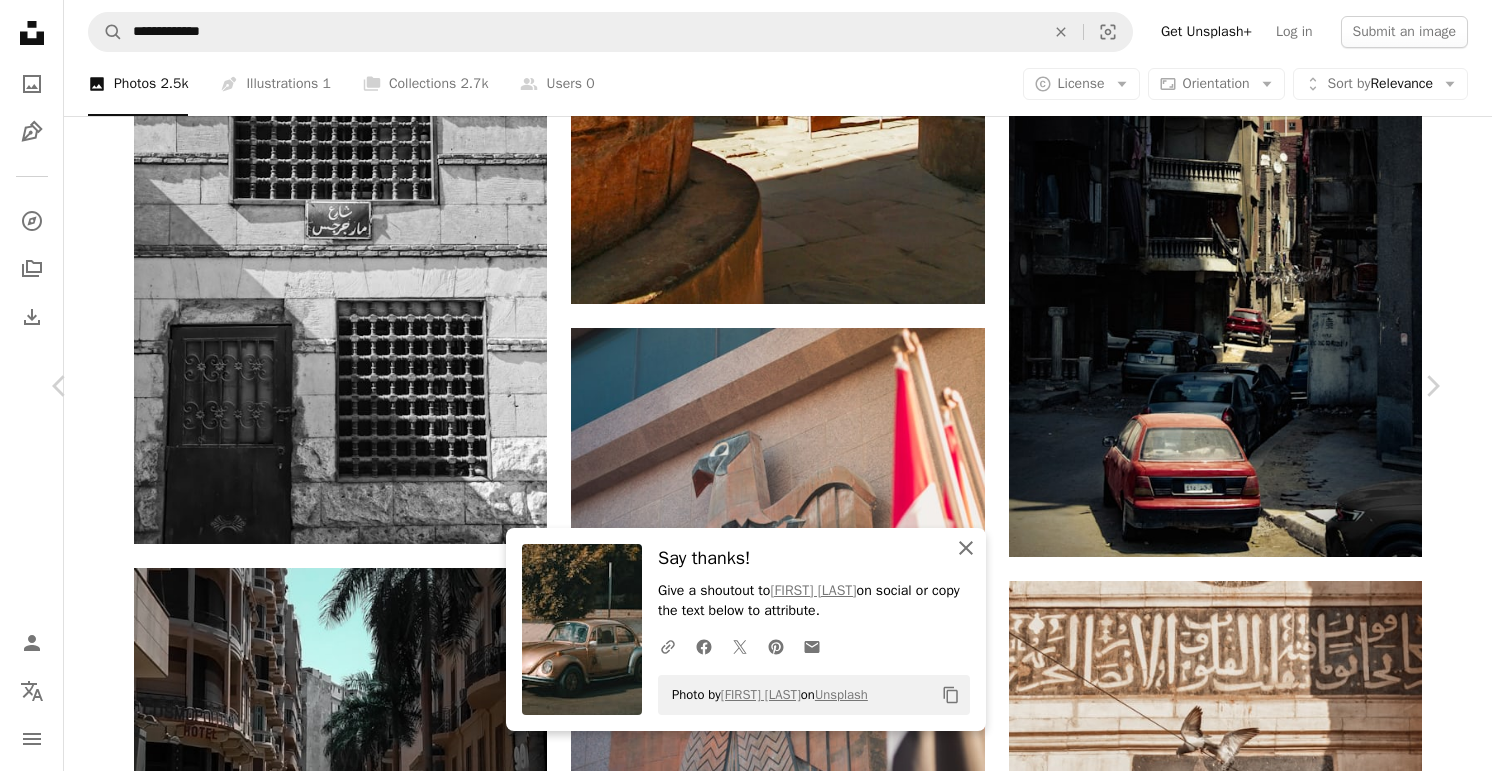 click on "An X shape" 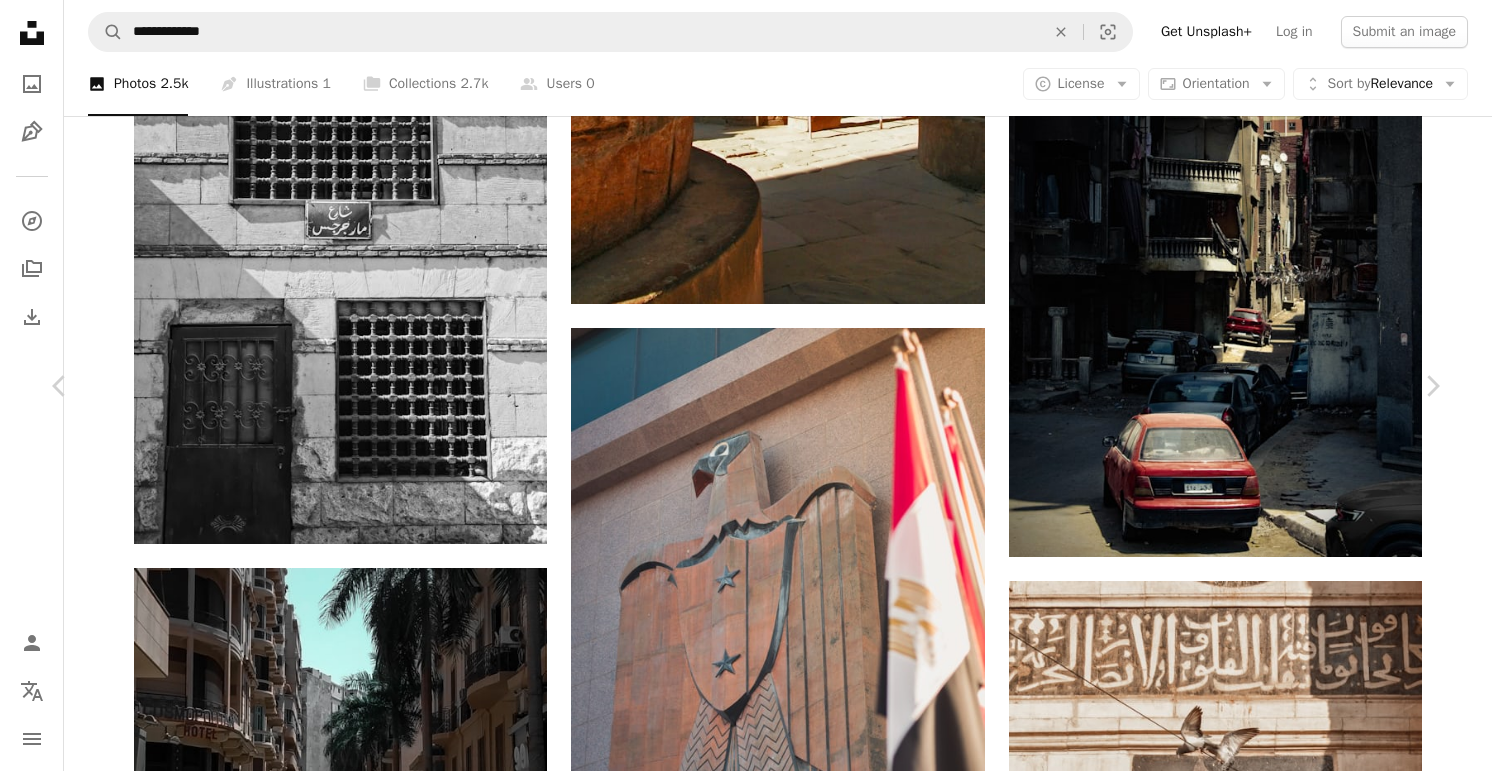 click on "Download free" at bounding box center (1243, 4554) 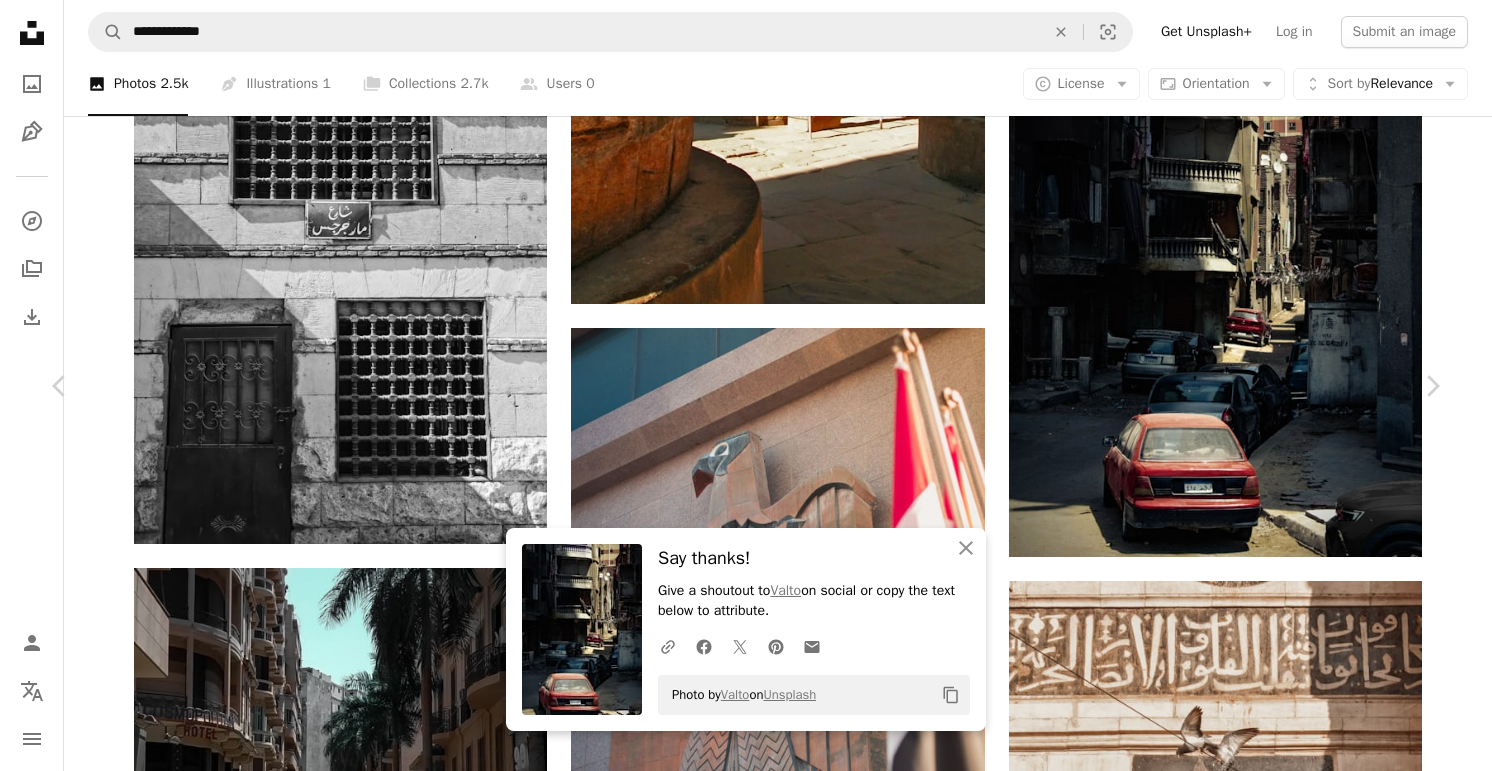 click on "An X shape" at bounding box center [20, 20] 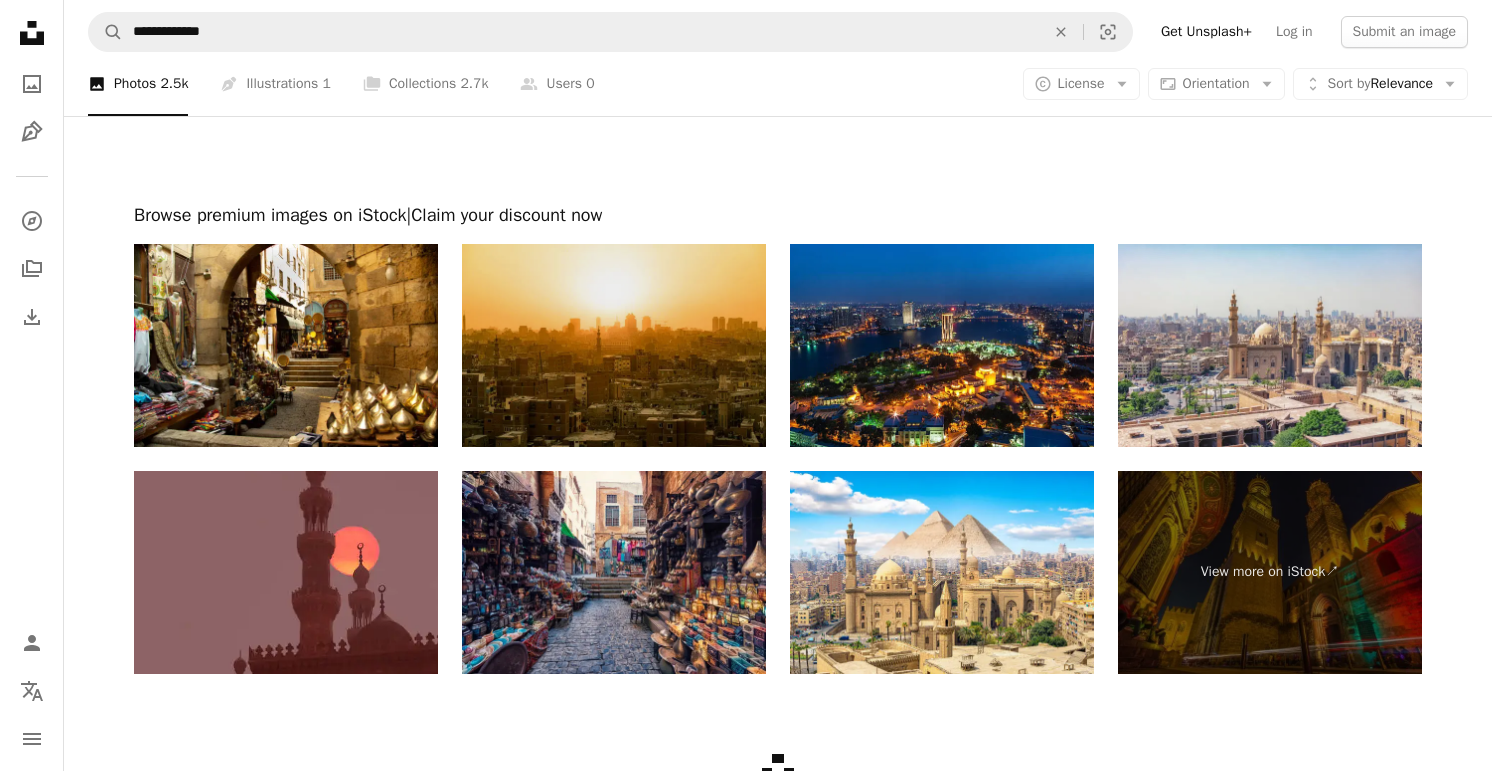 scroll, scrollTop: 10575, scrollLeft: 0, axis: vertical 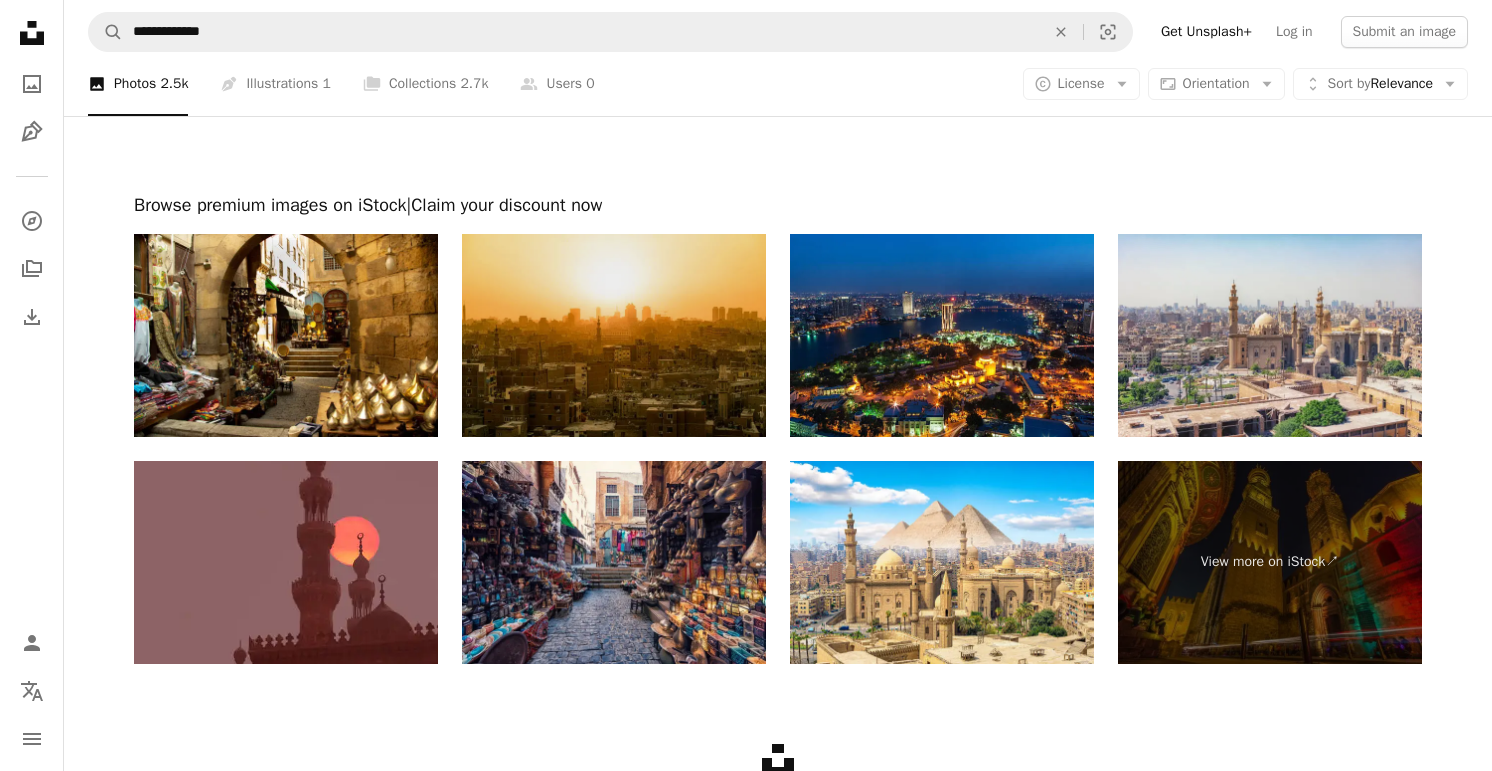 click at bounding box center [614, 335] 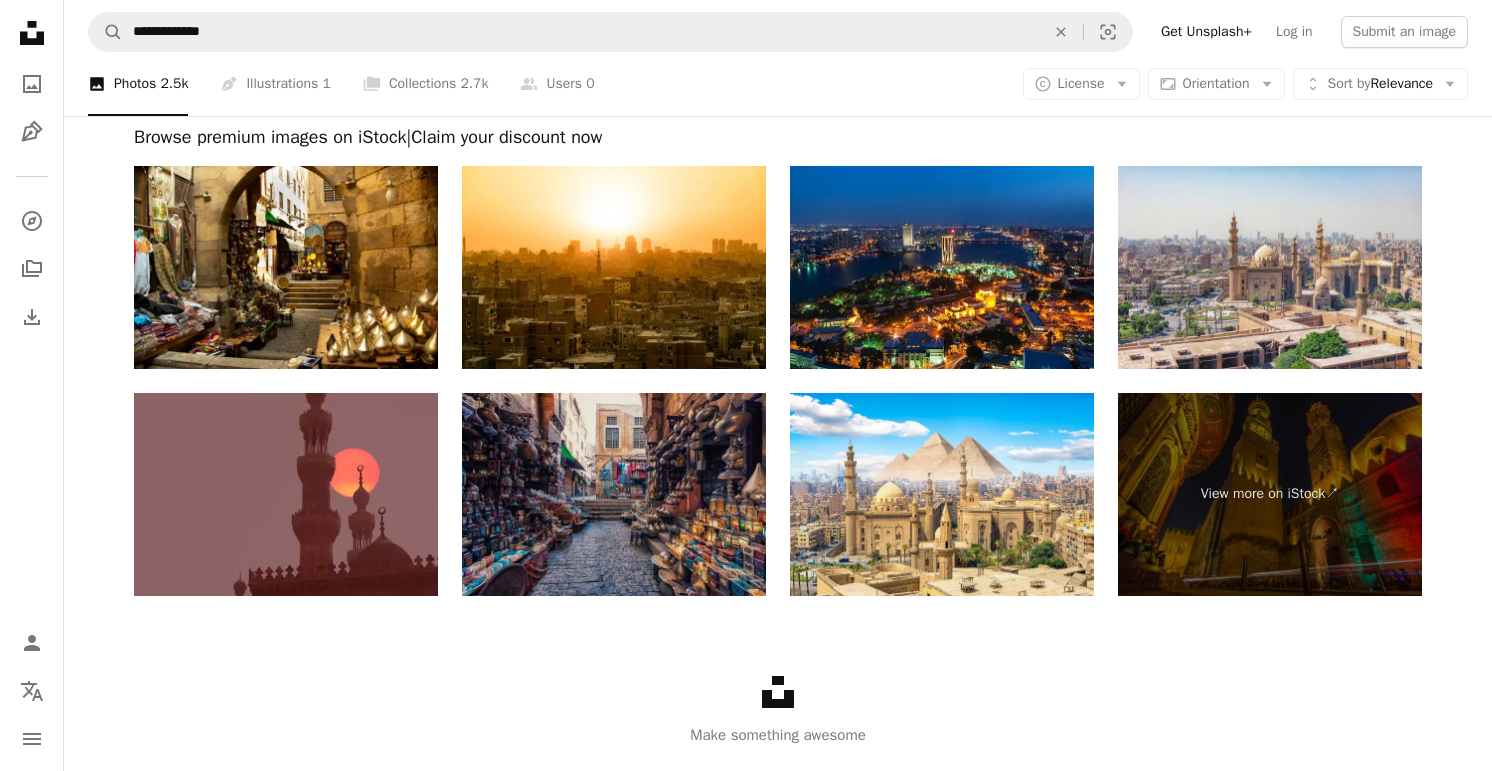 scroll, scrollTop: 10653, scrollLeft: 0, axis: vertical 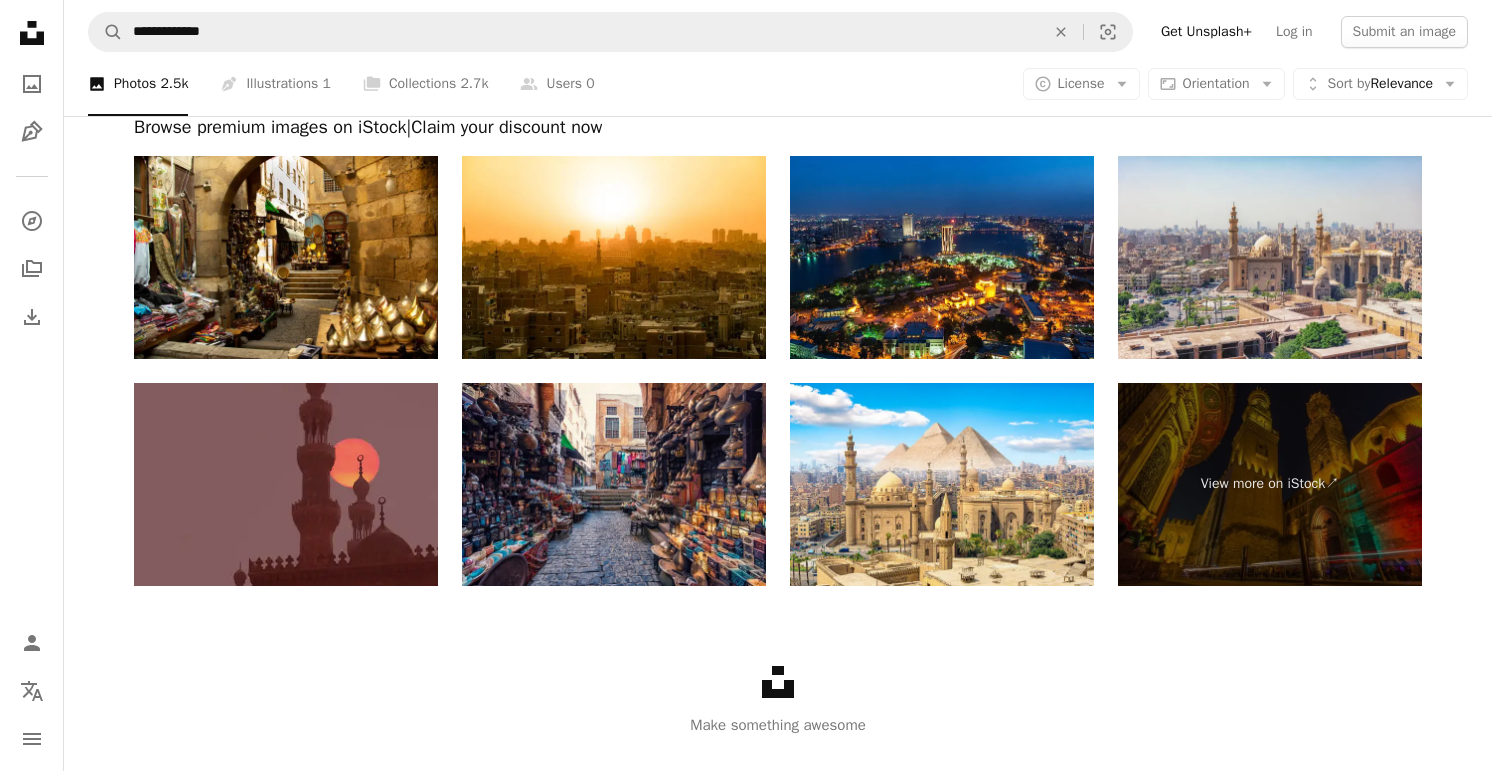 click at bounding box center [286, 484] 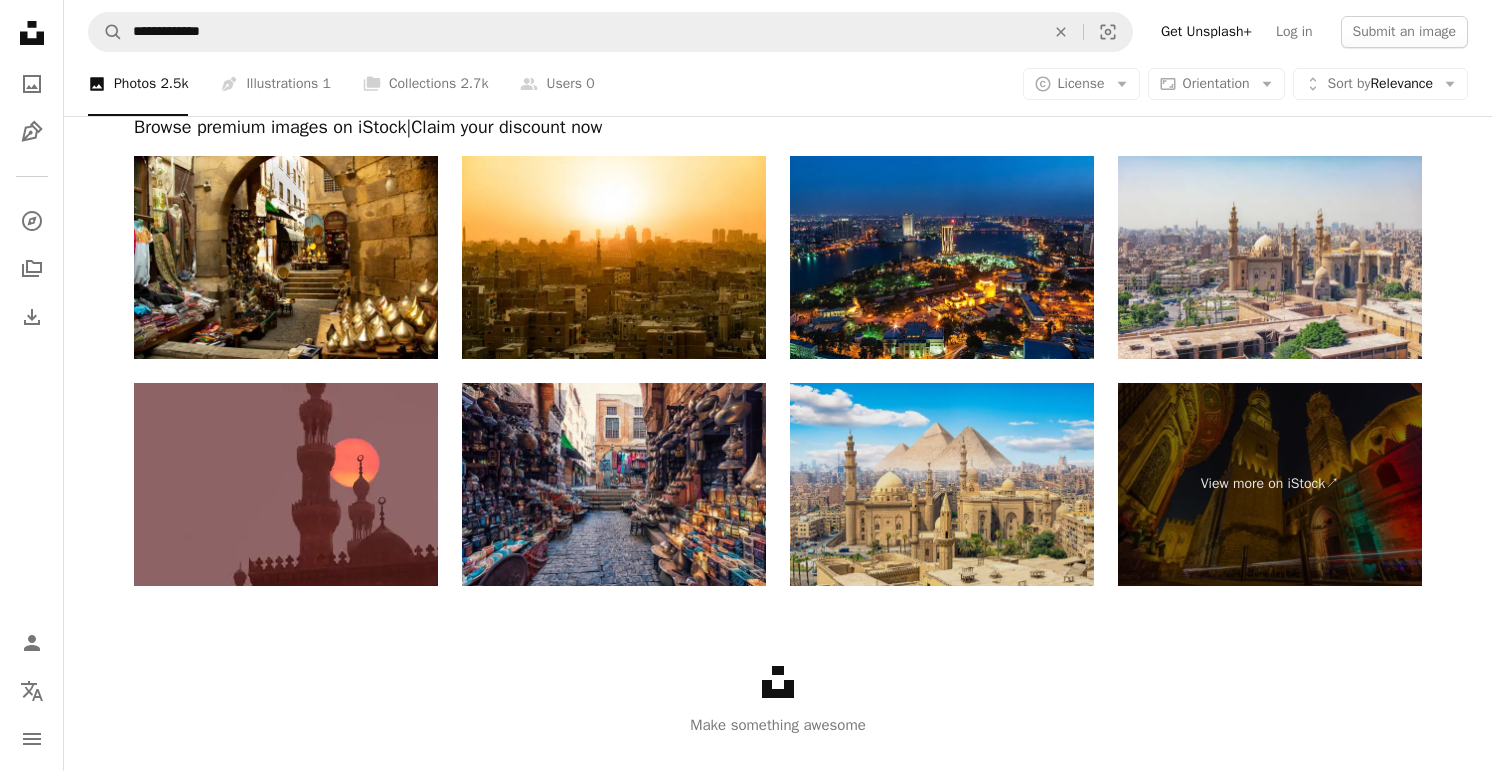 scroll, scrollTop: 10699, scrollLeft: 0, axis: vertical 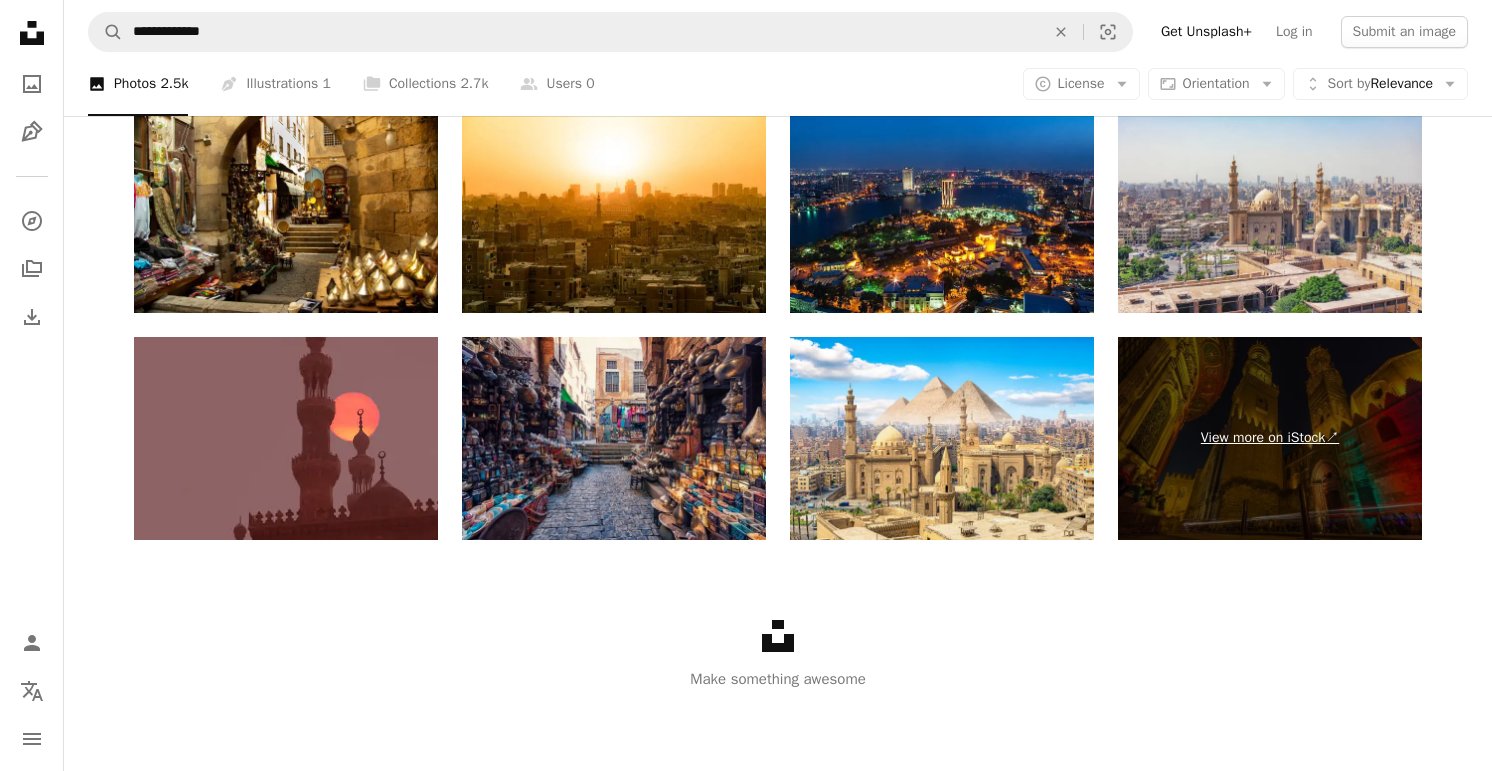 click on "View more on iStock  ↗" at bounding box center (1270, 438) 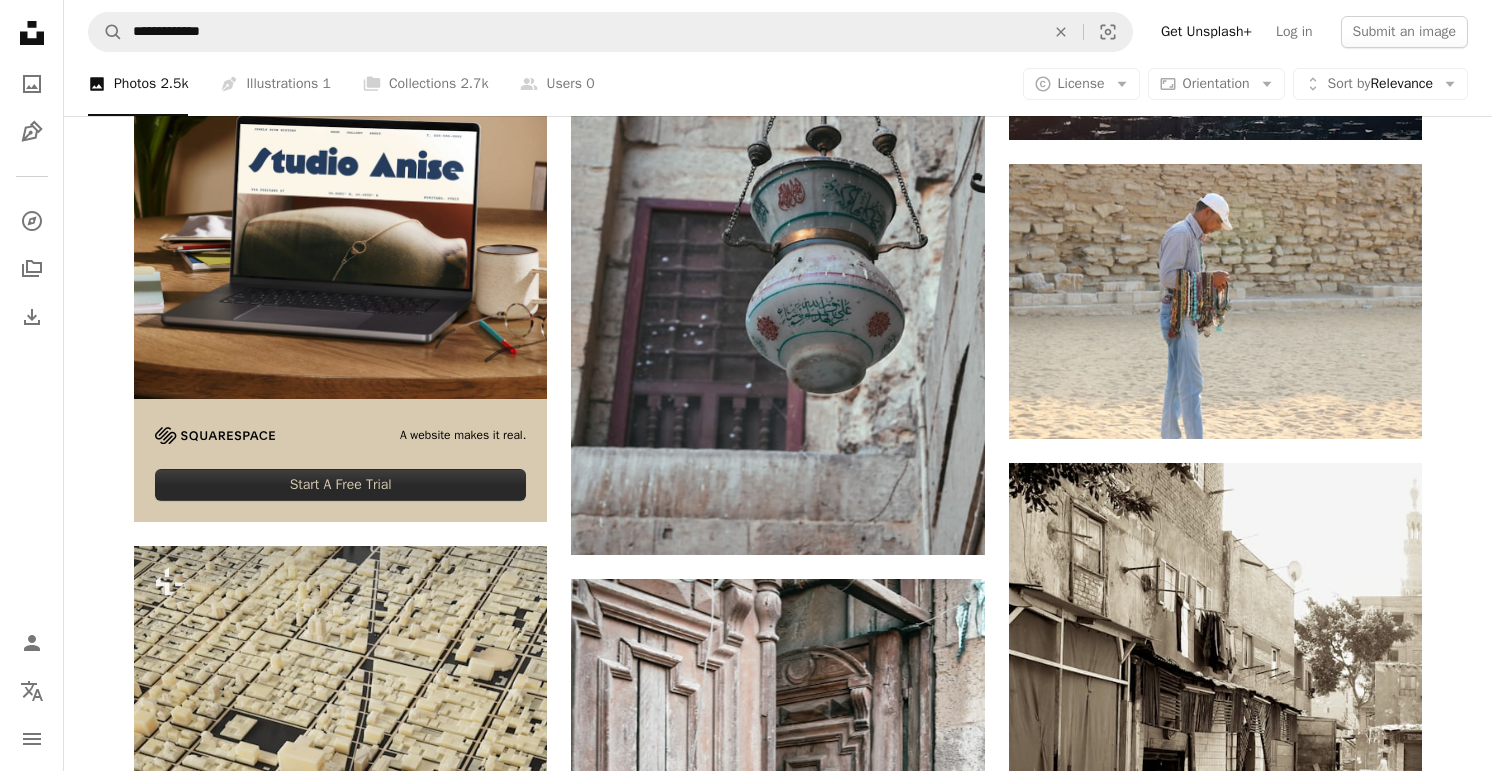 scroll, scrollTop: 5213, scrollLeft: 0, axis: vertical 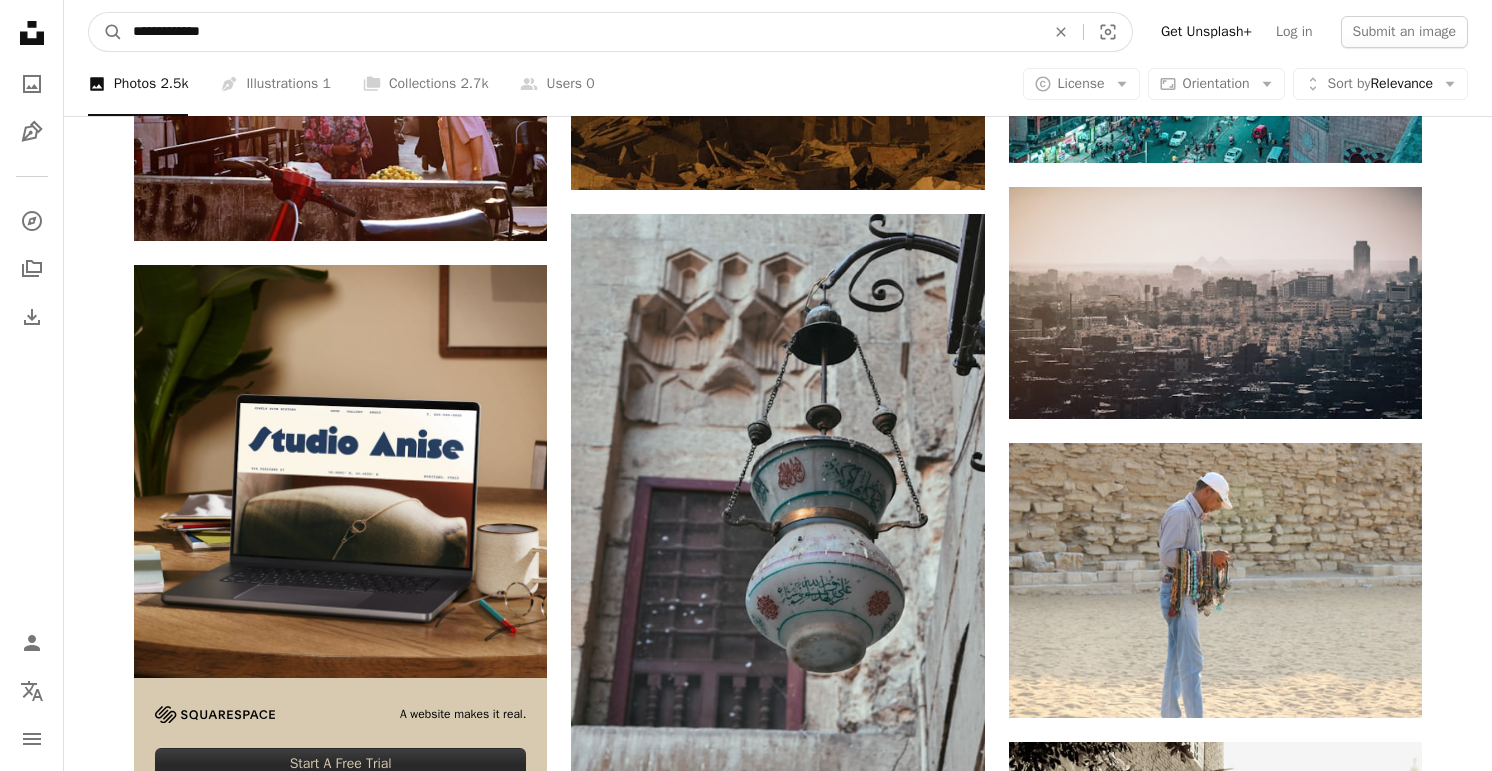 click on "**********" at bounding box center [581, 32] 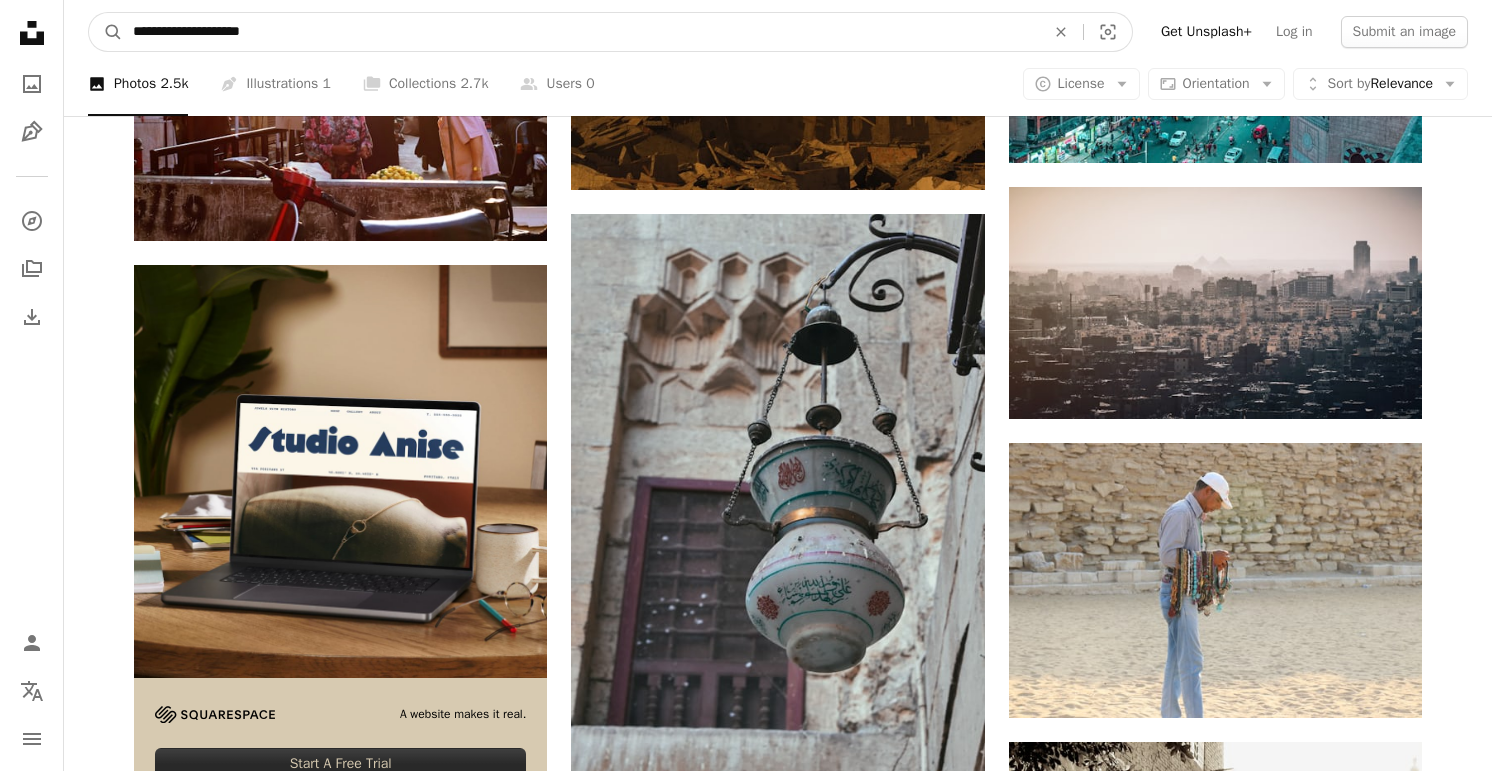 type on "**********" 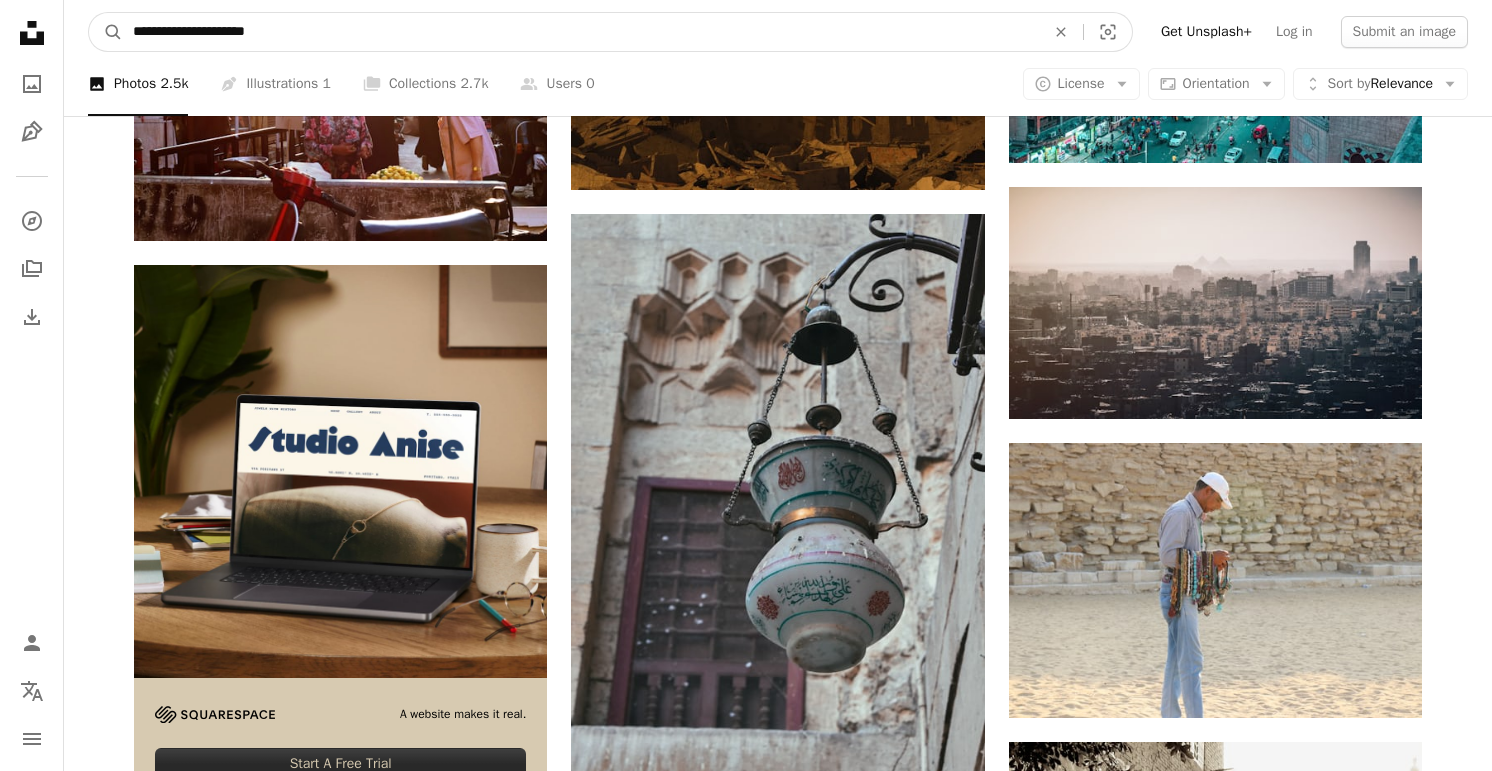 click on "A magnifying glass" at bounding box center [106, 32] 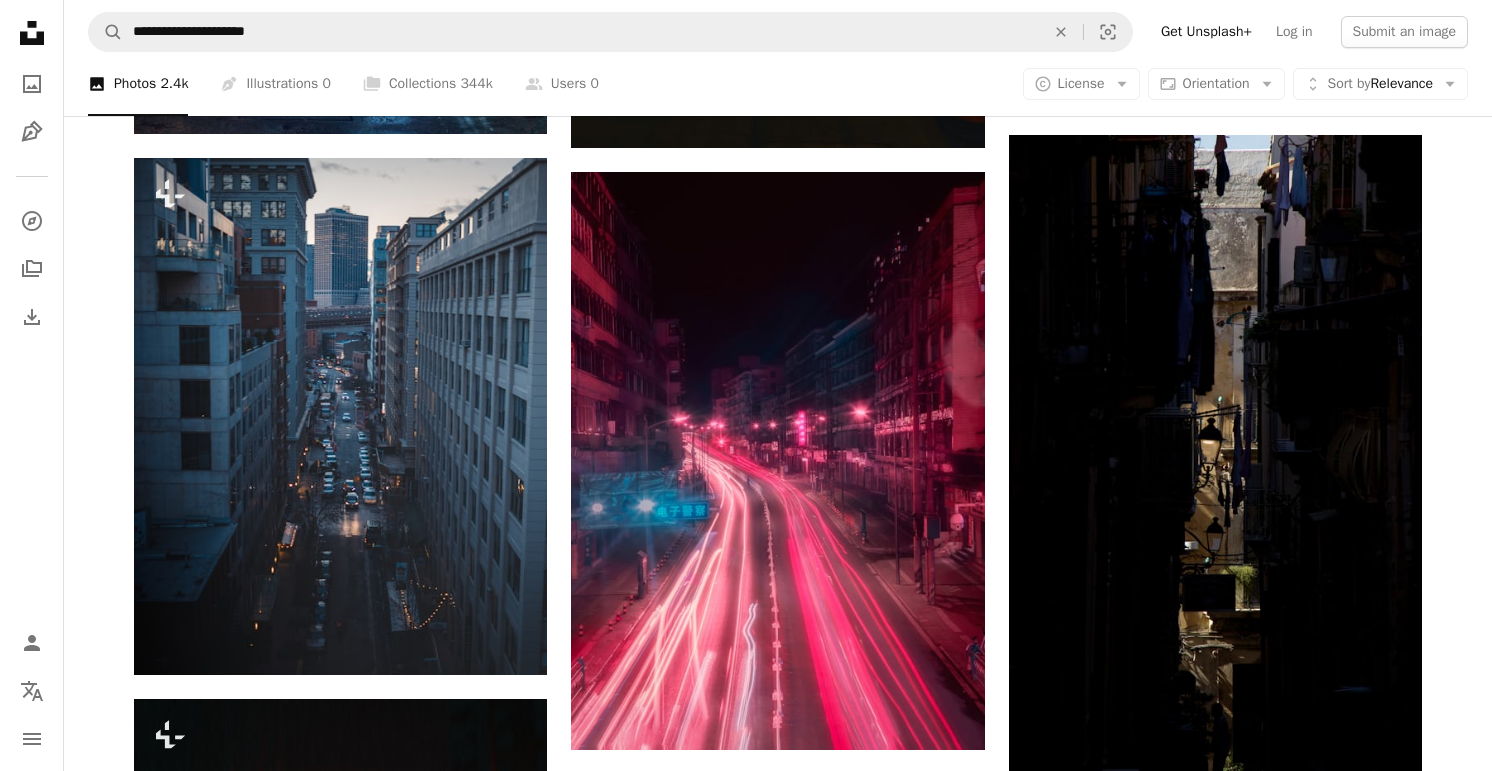 scroll, scrollTop: 2477, scrollLeft: 0, axis: vertical 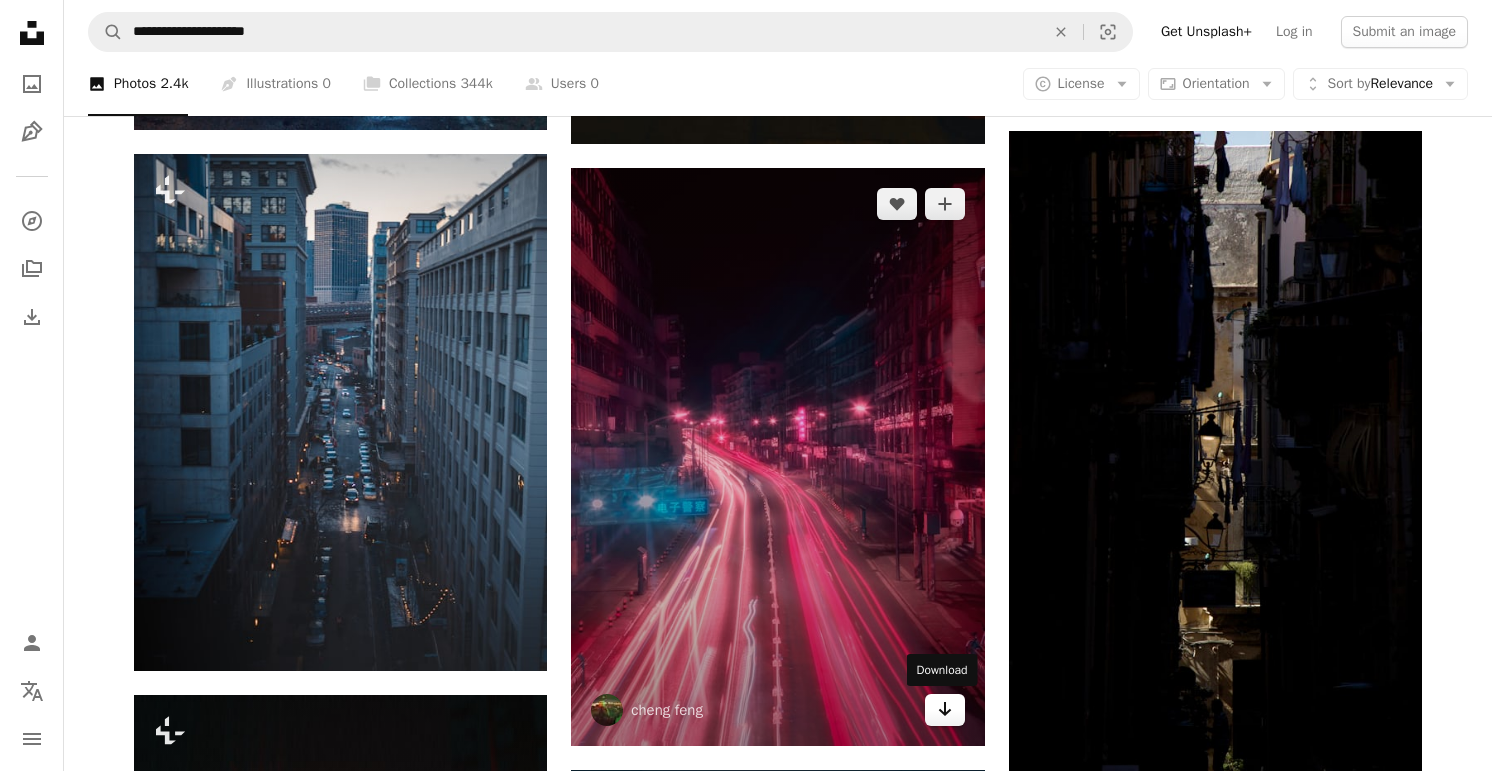 click on "Arrow pointing down" 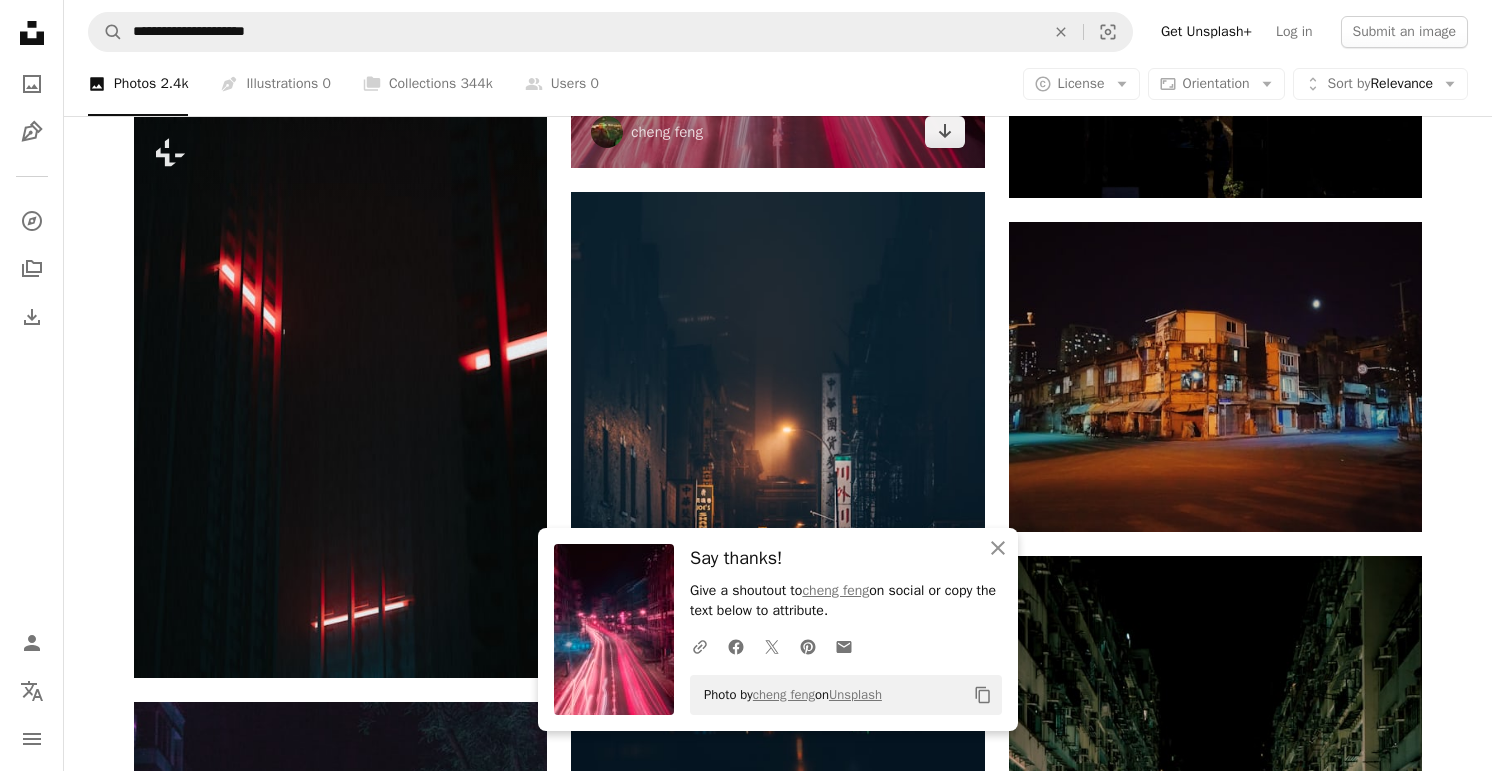 scroll, scrollTop: 3068, scrollLeft: 0, axis: vertical 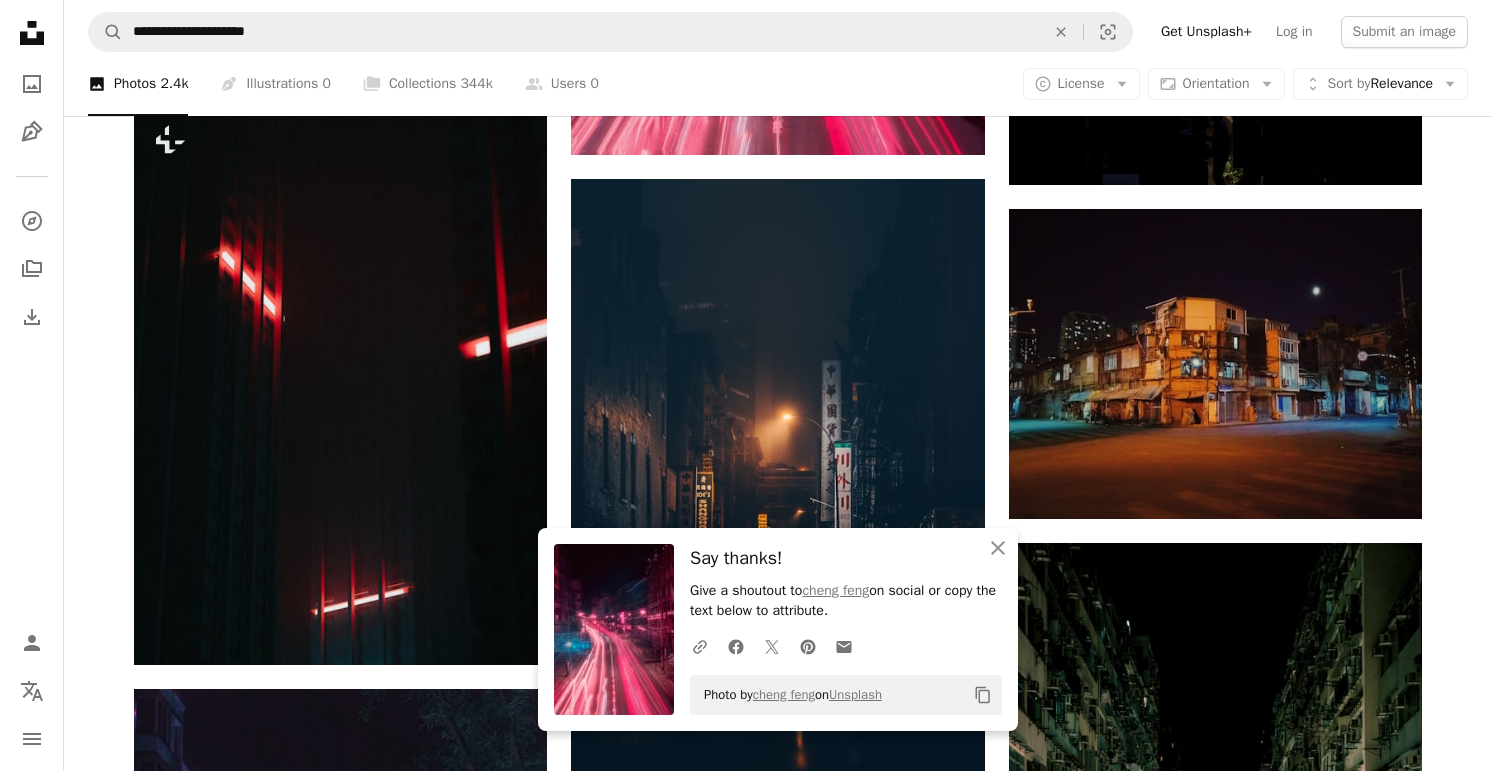 click on "Plus sign for Unsplash+ A heart A plus sign Getty Images For  Unsplash+ A lock   Download Plus sign for Unsplash+ A heart A plus sign Cash Macanaya For  Unsplash+ A lock   Download A heart A plus sign Hiep Duong Arrow pointing down A heart A plus sign Ahmad Safwat Available for hire A checkmark inside of a circle Arrow pointing down A heart A plus sign Dylan Leagh Available for hire A checkmark inside of a circle Arrow pointing down Plus sign for Unsplash+ A heart A plus sign Enis Can Ceyhan For  Unsplash+ A lock   Download A heart A plus sign Victor Li Arrow pointing down A heart A plus sign cheng feng Arrow pointing down A heart A plus sign Lerone Pieters Available for hire A checkmark inside of a circle Arrow pointing down Learn More" at bounding box center [778, -375] 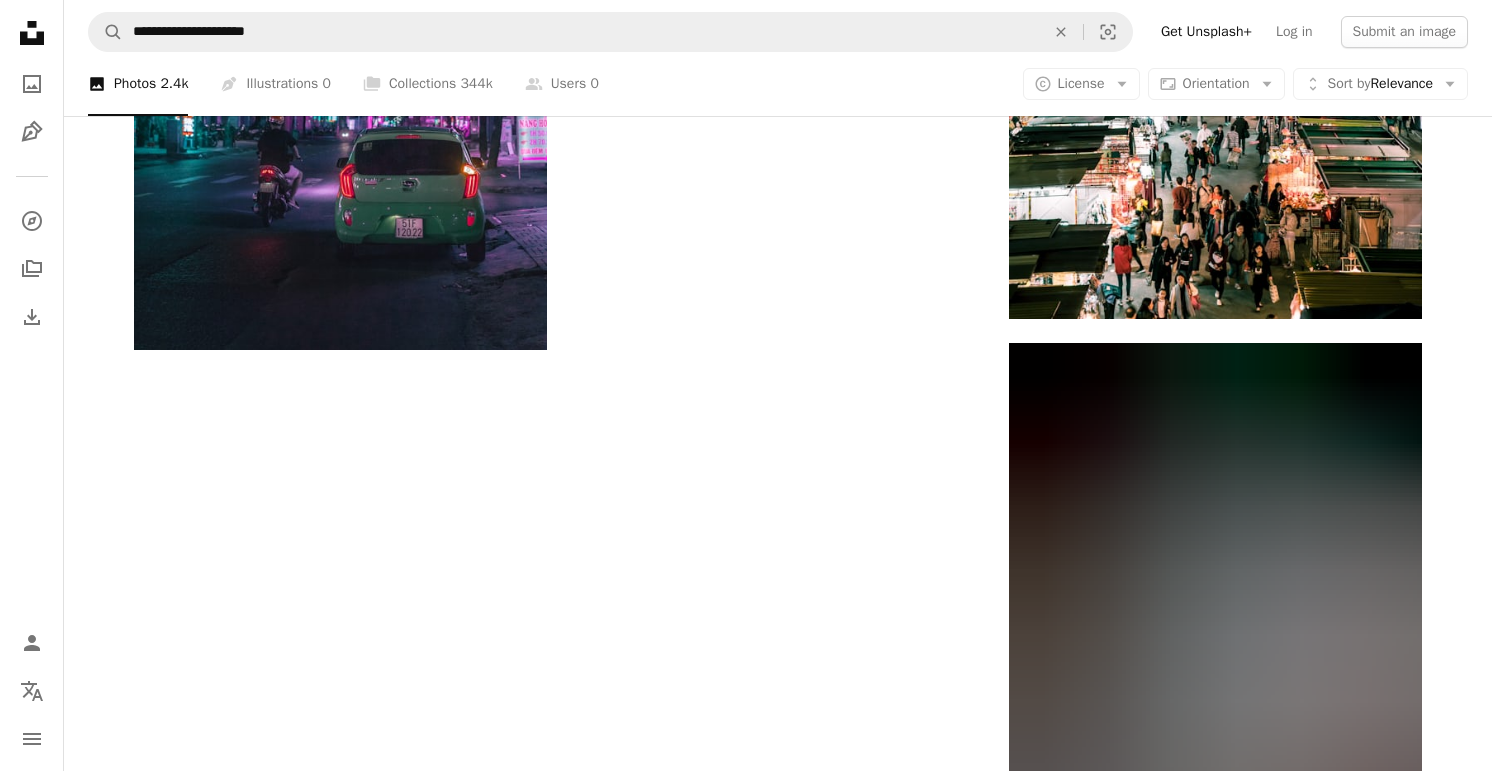 scroll, scrollTop: 3994, scrollLeft: 0, axis: vertical 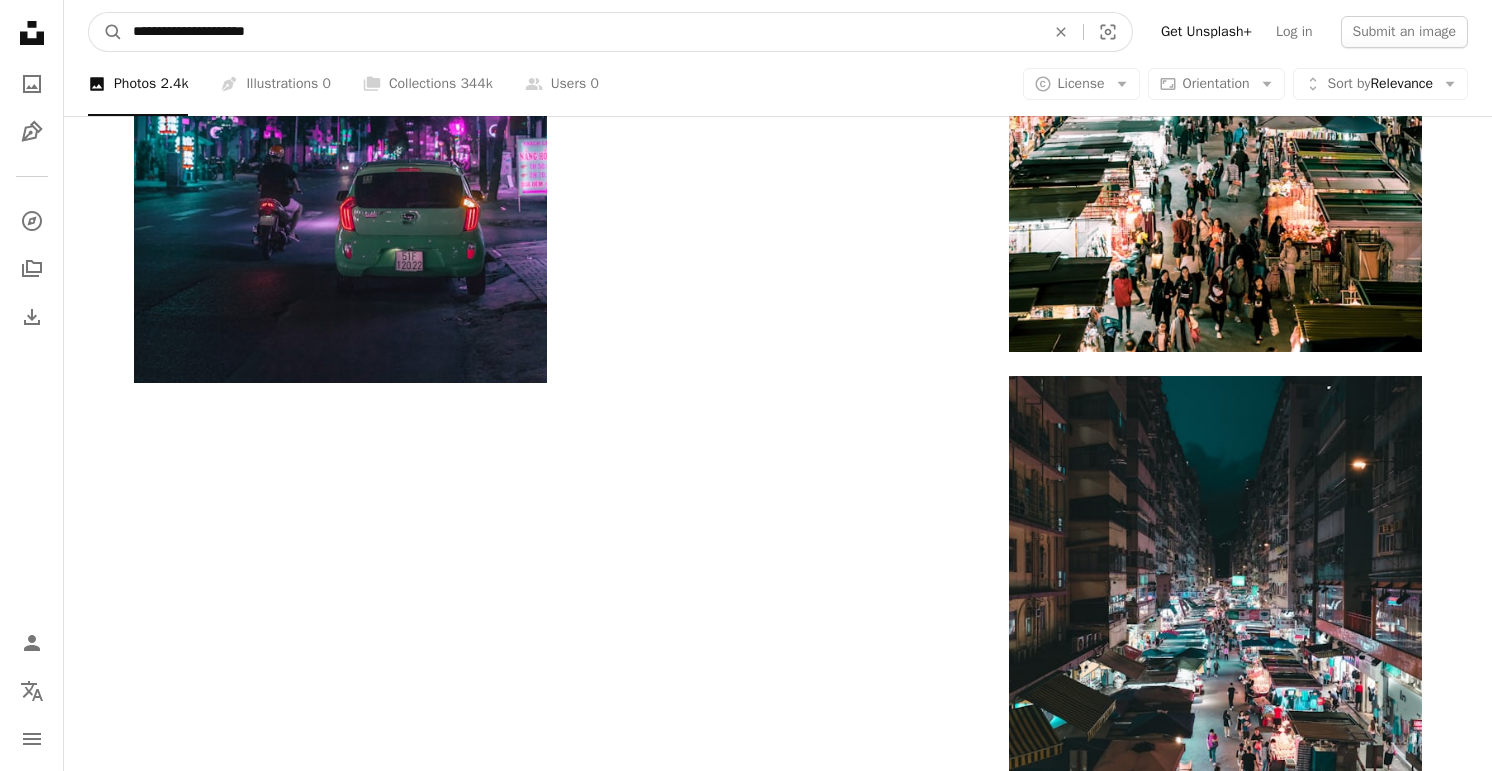 click on "**********" at bounding box center (581, 32) 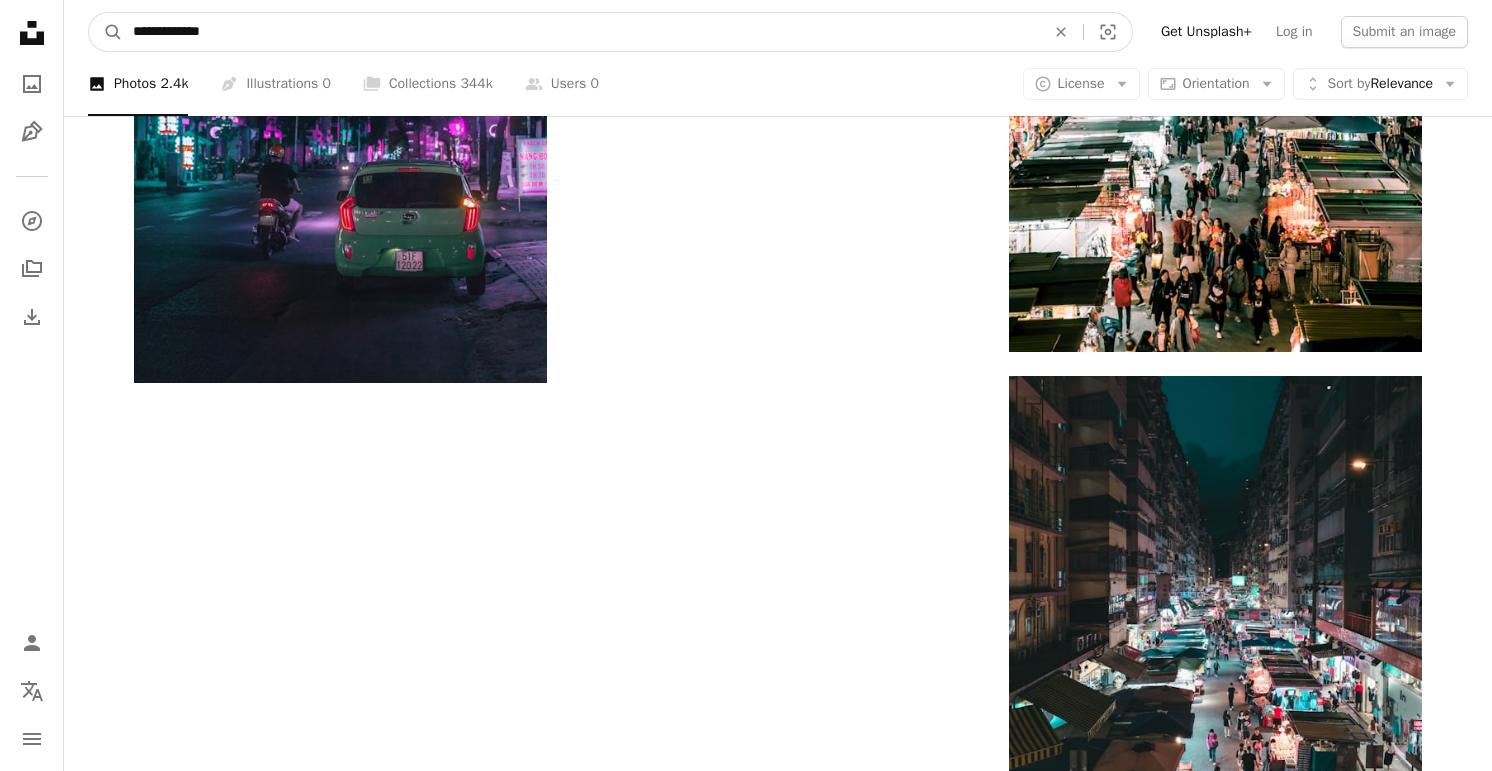 type on "**********" 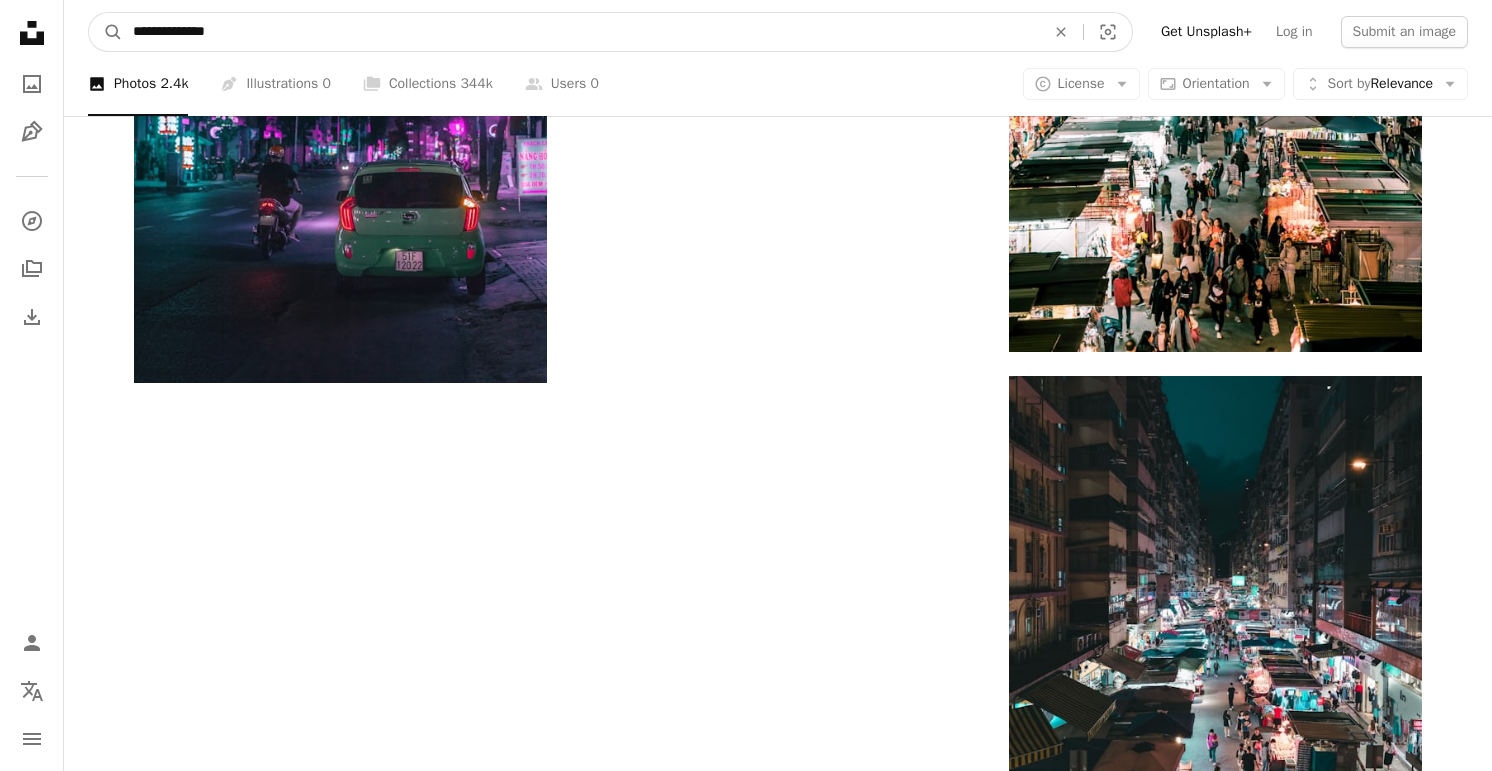 click on "A magnifying glass" at bounding box center [106, 32] 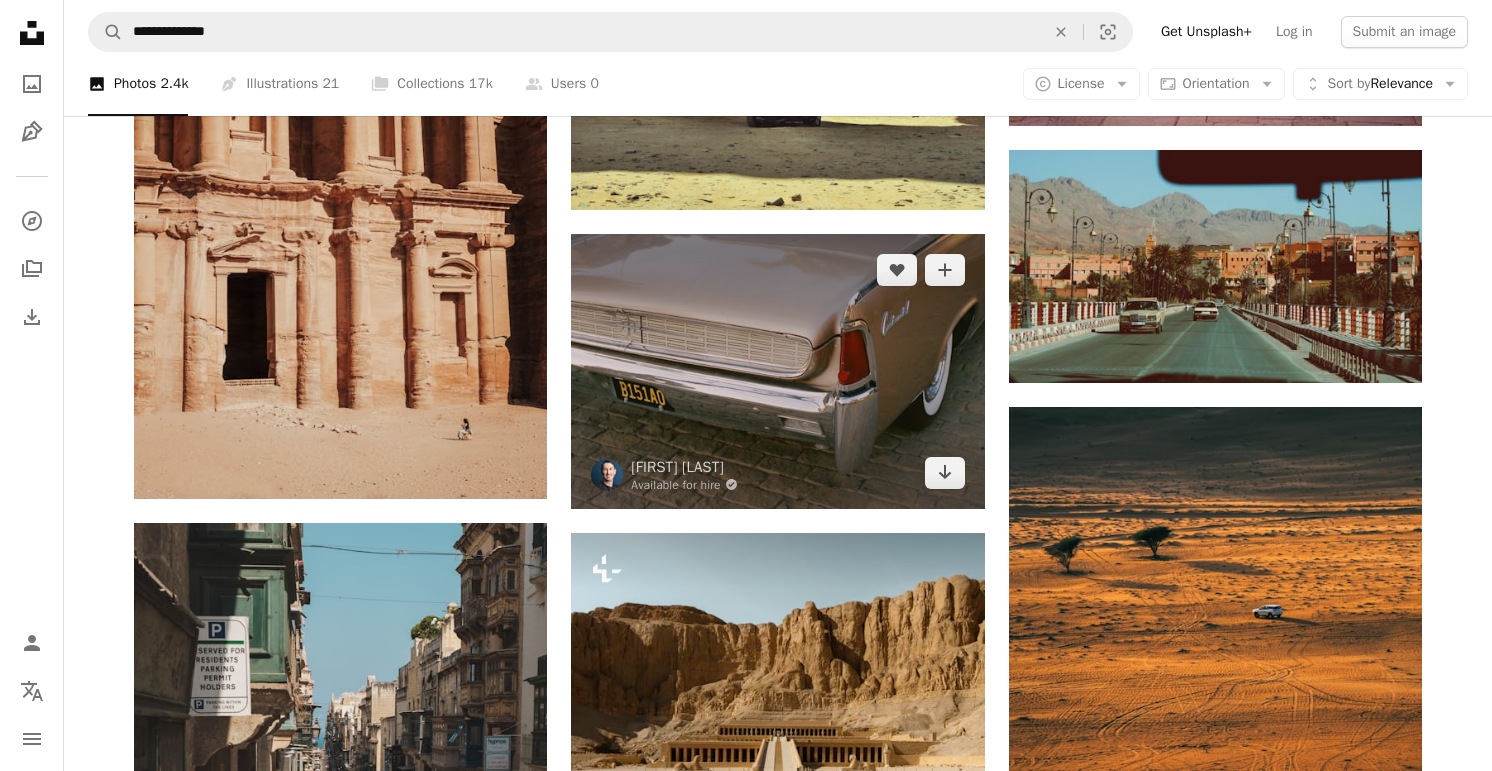 scroll, scrollTop: 1565, scrollLeft: 0, axis: vertical 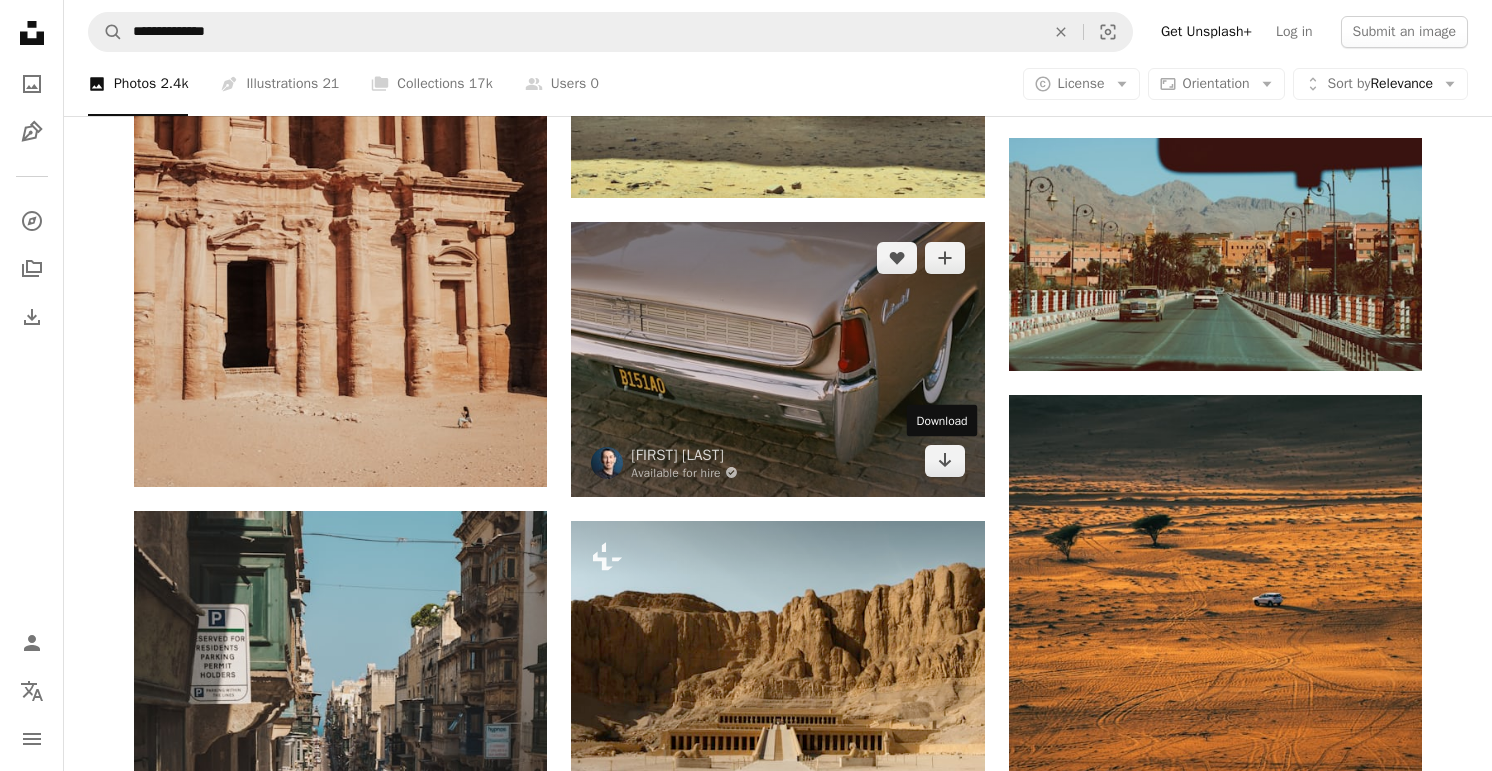 click at bounding box center [777, 359] 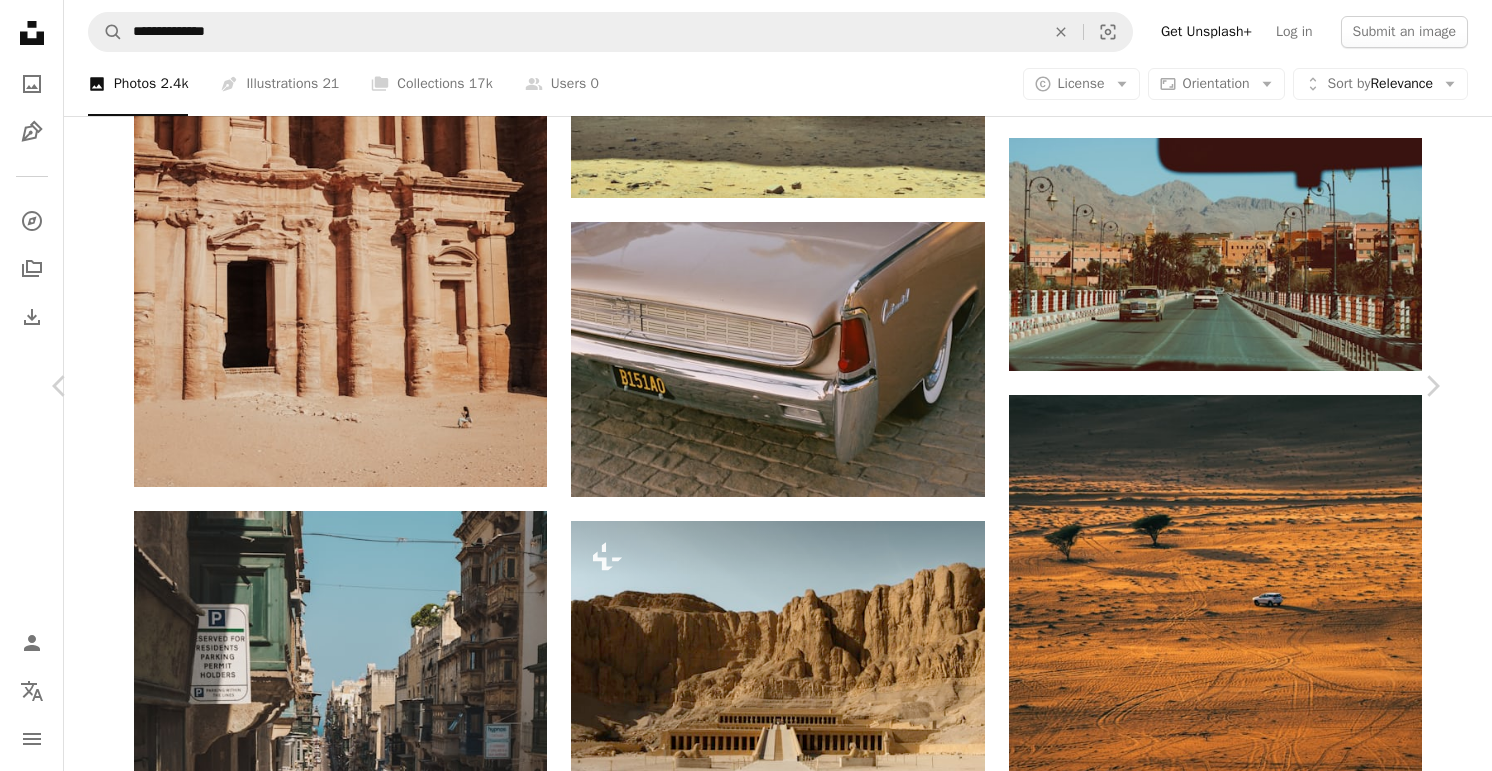 click on "Download free" at bounding box center [1243, 3559] 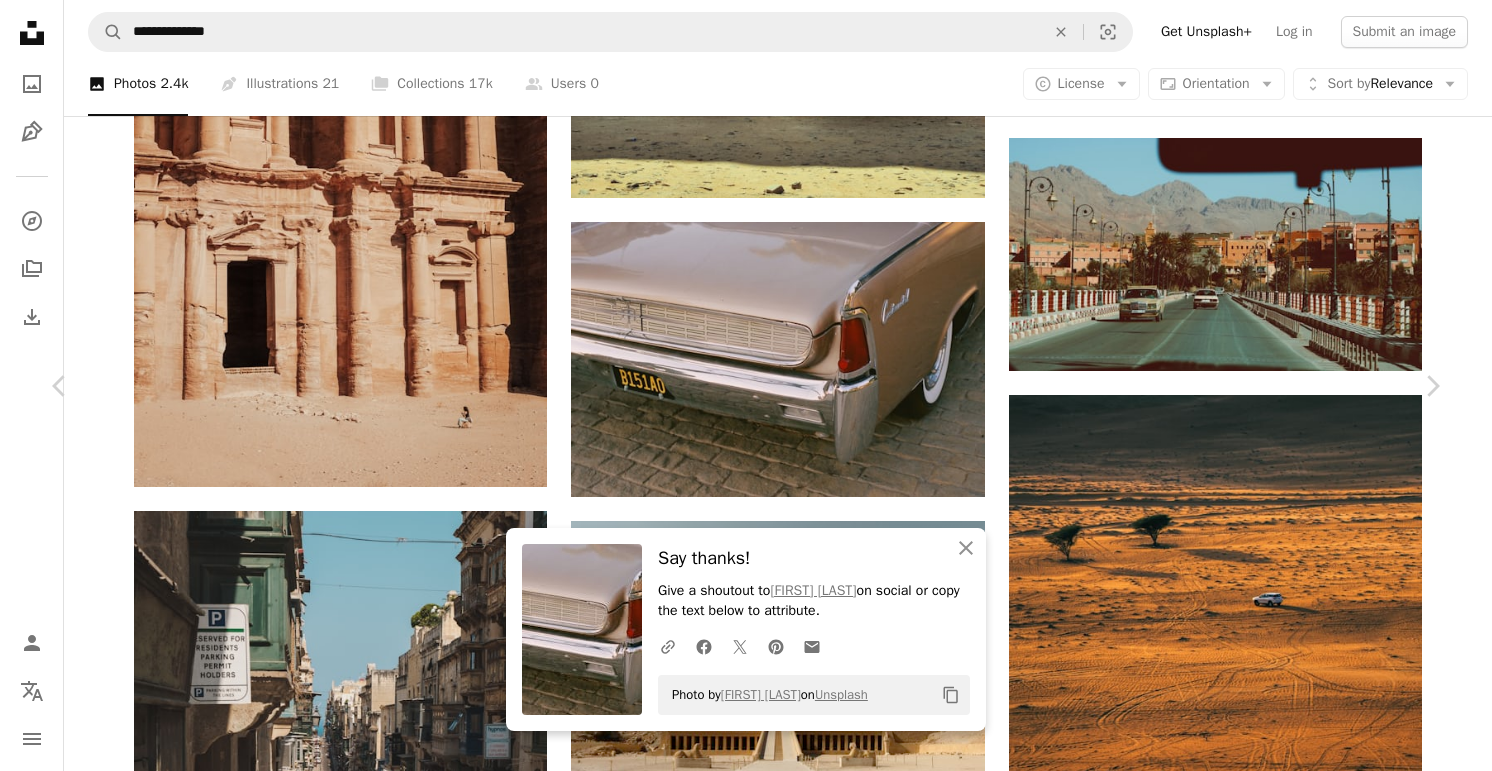scroll, scrollTop: 1367, scrollLeft: 0, axis: vertical 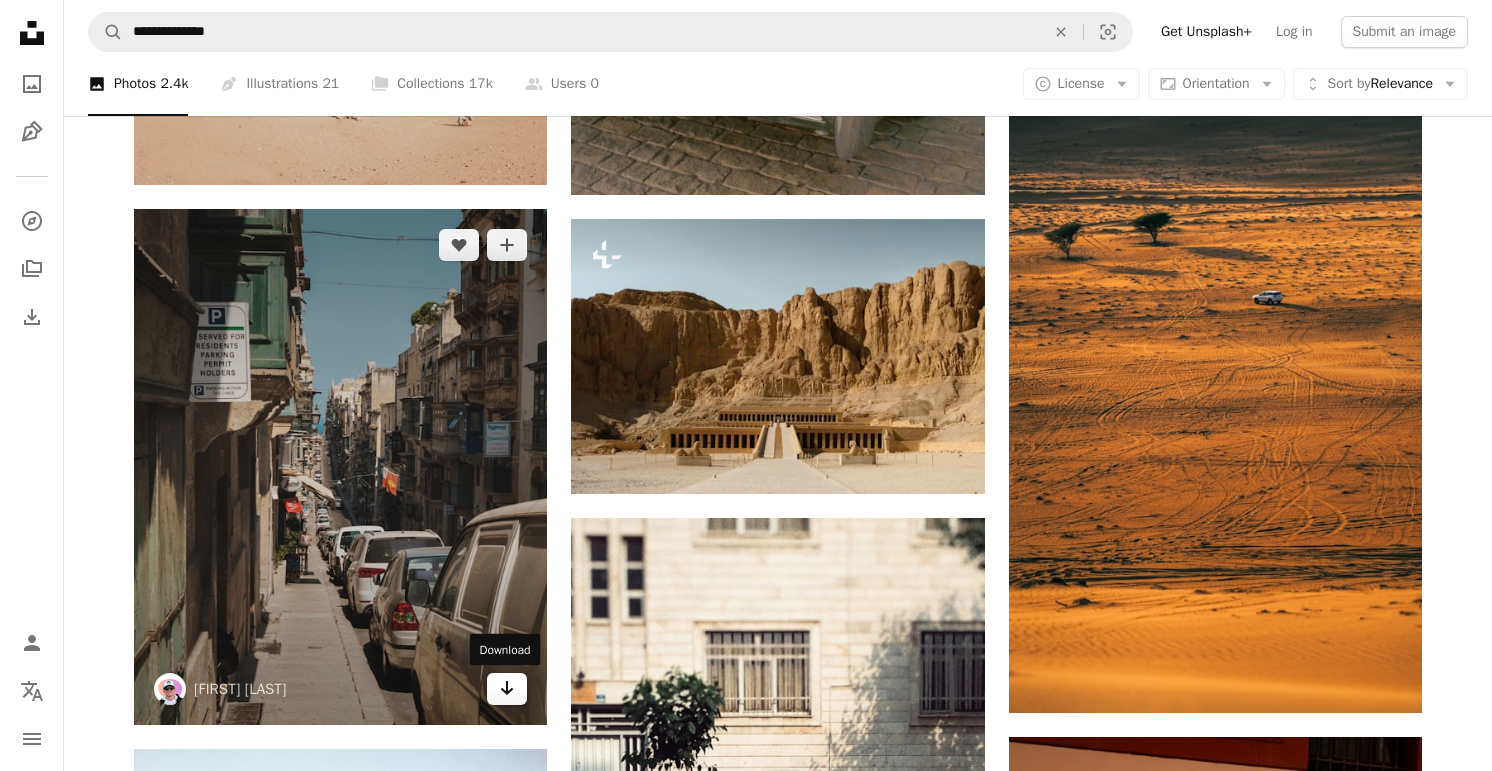 click on "Arrow pointing down" 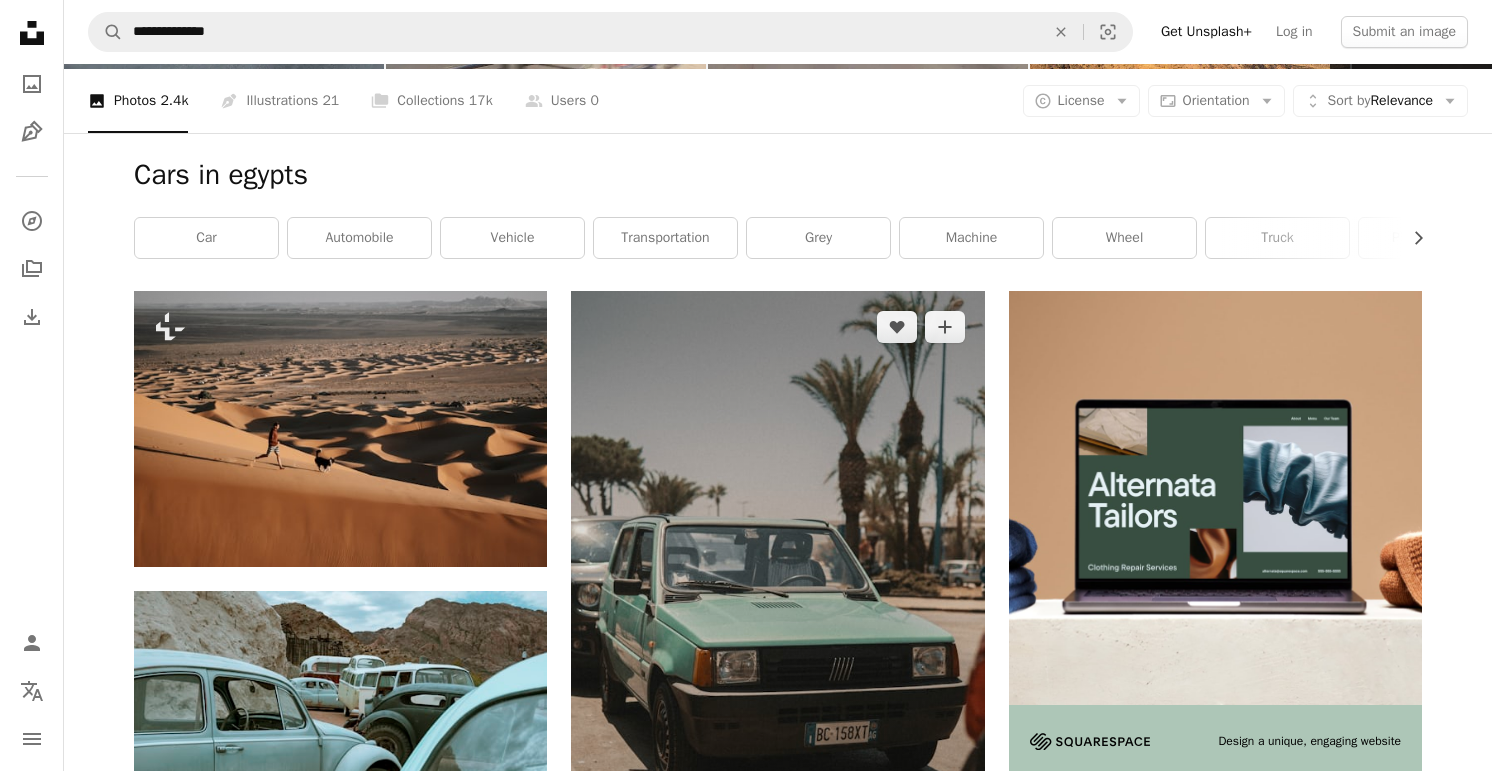 scroll, scrollTop: 237, scrollLeft: 0, axis: vertical 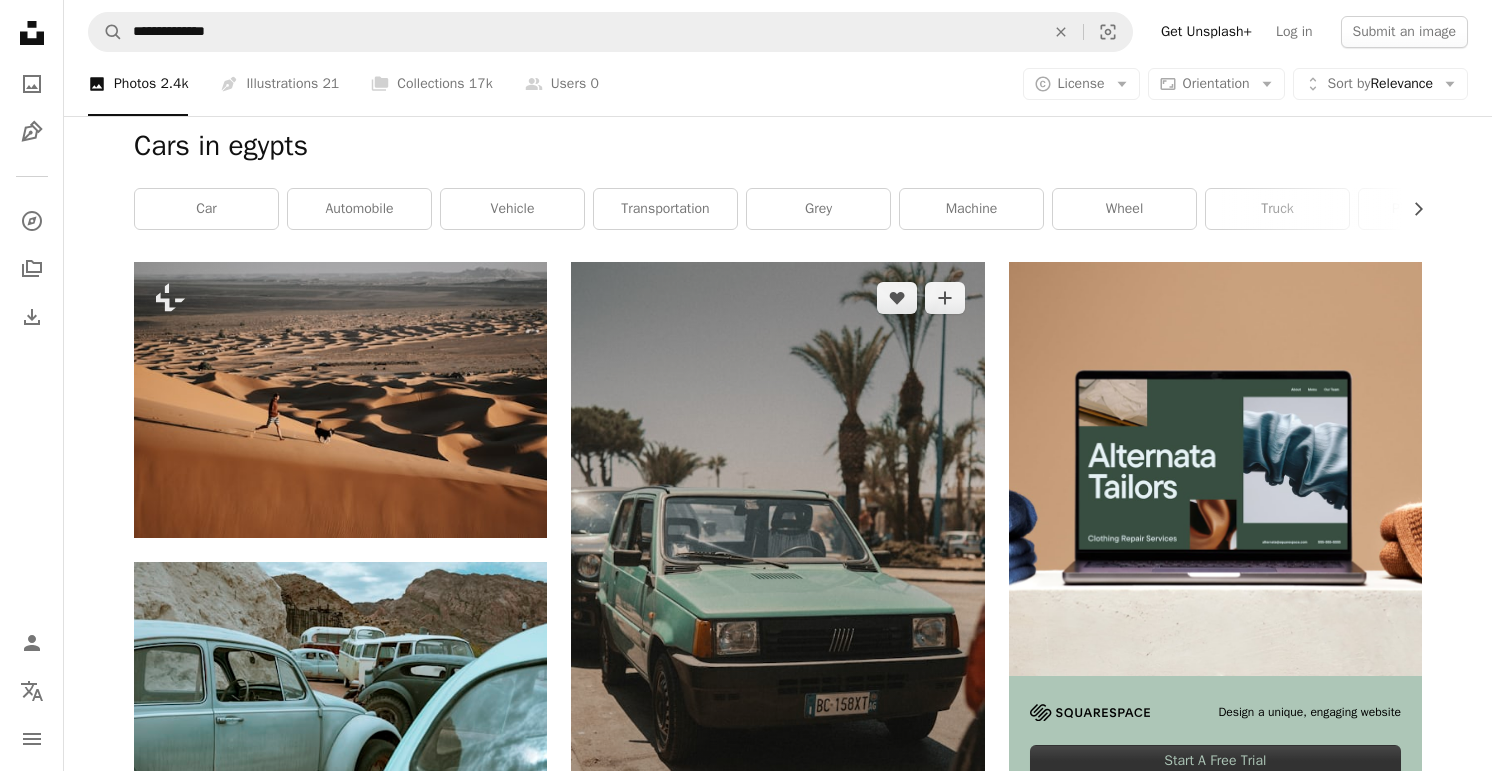click at bounding box center (777, 572) 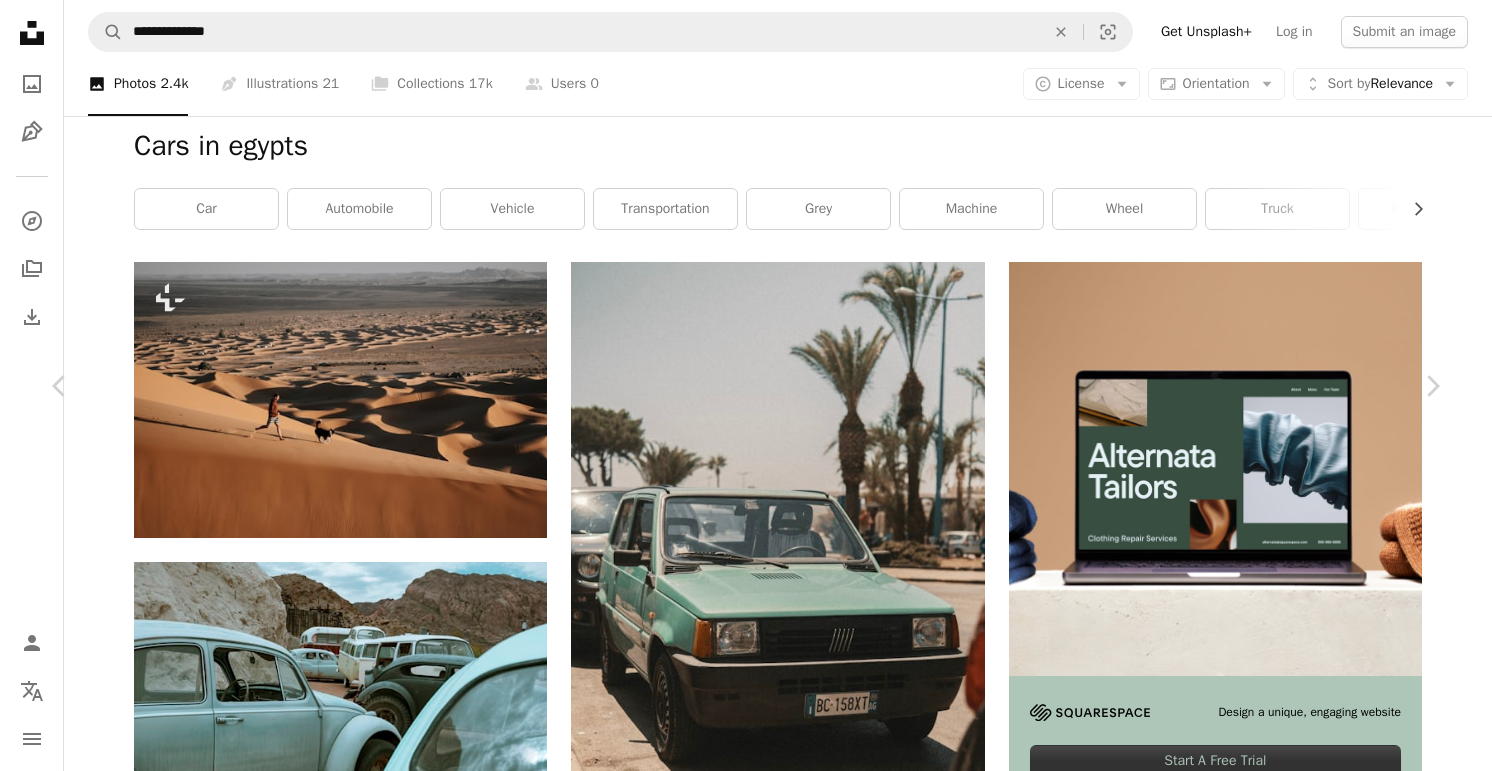 scroll, scrollTop: 1312, scrollLeft: 0, axis: vertical 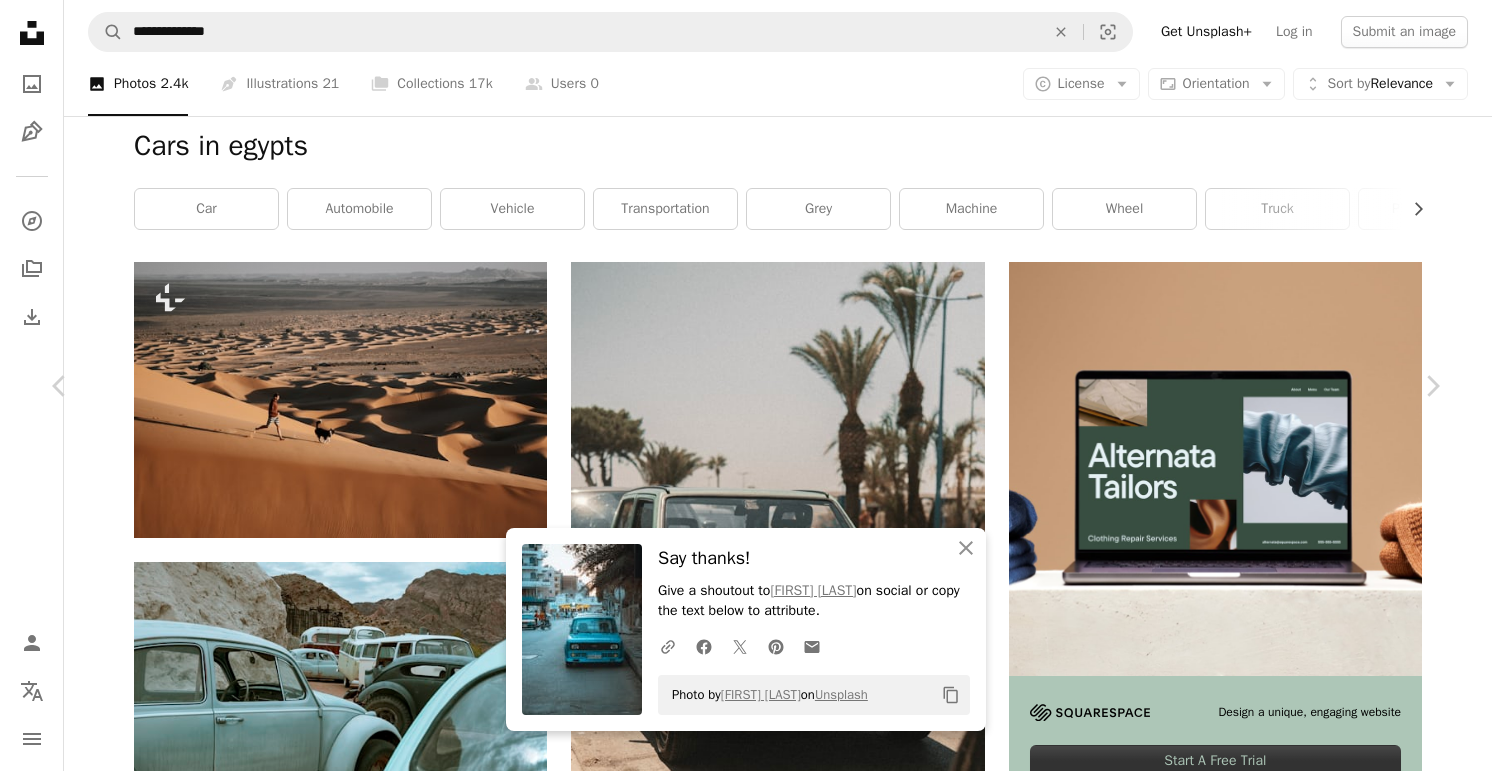 click on "Arrow pointing down" at bounding box center (1293, 5070) 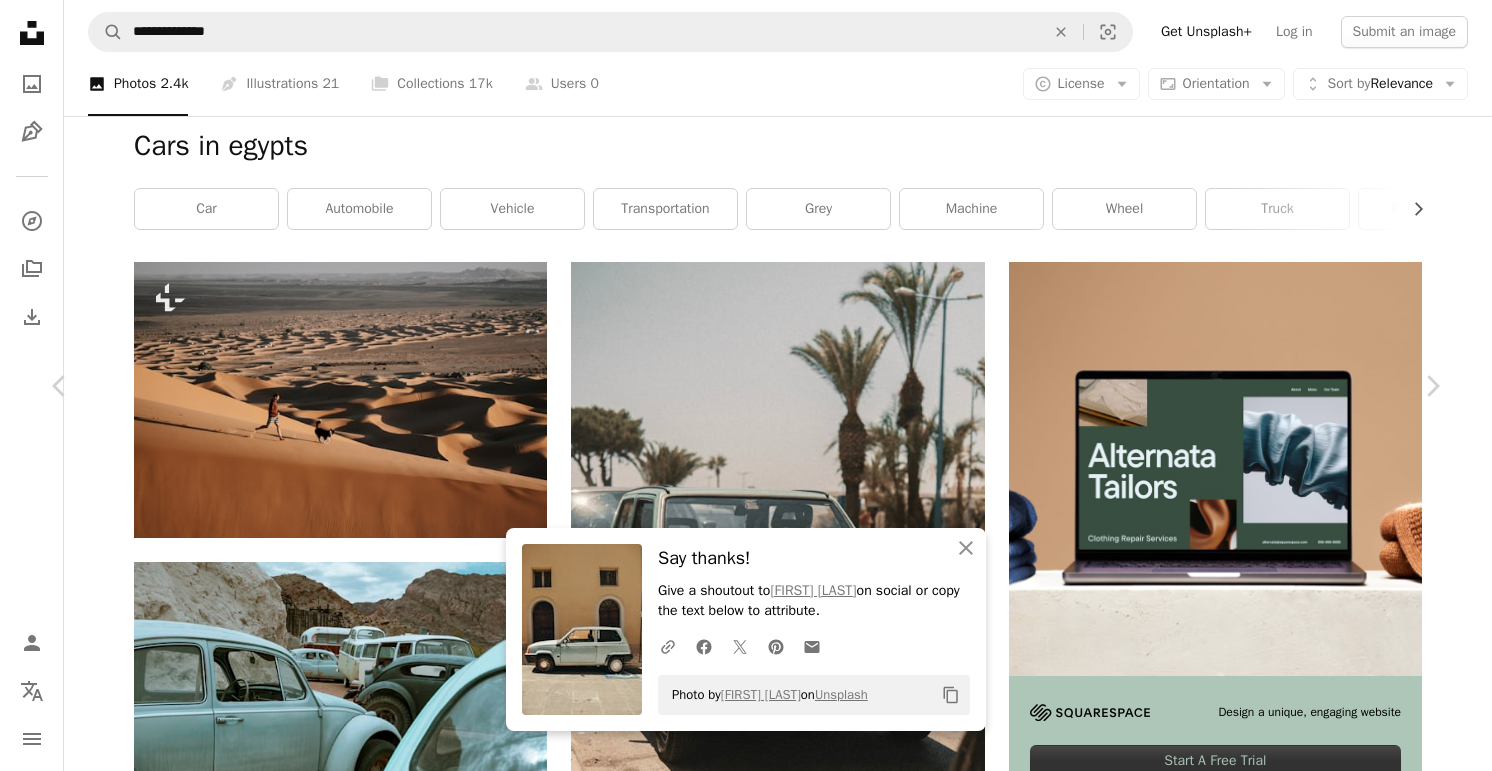 scroll, scrollTop: 0, scrollLeft: 0, axis: both 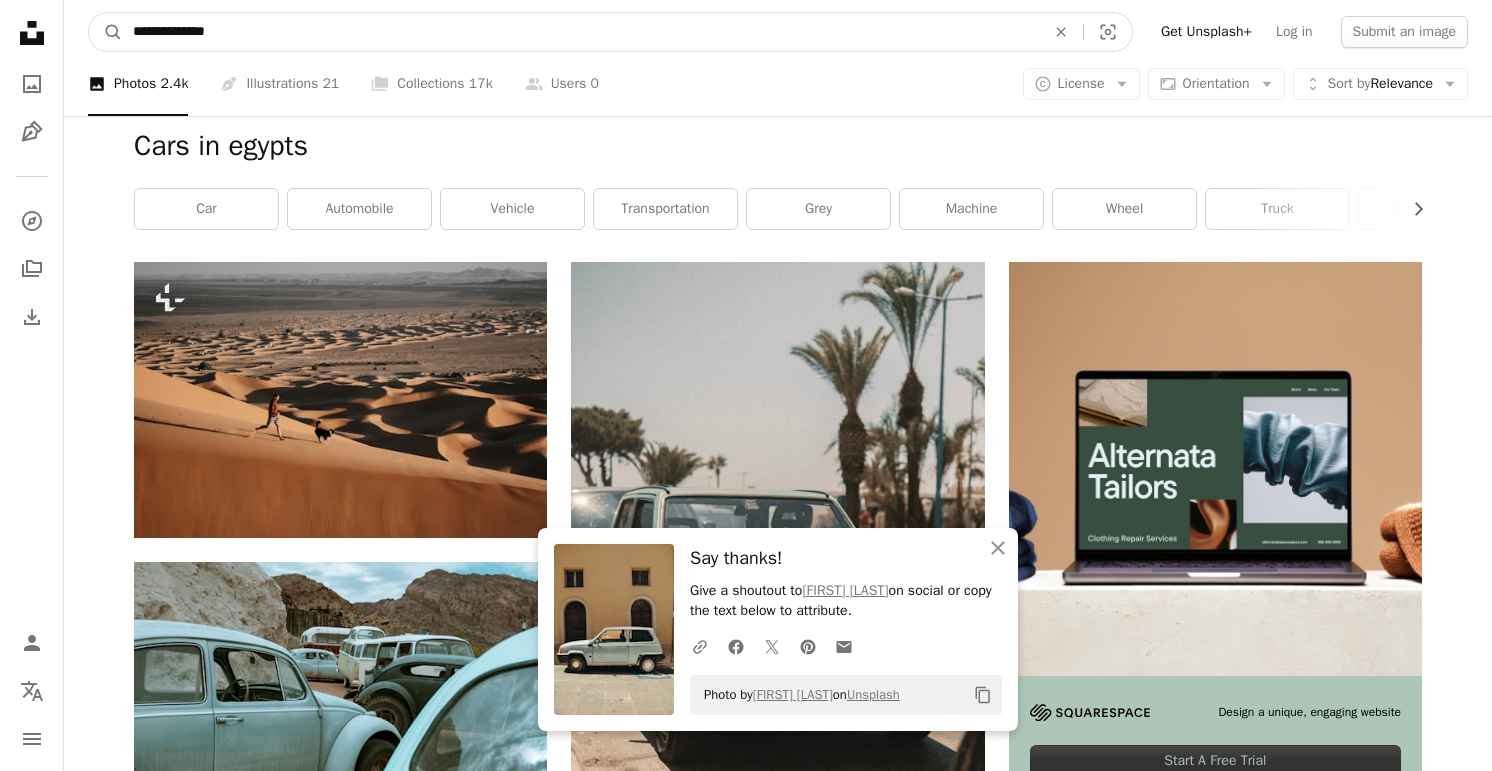 click on "**********" at bounding box center [581, 32] 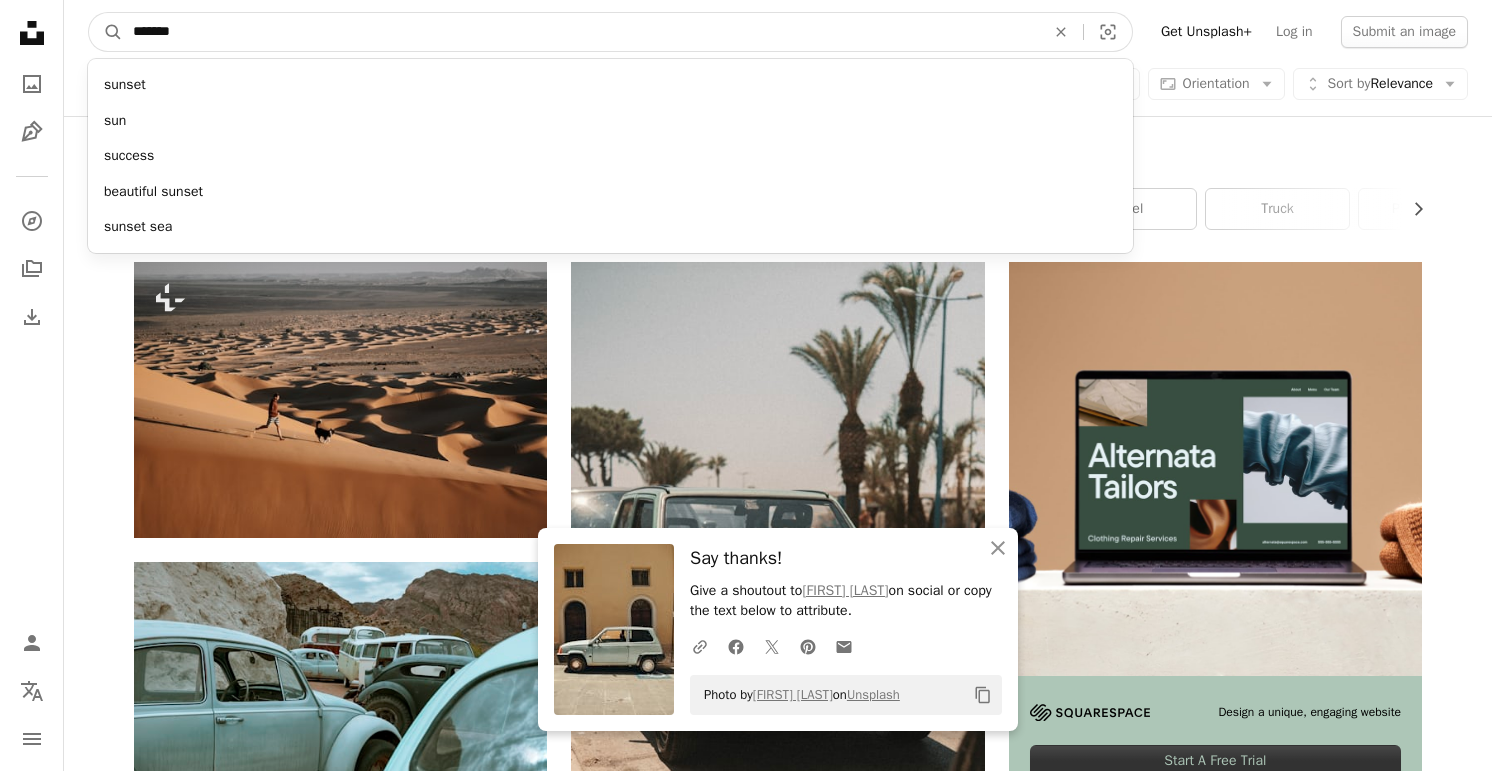 type on "********" 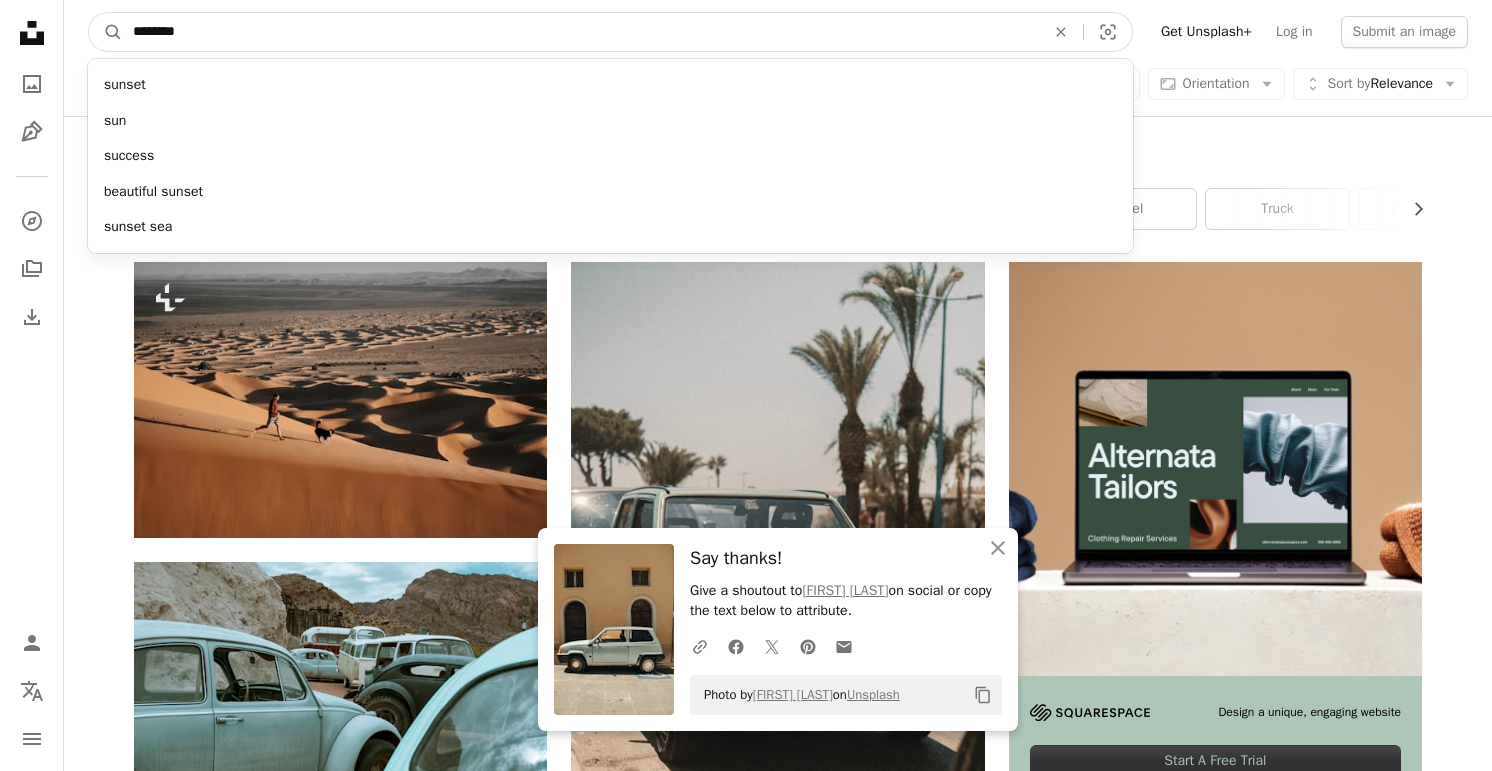 click on "A magnifying glass" at bounding box center (106, 32) 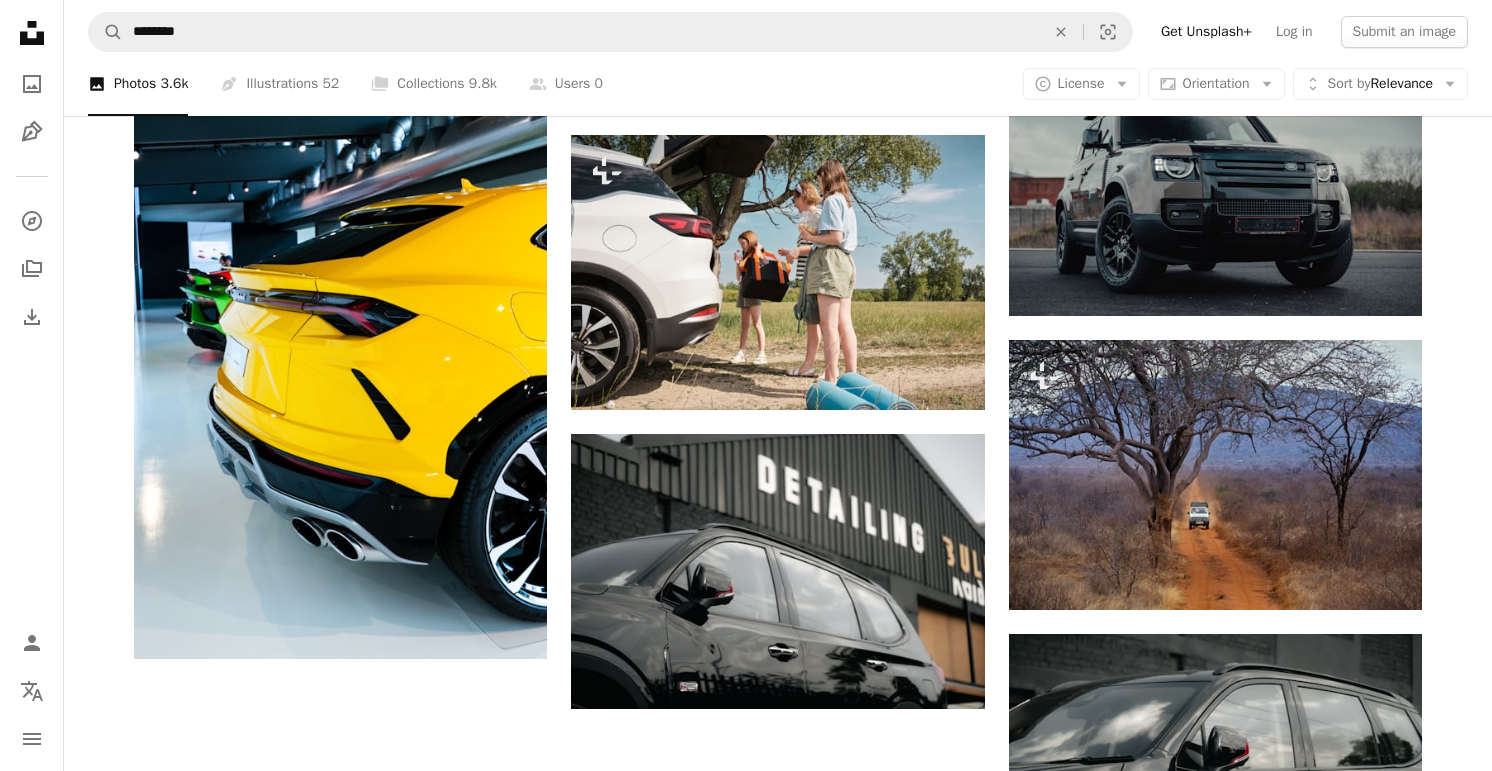 scroll, scrollTop: 2178, scrollLeft: 0, axis: vertical 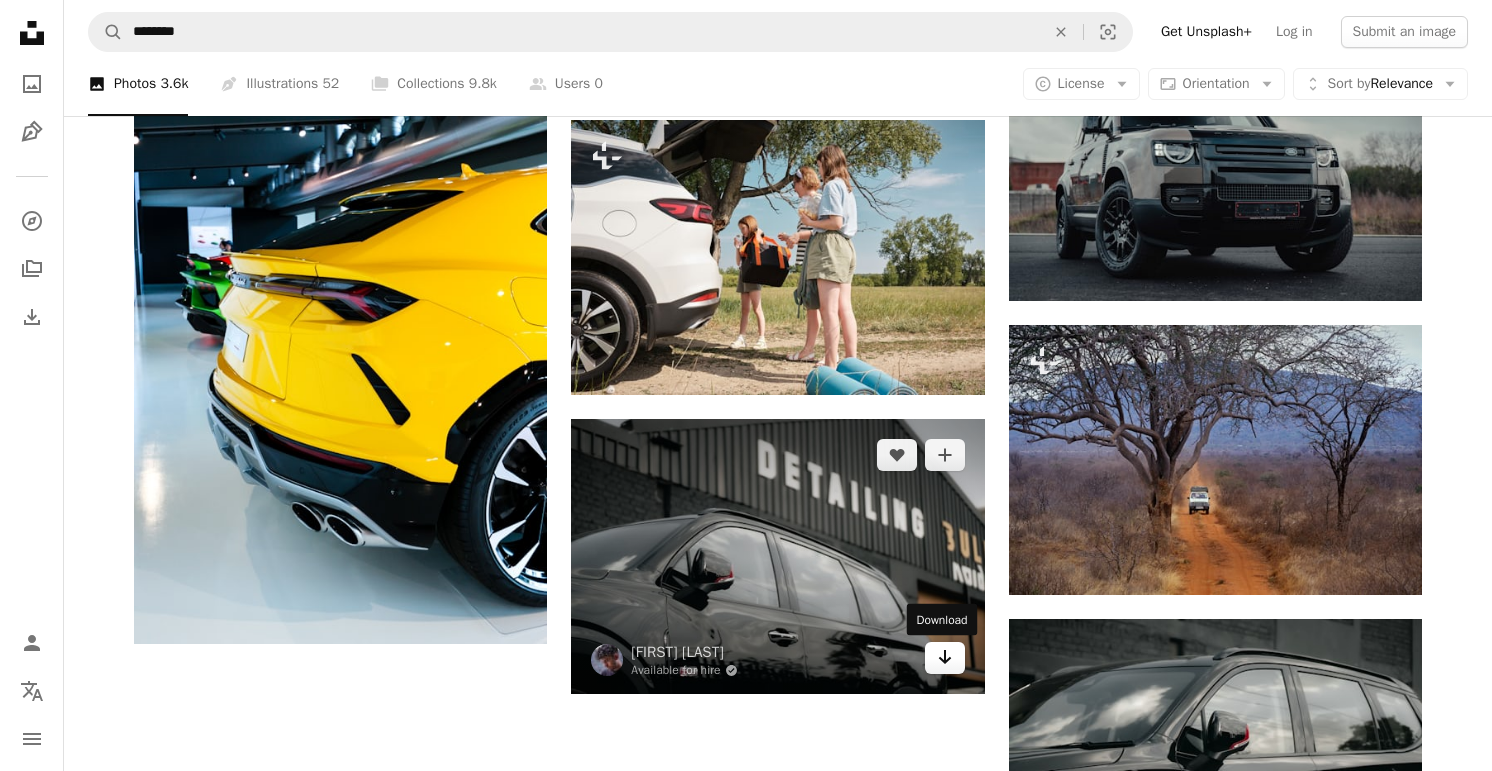 click 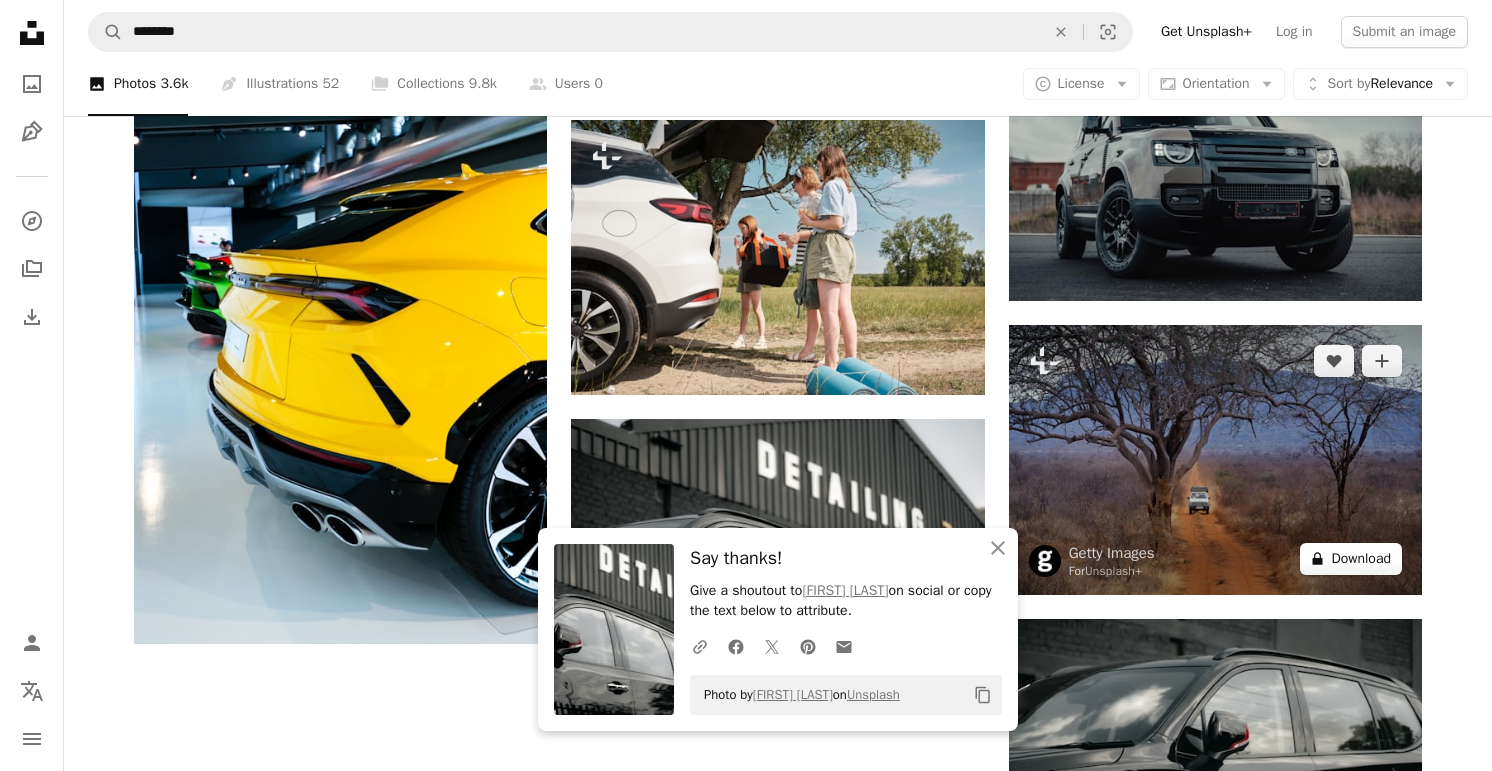 click on "A lock   Download" at bounding box center [1351, 559] 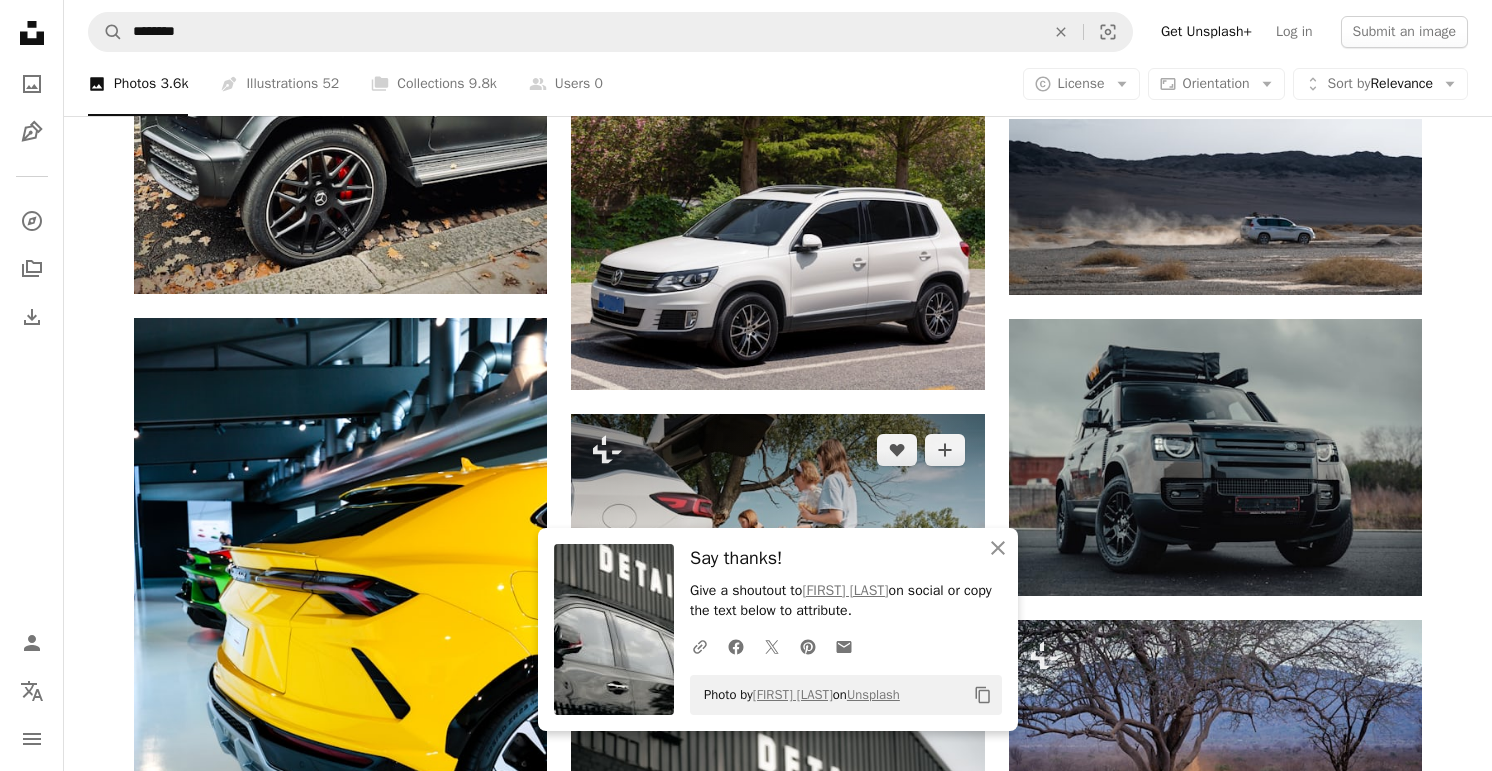 scroll, scrollTop: 1863, scrollLeft: 0, axis: vertical 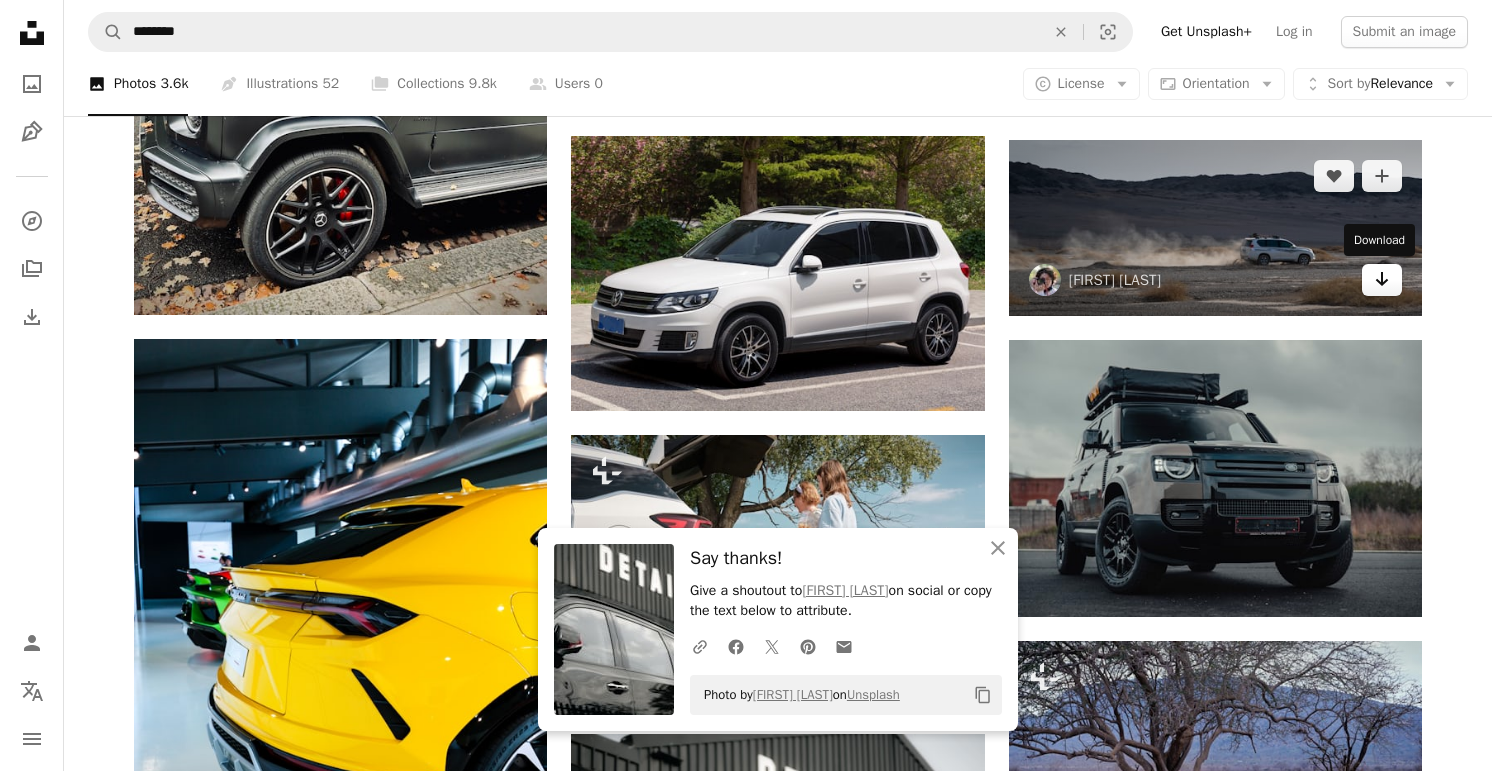 click on "Arrow pointing down" at bounding box center (1382, 280) 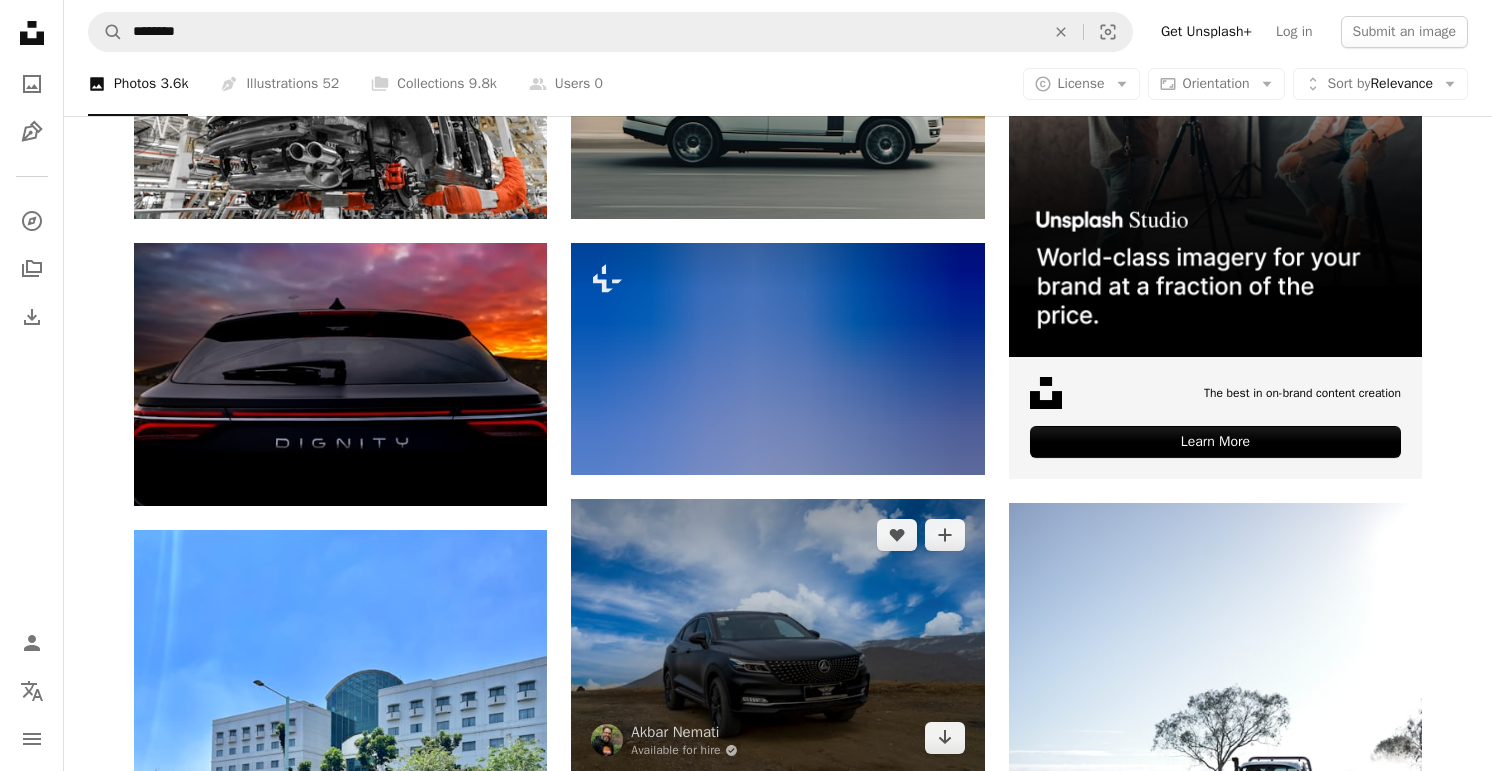 scroll, scrollTop: 550, scrollLeft: 0, axis: vertical 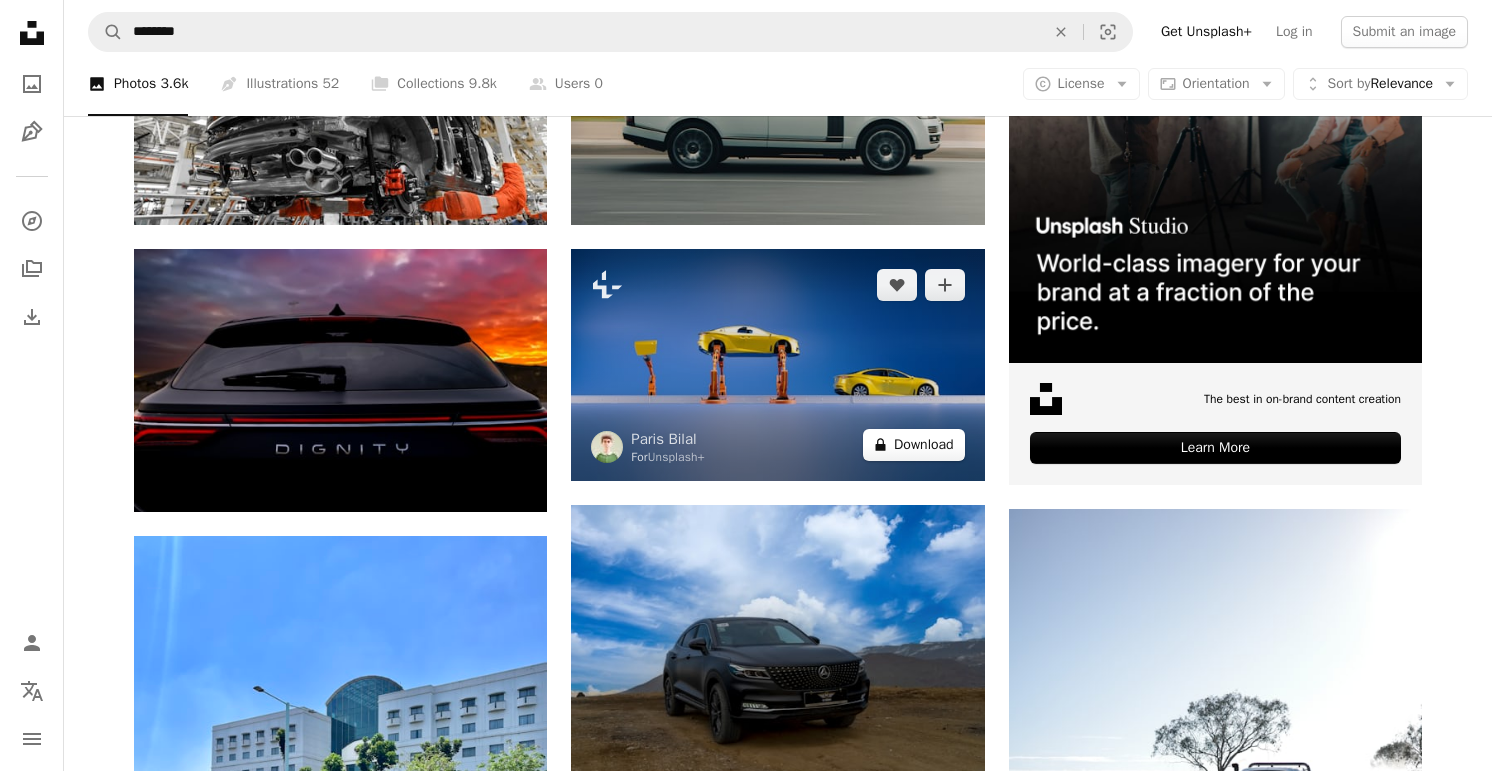 click on "A lock   Download" at bounding box center (914, 445) 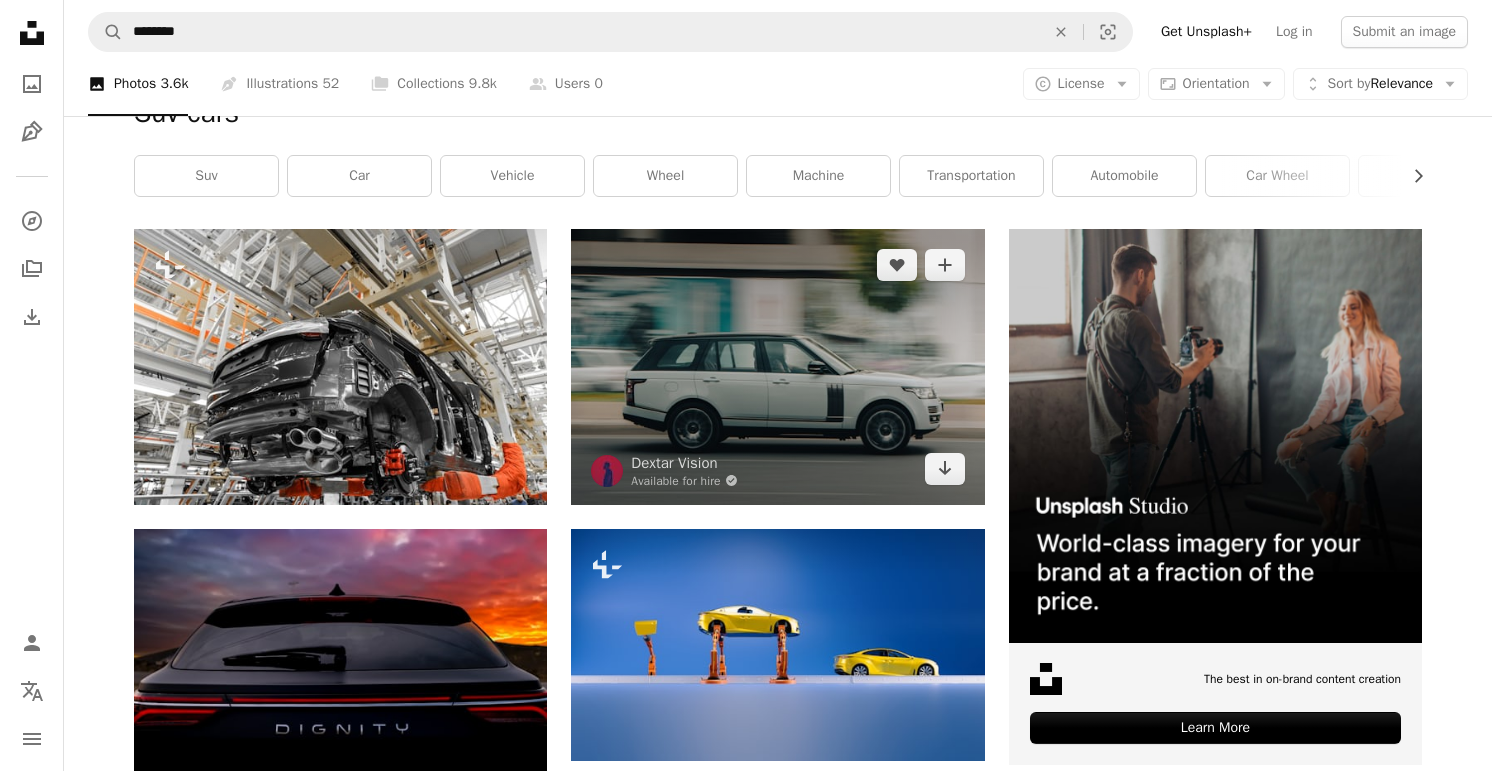 scroll, scrollTop: 320, scrollLeft: 0, axis: vertical 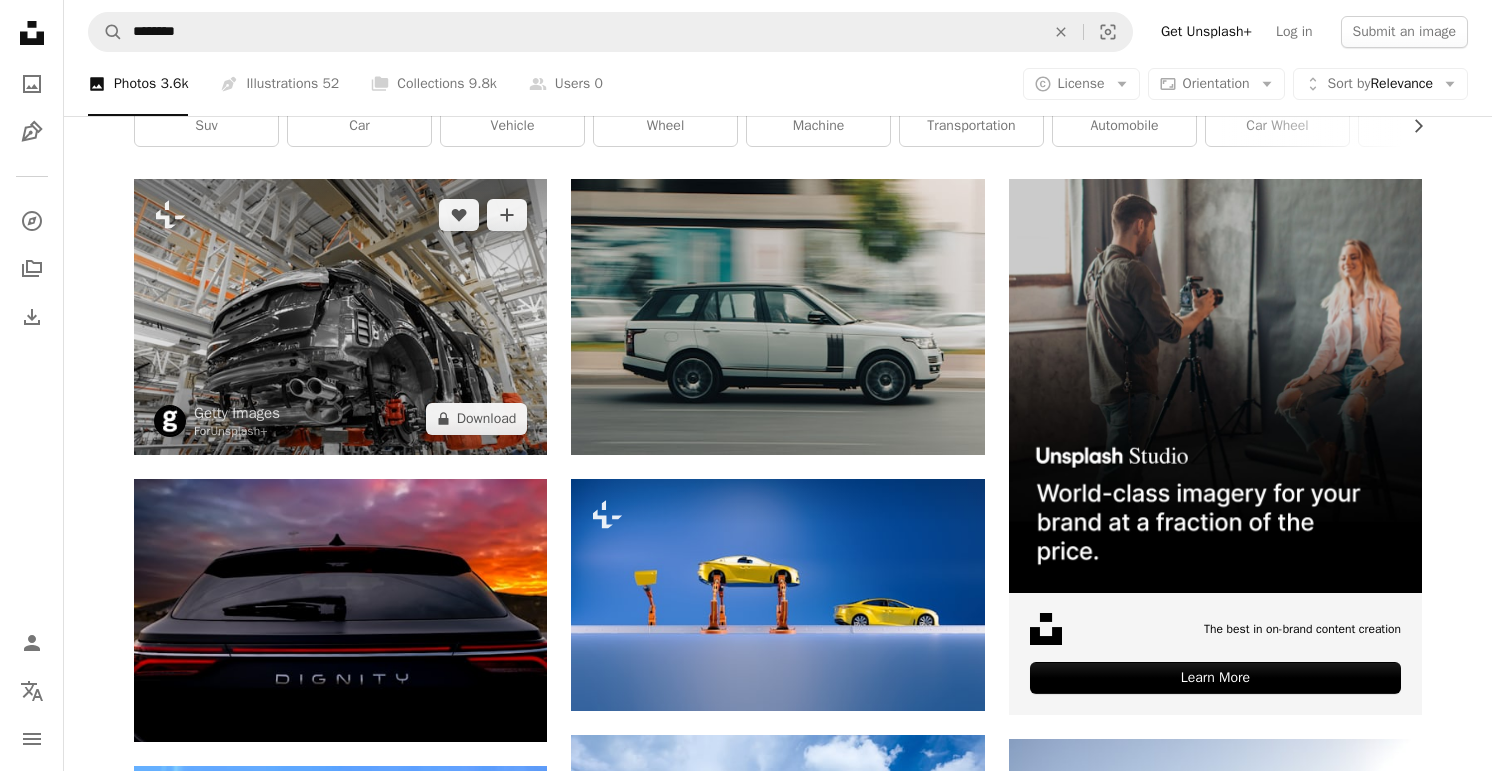 click at bounding box center (340, 316) 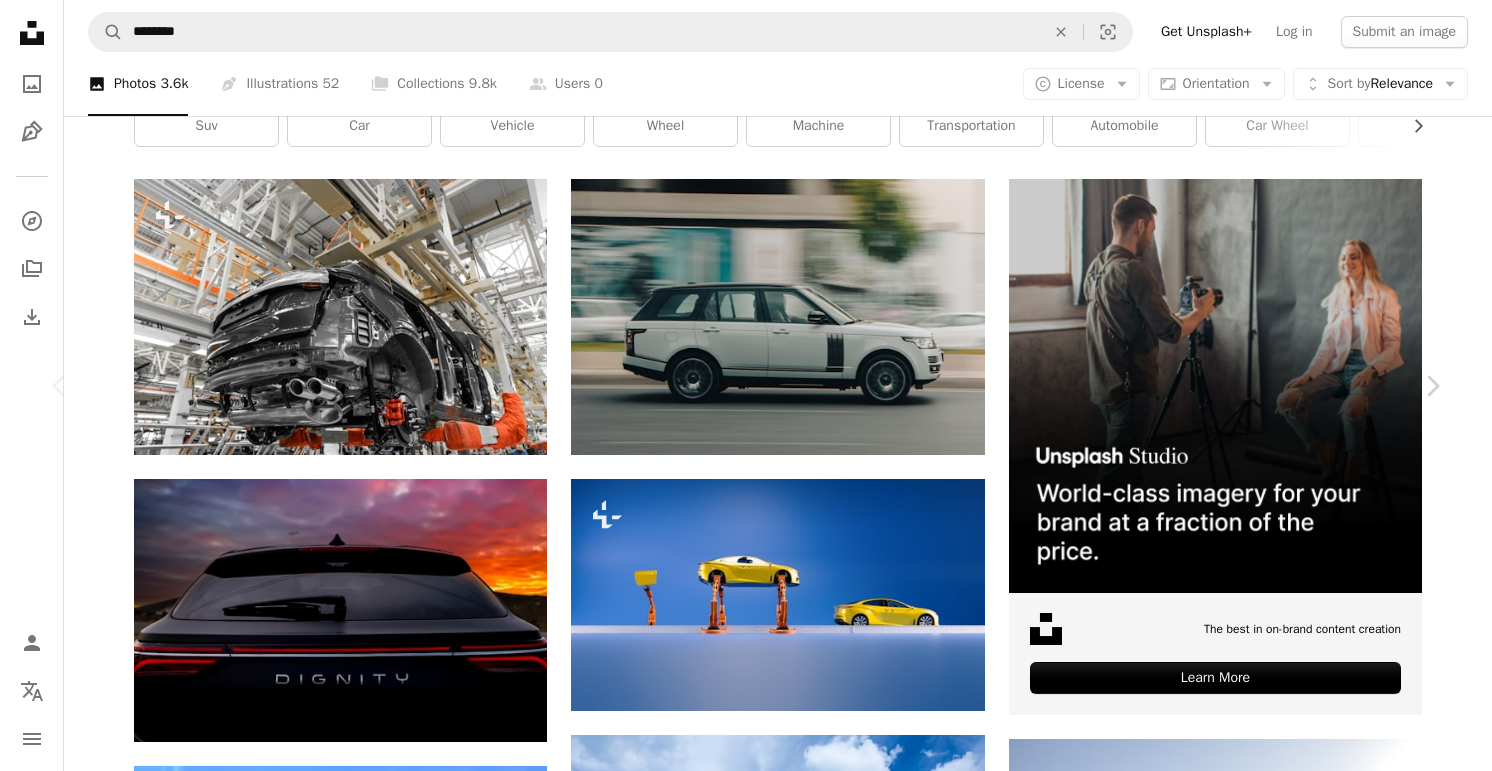 scroll, scrollTop: 2409, scrollLeft: 0, axis: vertical 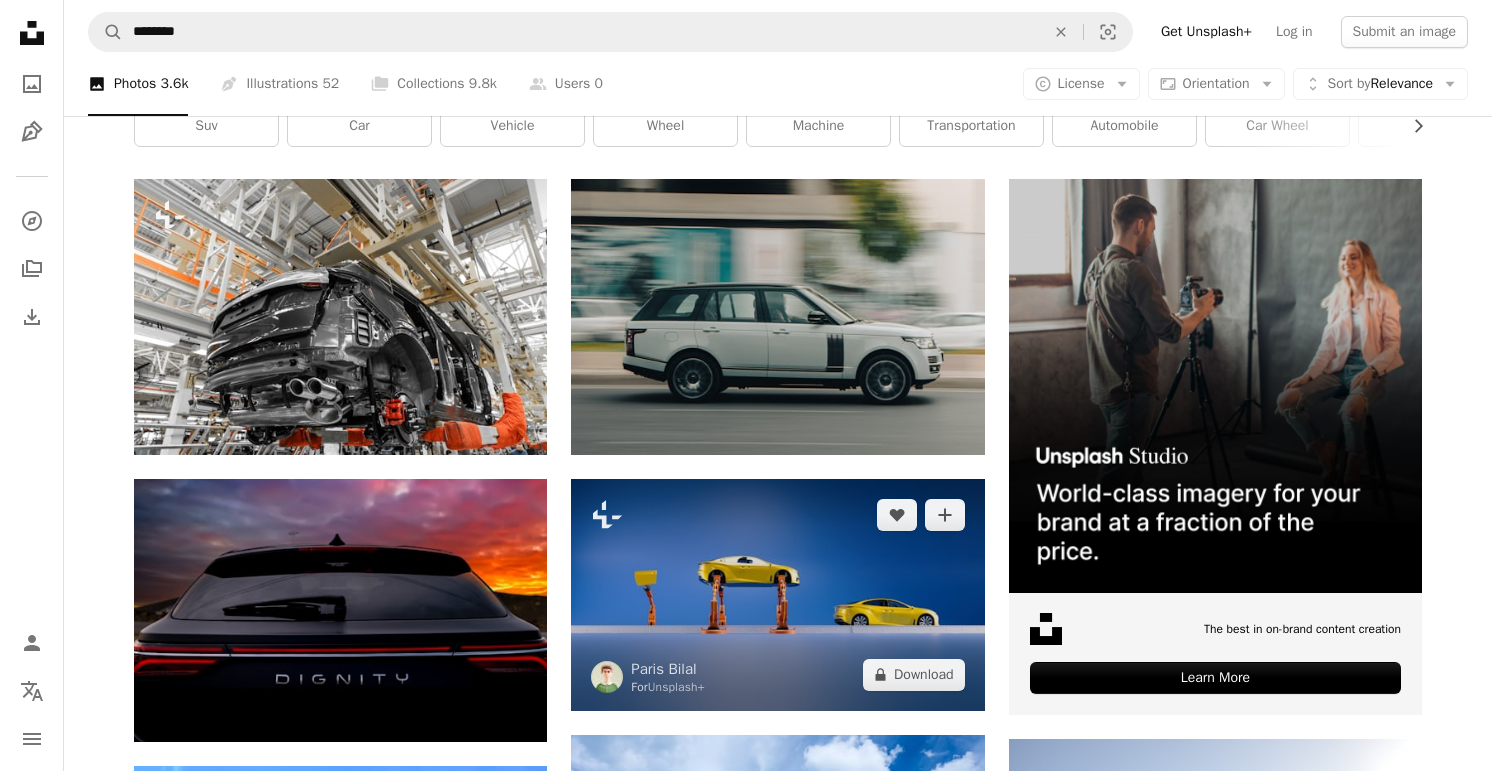 click at bounding box center [777, 595] 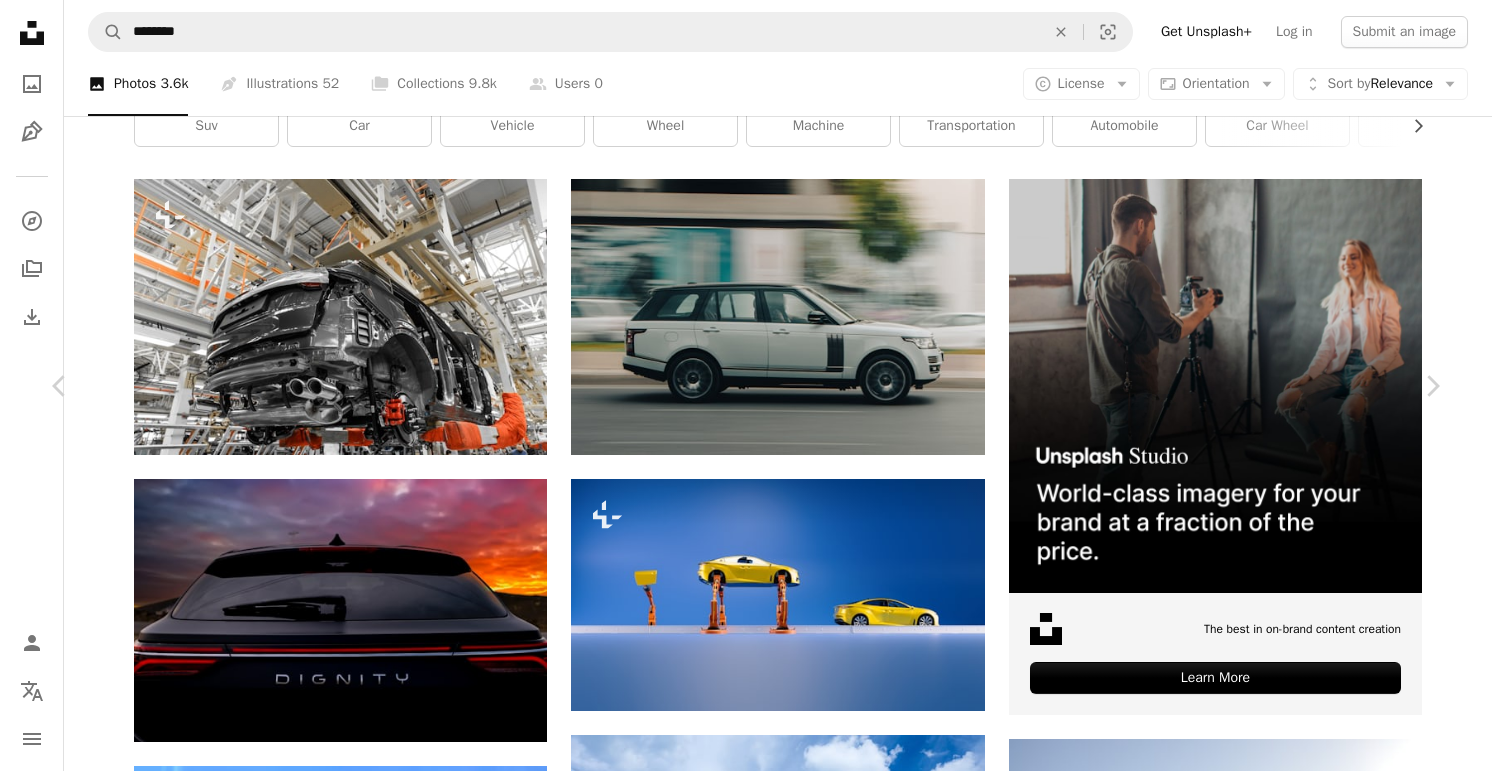 scroll, scrollTop: 2175, scrollLeft: 0, axis: vertical 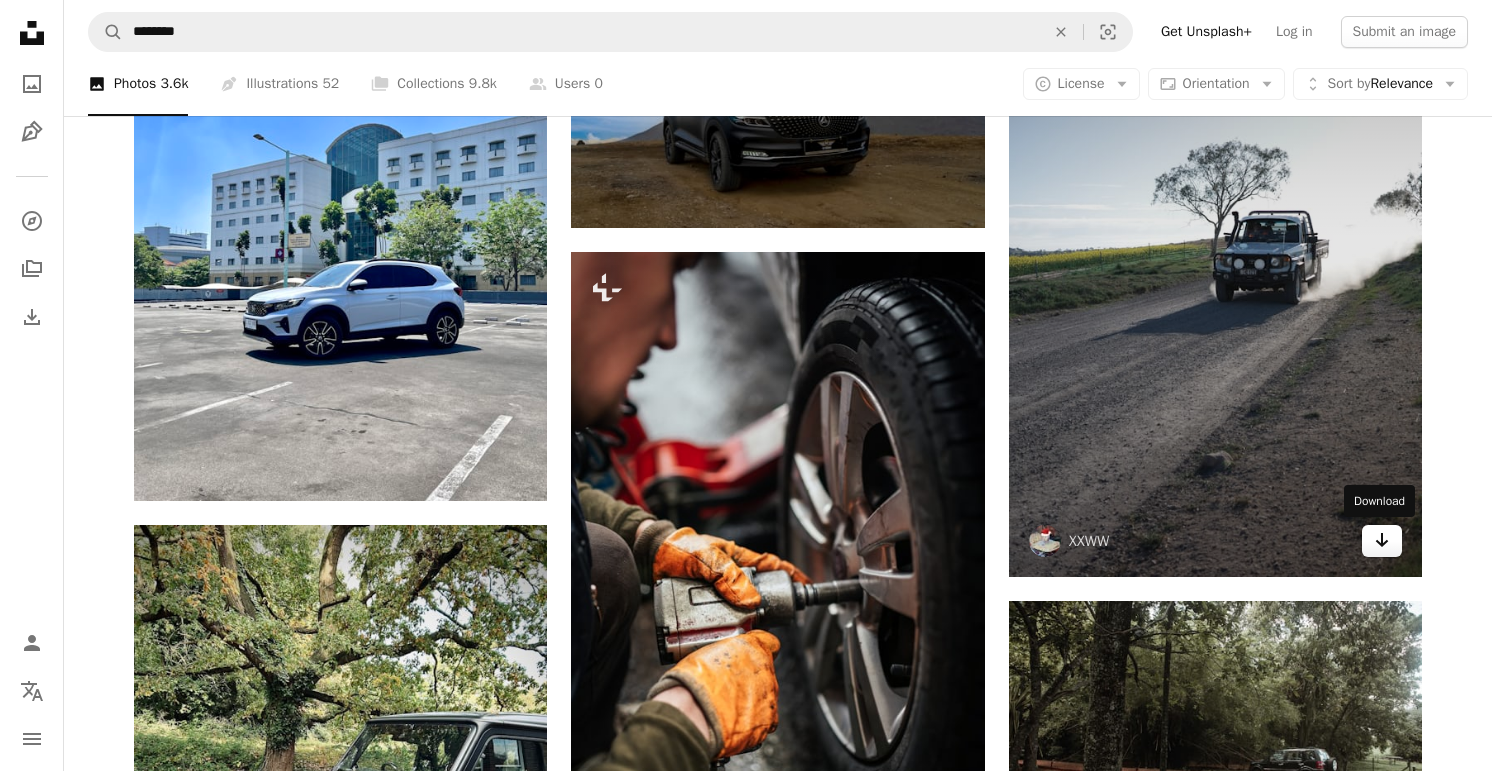 click on "Arrow pointing down" at bounding box center (1382, 541) 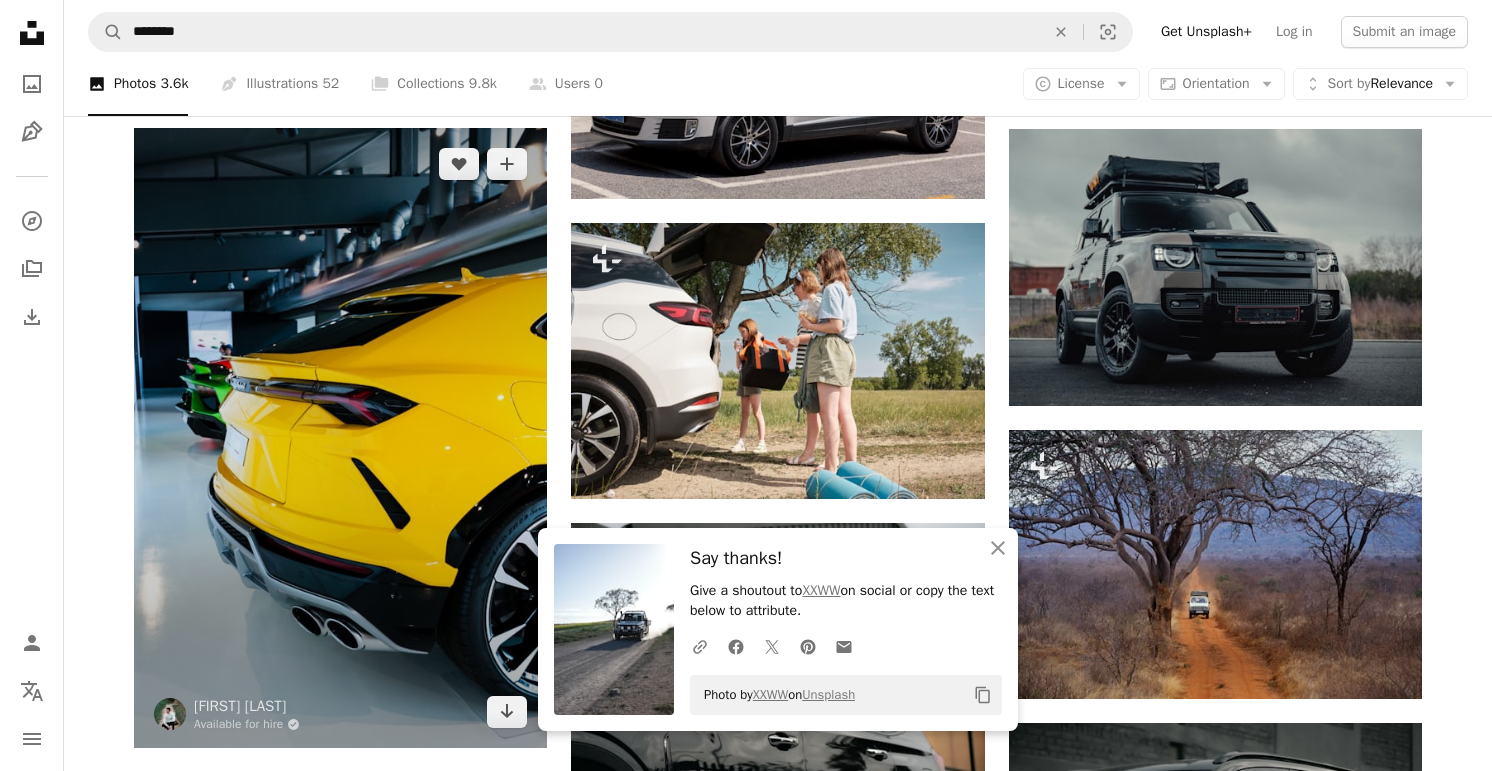 scroll, scrollTop: 2075, scrollLeft: 0, axis: vertical 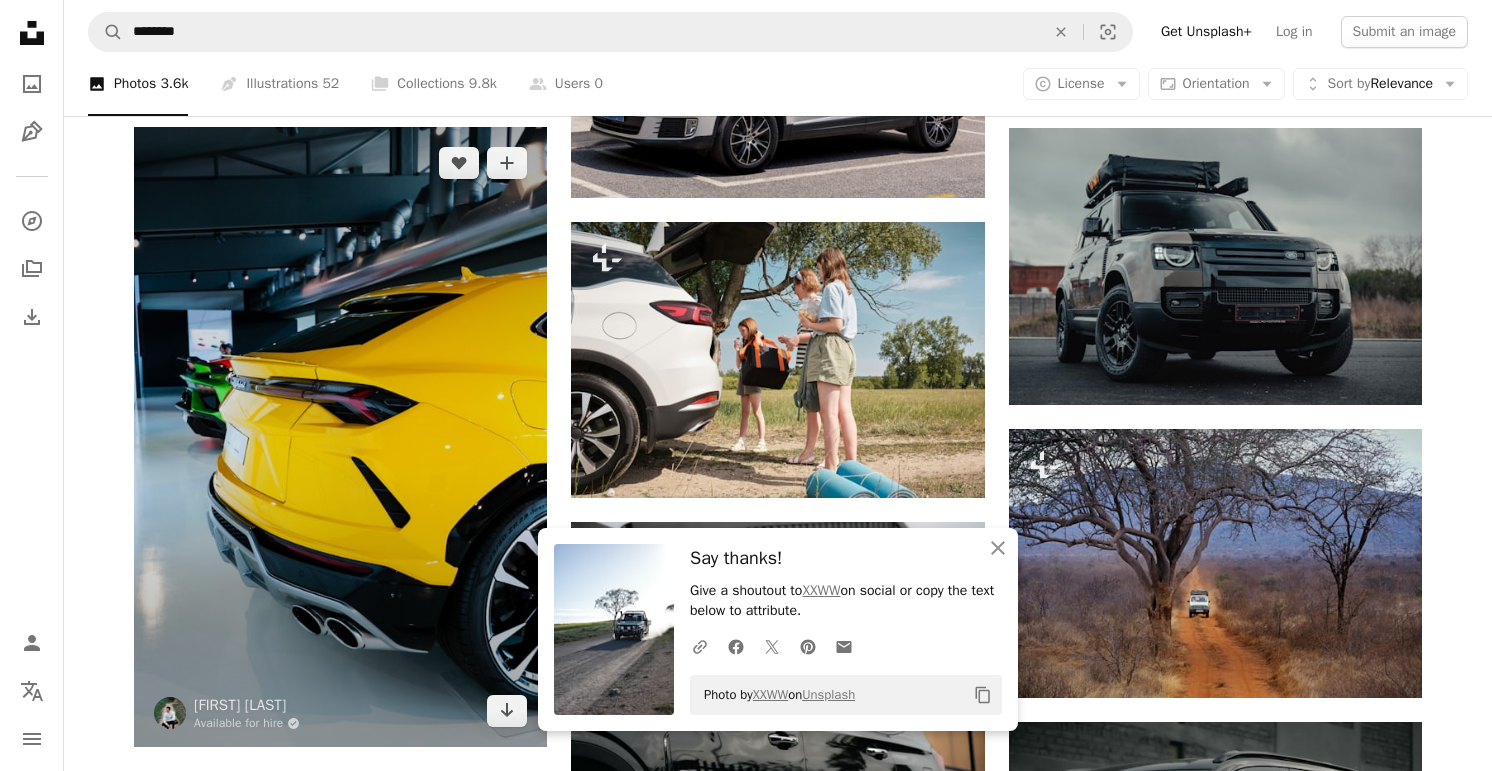 click at bounding box center (340, 437) 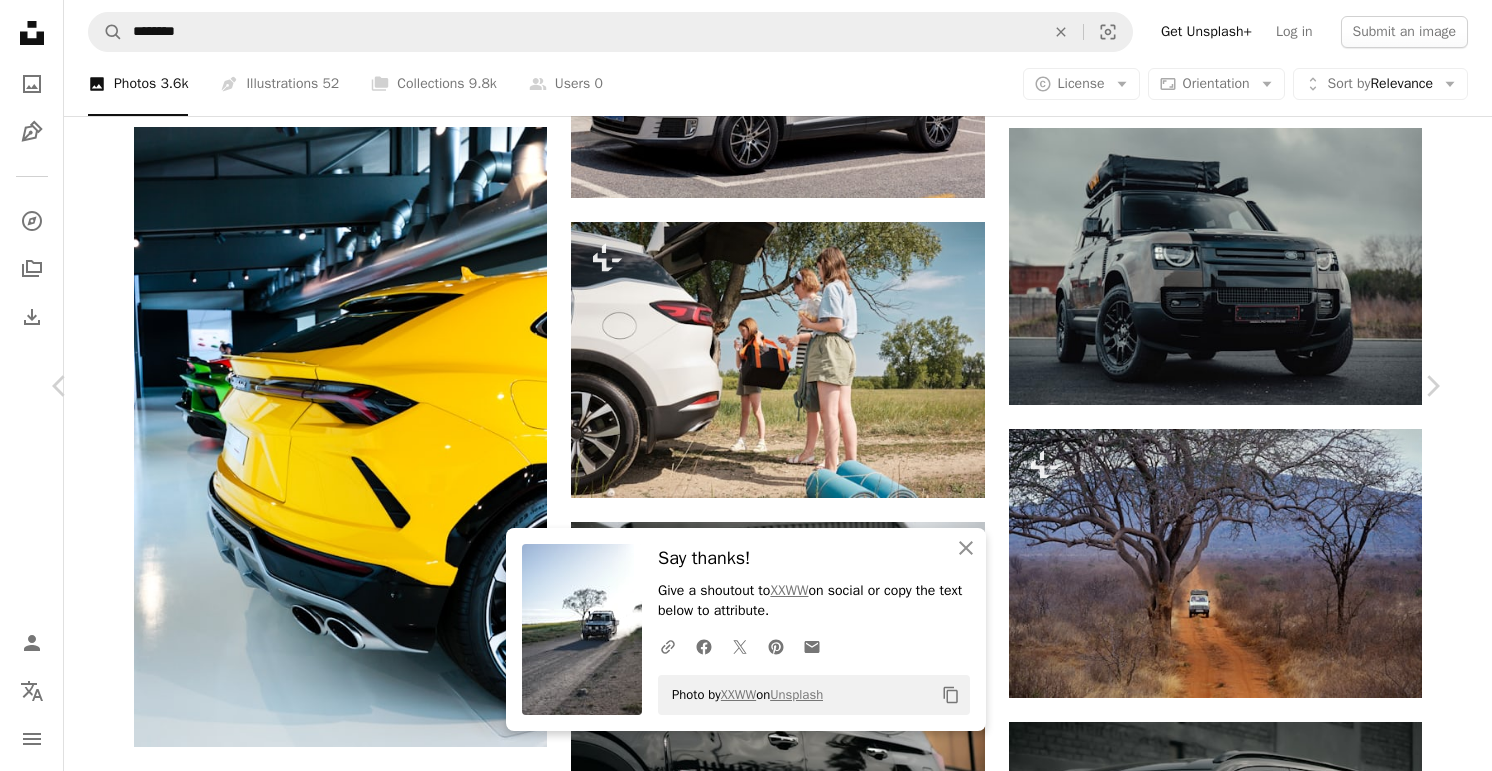 click on "Download free" at bounding box center [1243, 4102] 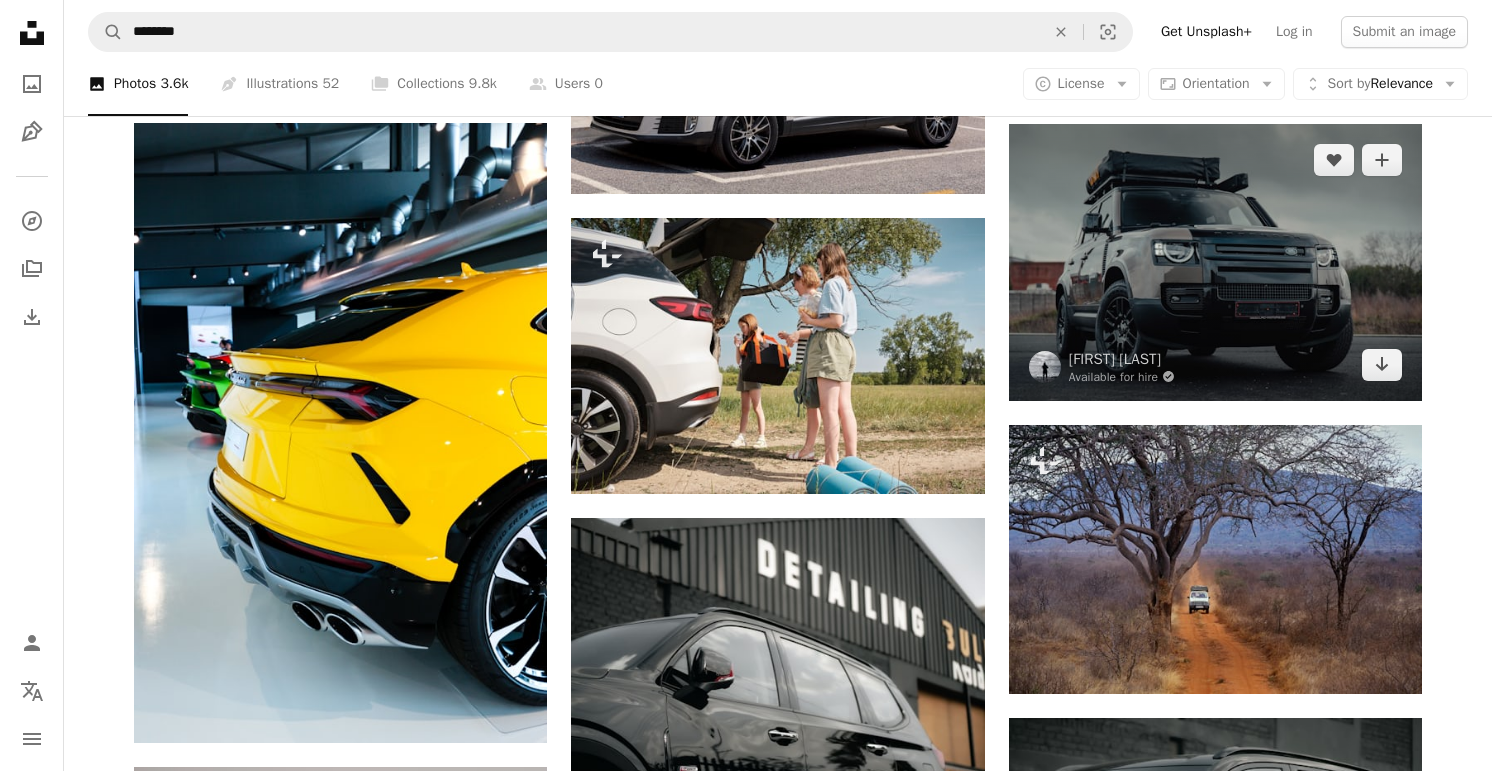 scroll, scrollTop: 2067, scrollLeft: 0, axis: vertical 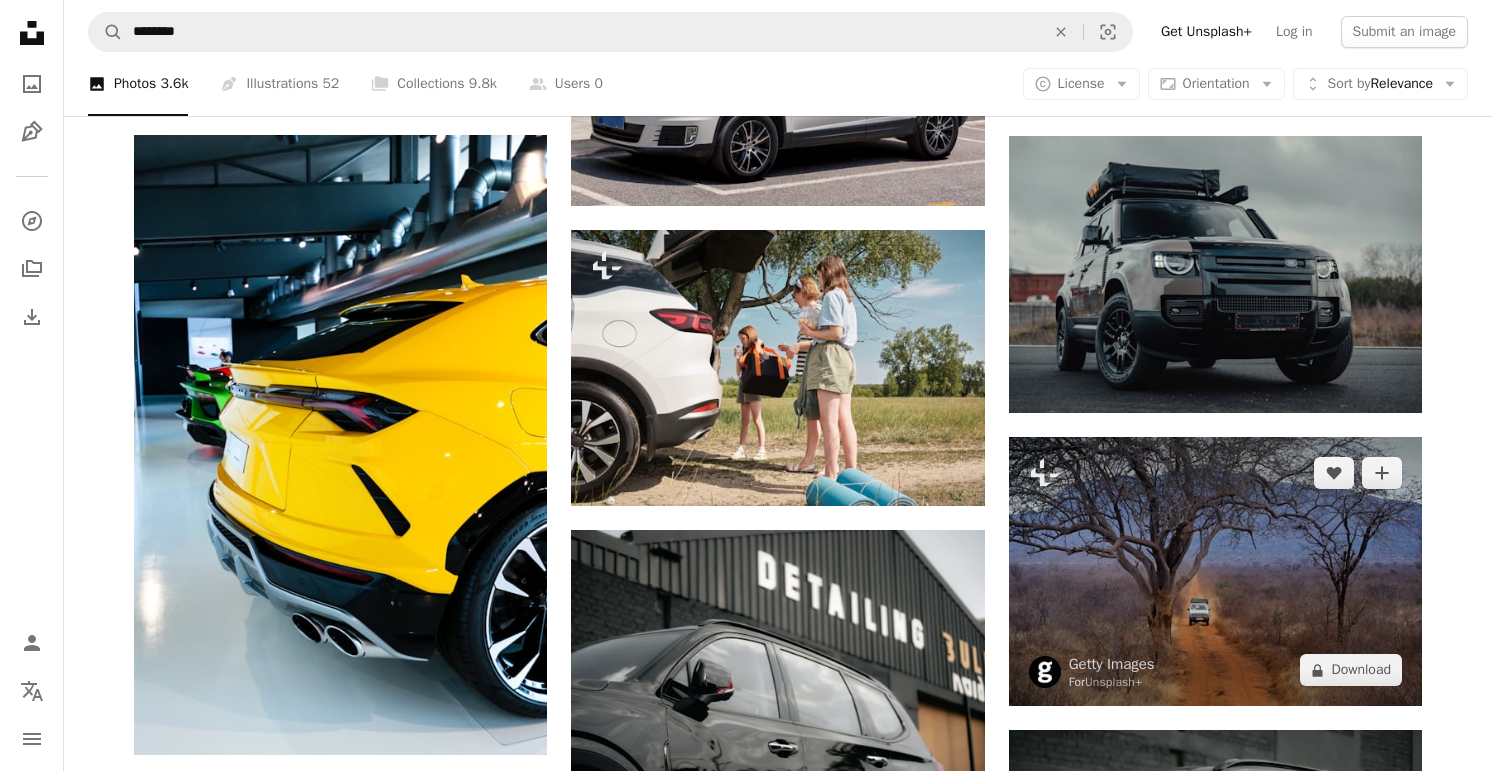click at bounding box center [1215, 572] 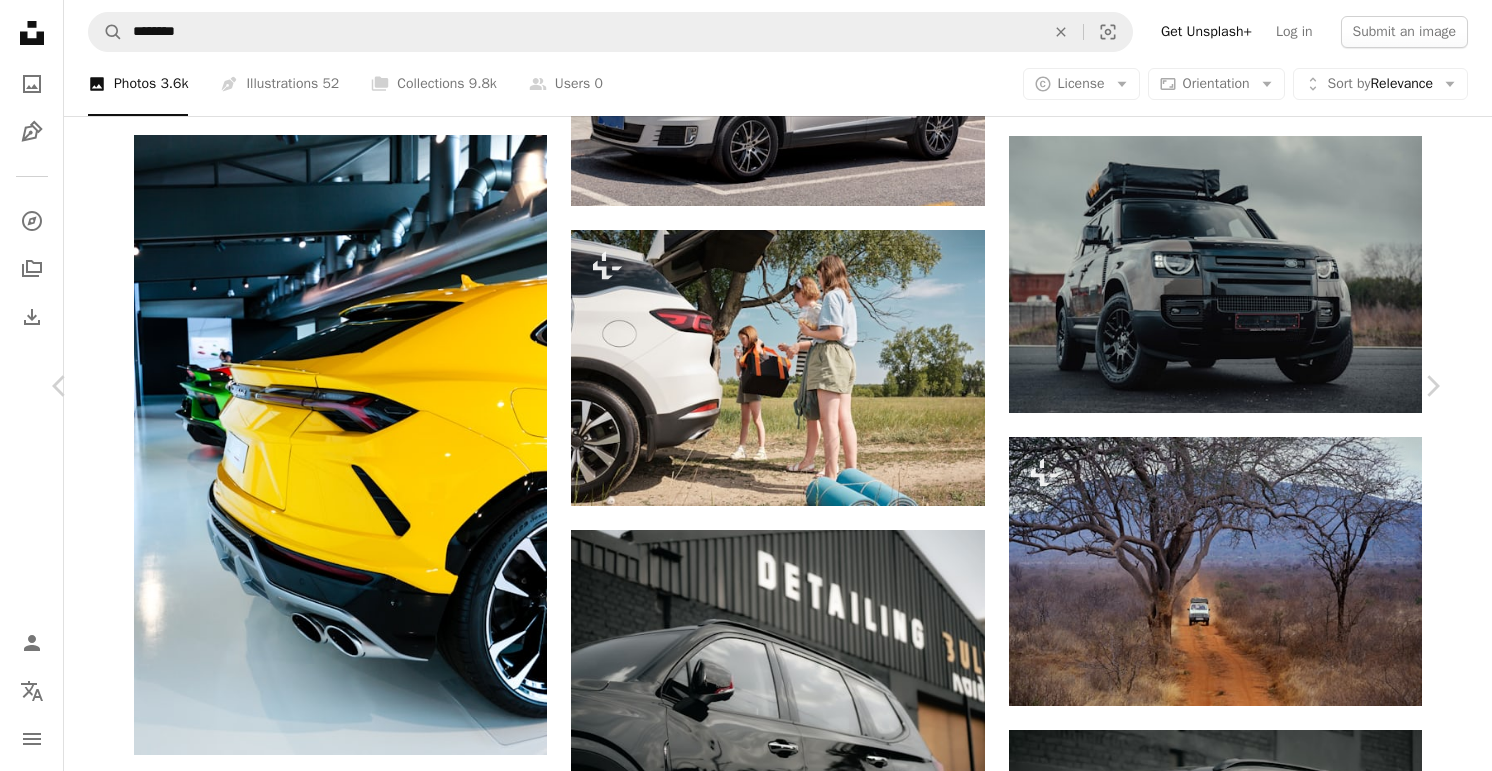 scroll, scrollTop: 0, scrollLeft: 0, axis: both 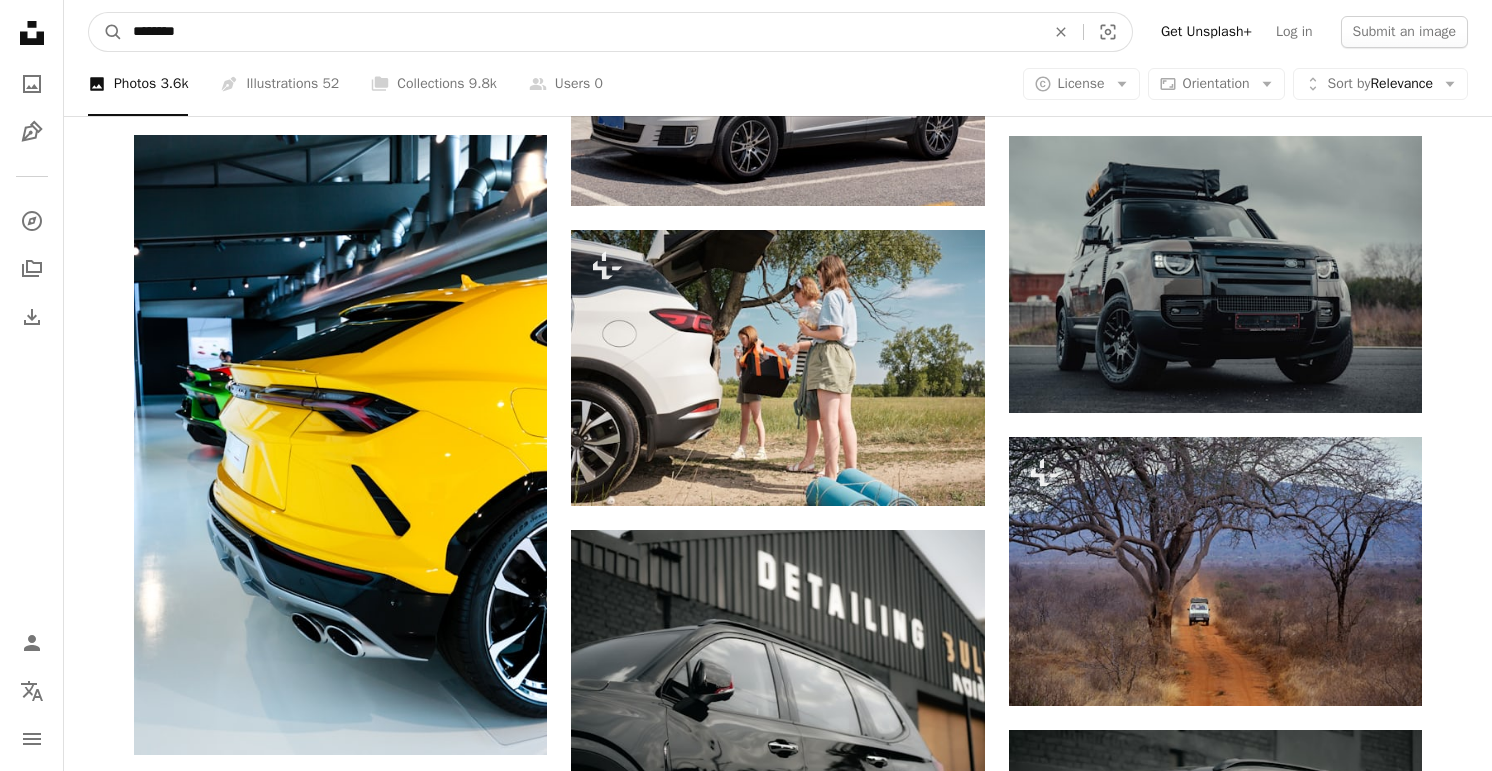 click on "********" at bounding box center [581, 32] 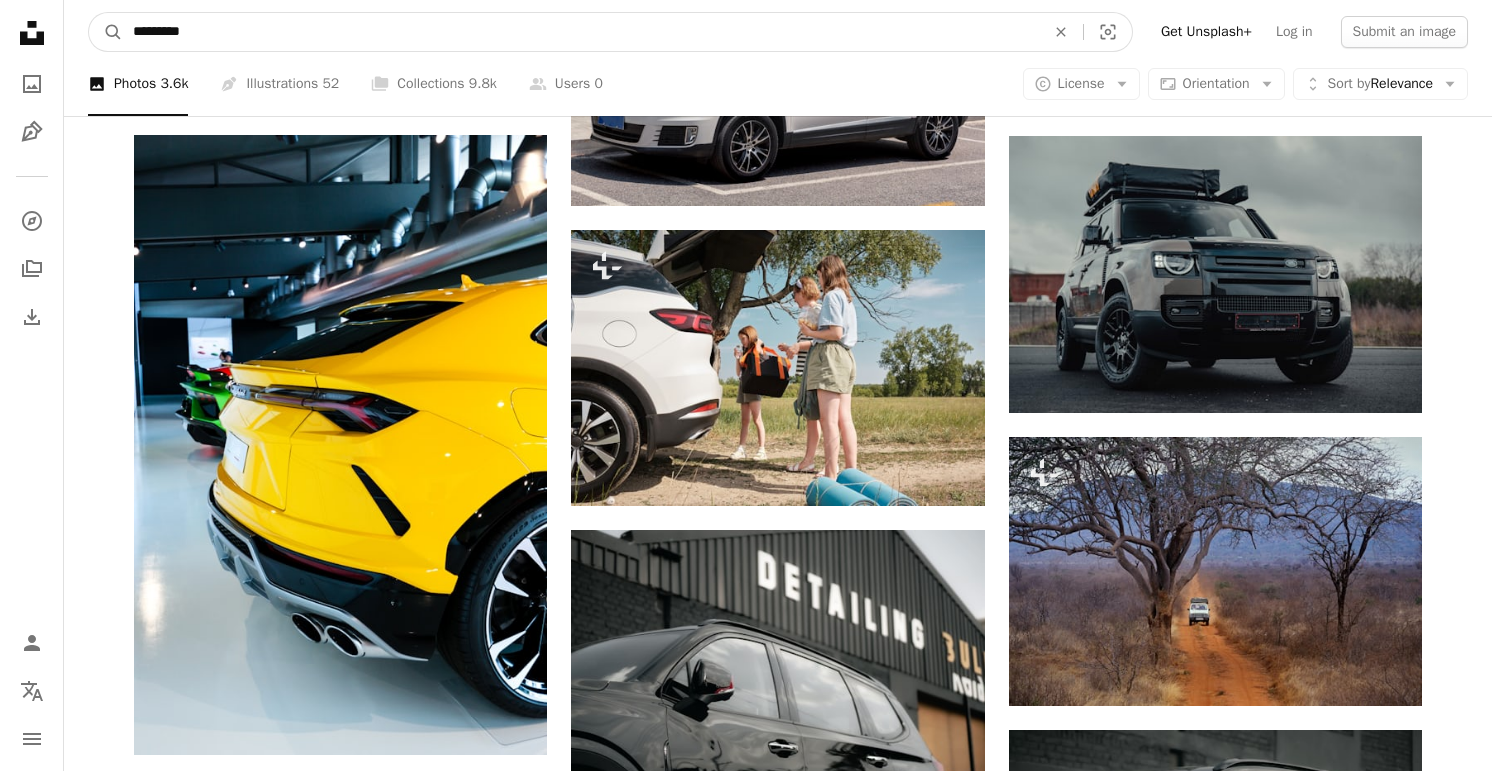 type on "**********" 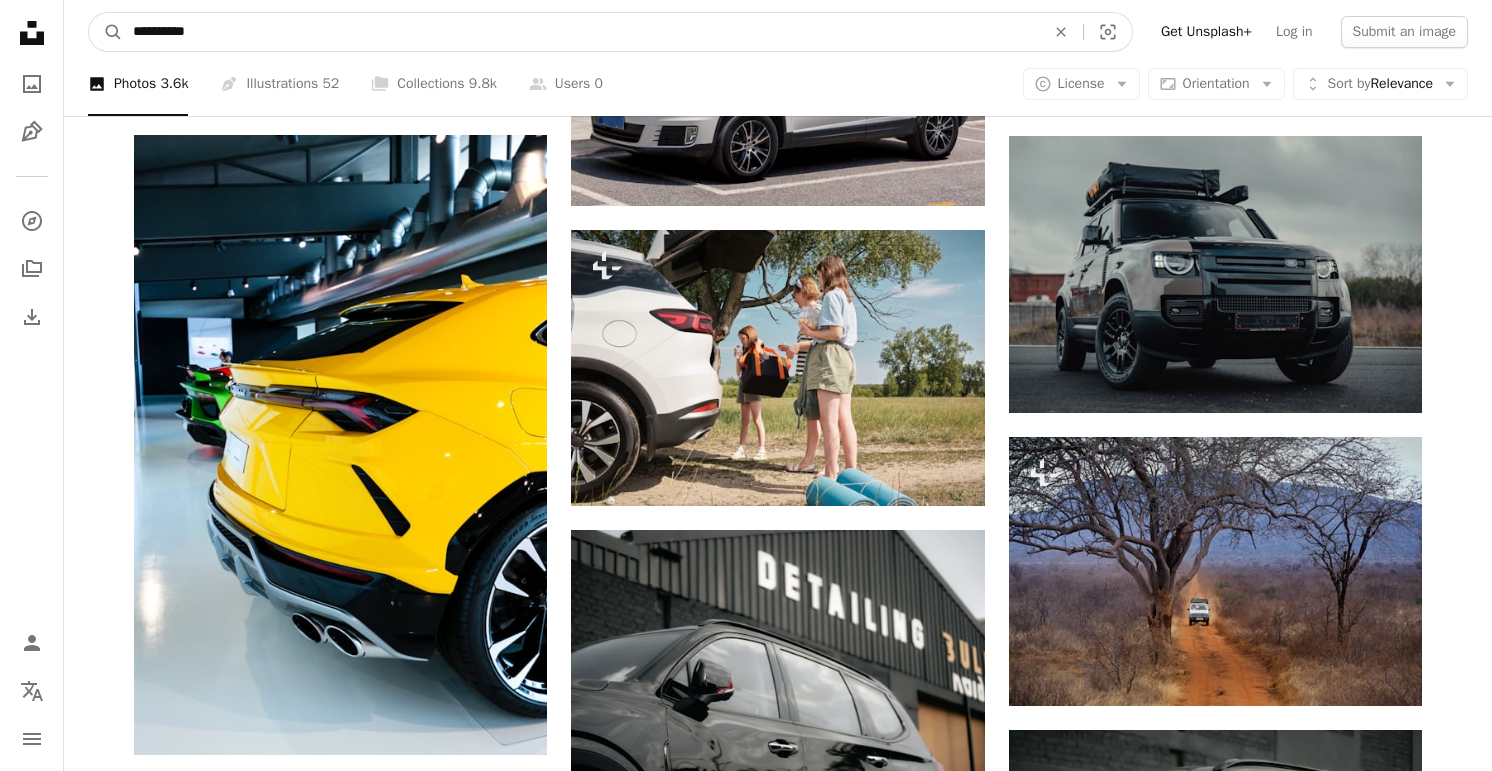 click on "A magnifying glass" at bounding box center (106, 32) 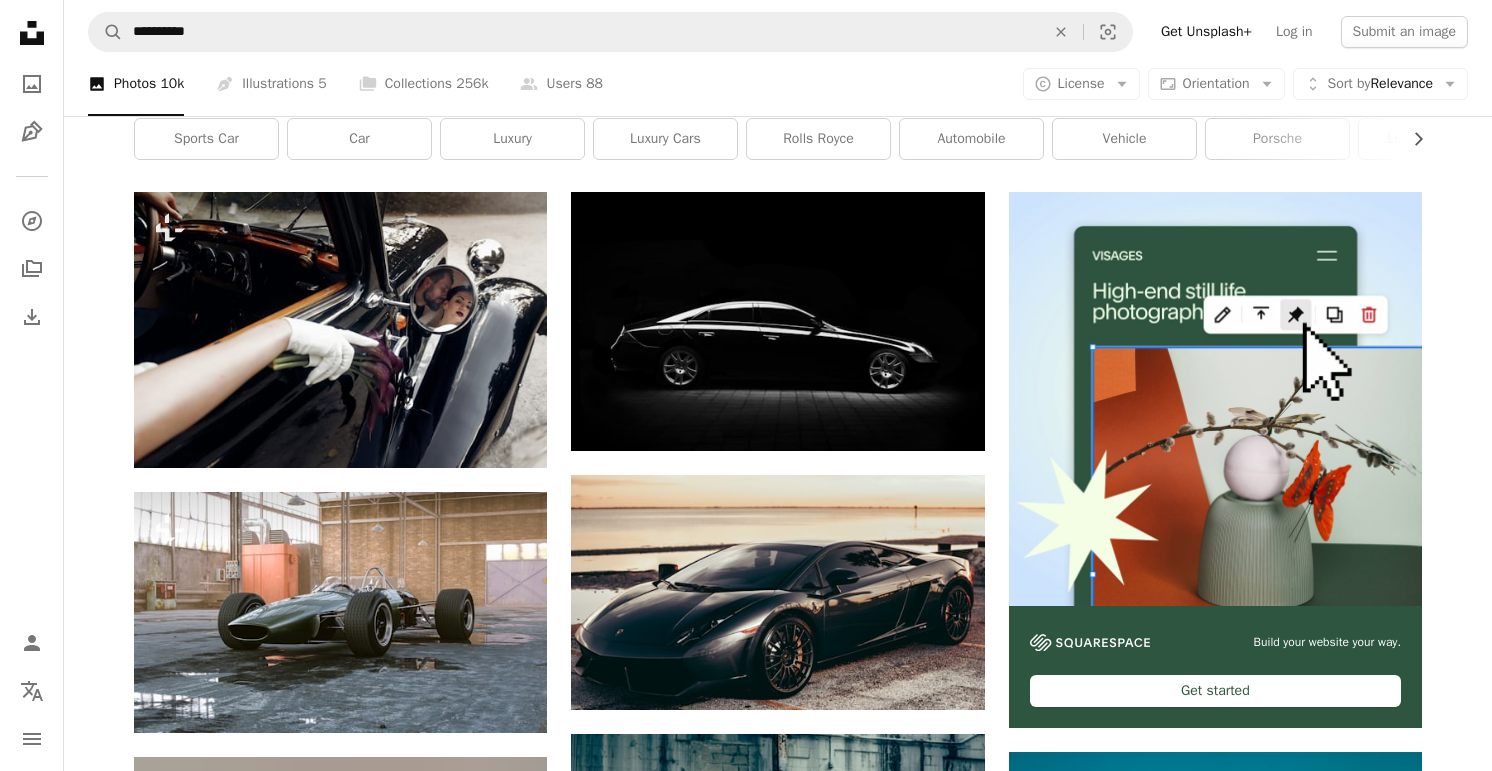 scroll, scrollTop: 310, scrollLeft: 0, axis: vertical 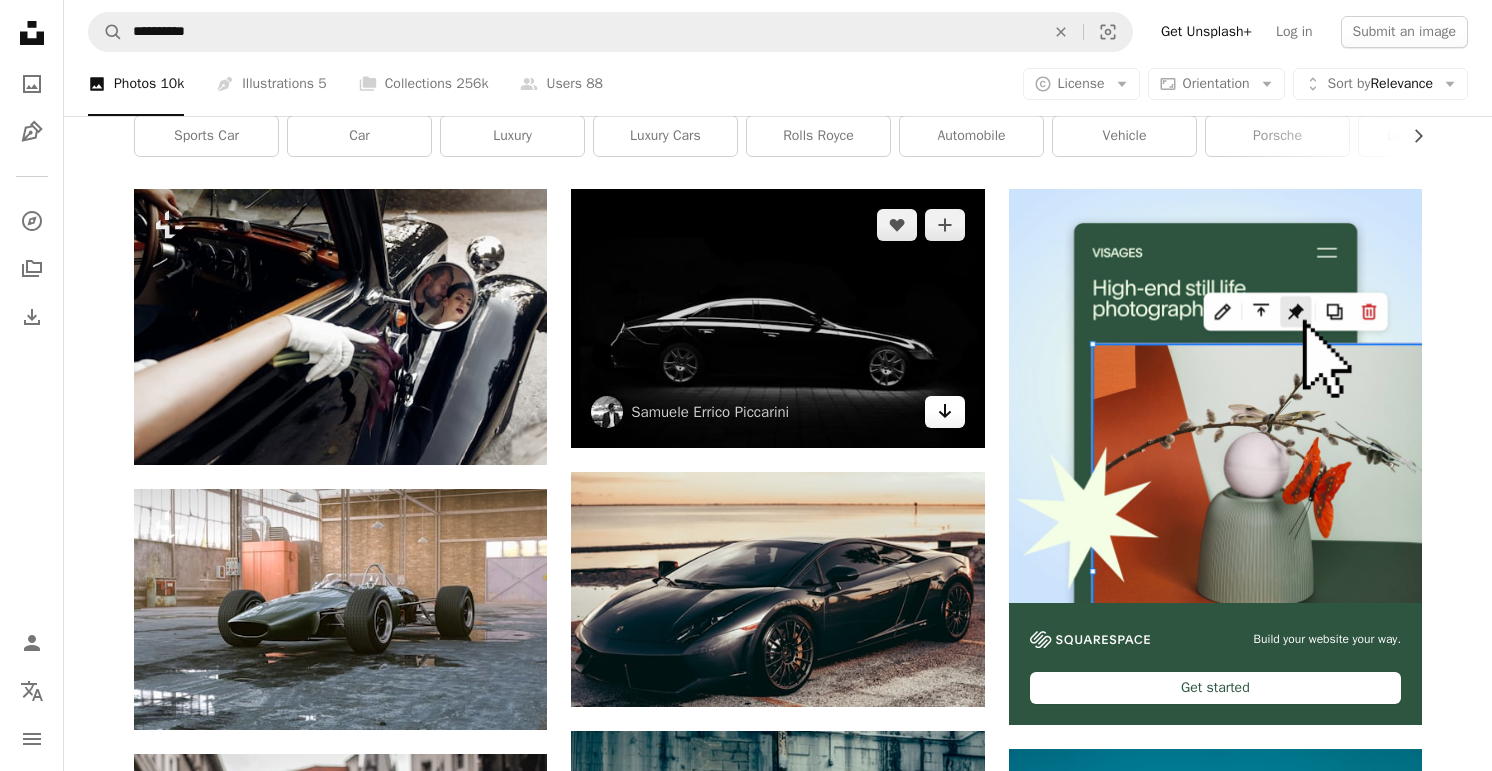 click on "Arrow pointing down" at bounding box center (945, 412) 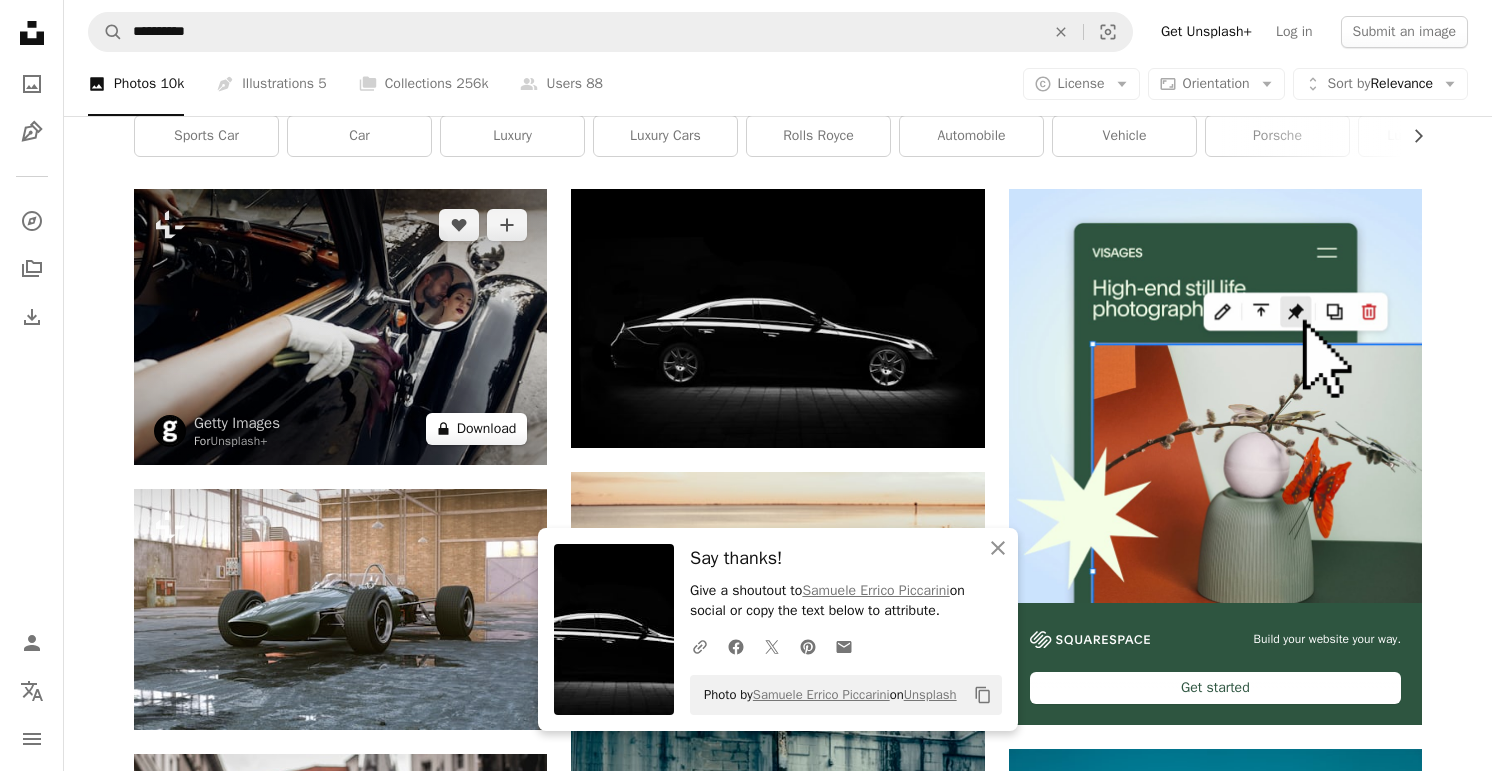 click on "A lock   Download" at bounding box center (477, 429) 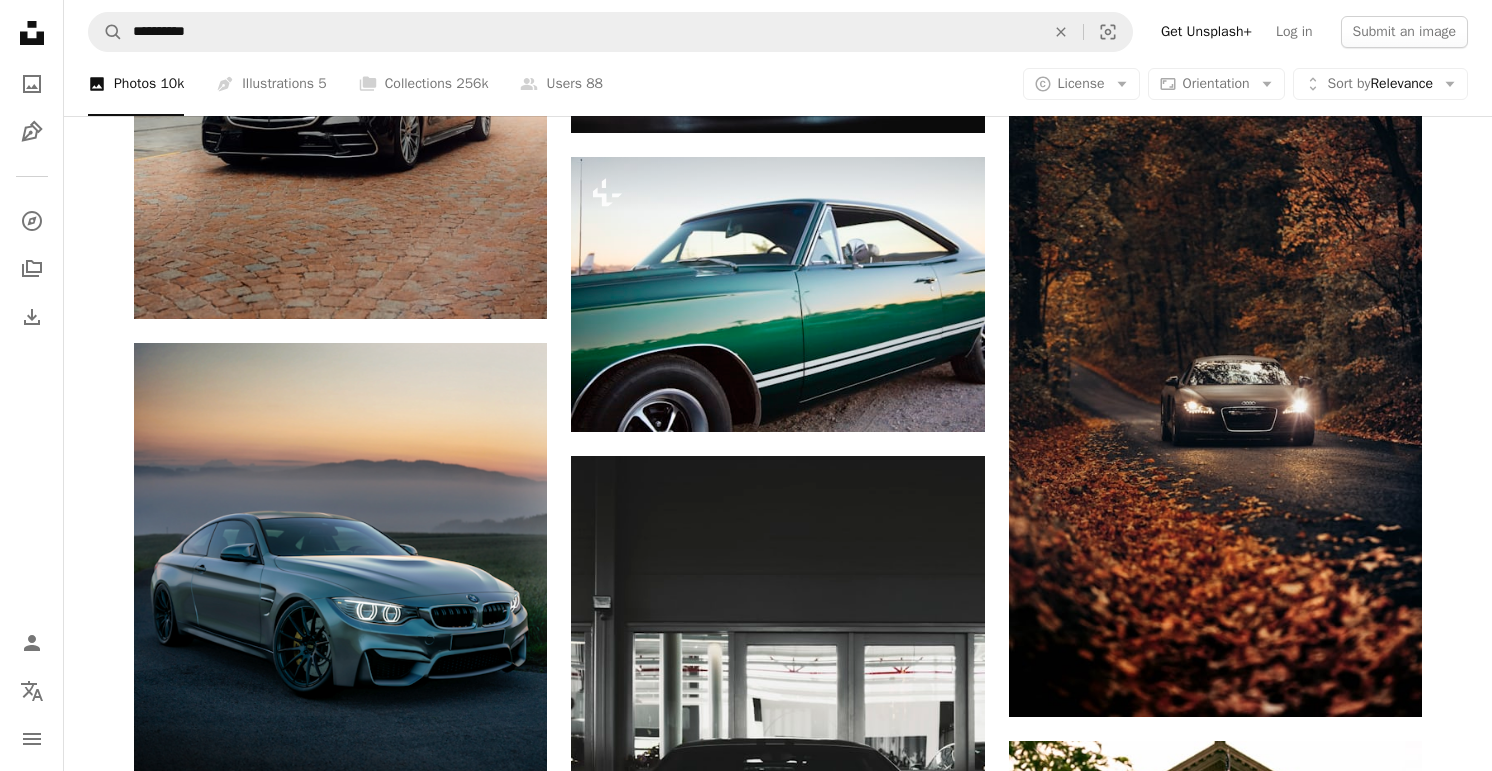 scroll, scrollTop: 1910, scrollLeft: 0, axis: vertical 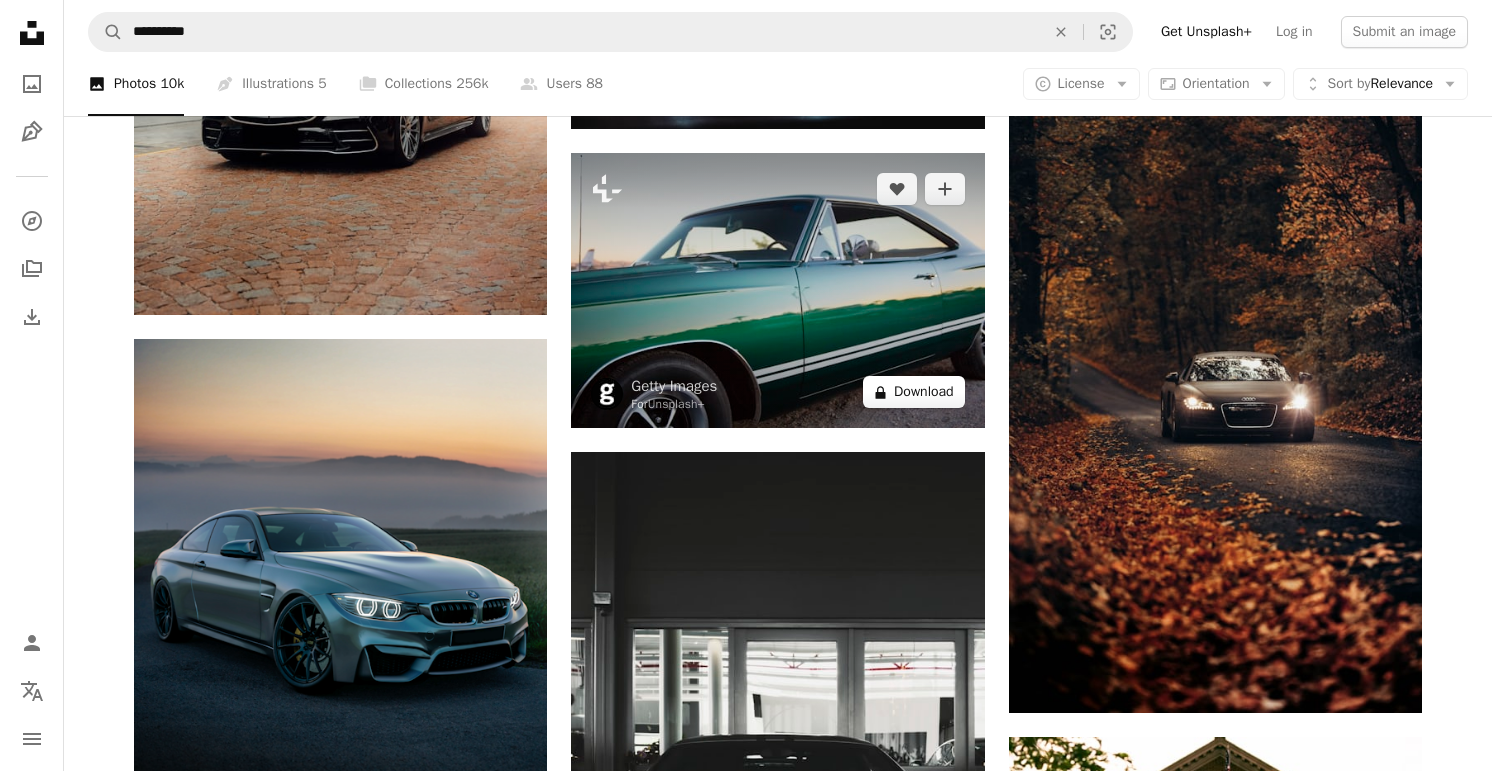 click on "A lock   Download" at bounding box center [914, 392] 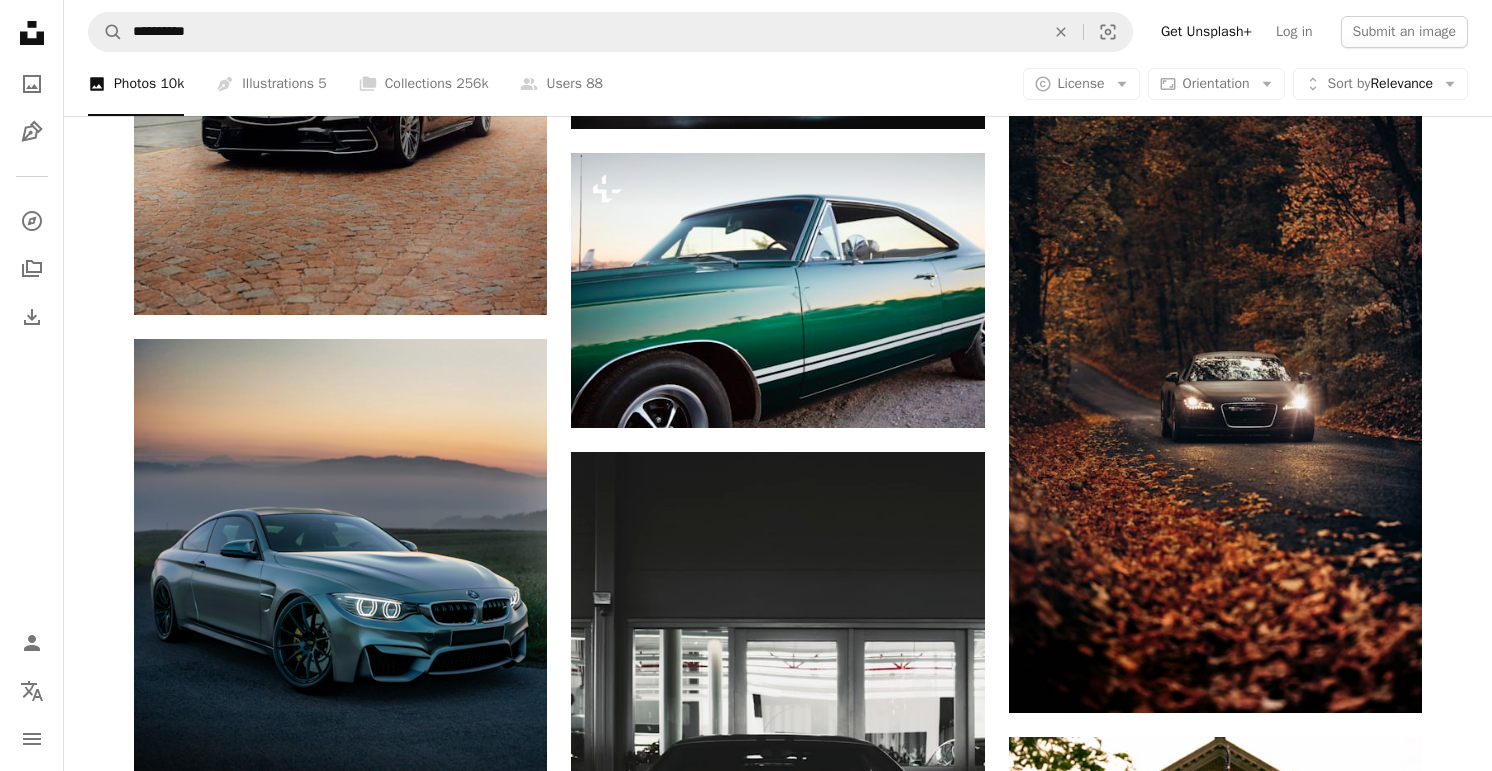 click on "An X shape Premium, ready to use images. Get unlimited access. A plus sign Members-only content added monthly A plus sign Unlimited royalty-free downloads A plus sign Illustrations  New A plus sign Enhanced legal protections yearly 66%  off monthly $12   $4 USD per month * Get  Unsplash+ * When paid annually, billed upfront  $48 Taxes where applicable. Renews automatically. Cancel anytime." at bounding box center (746, 3185) 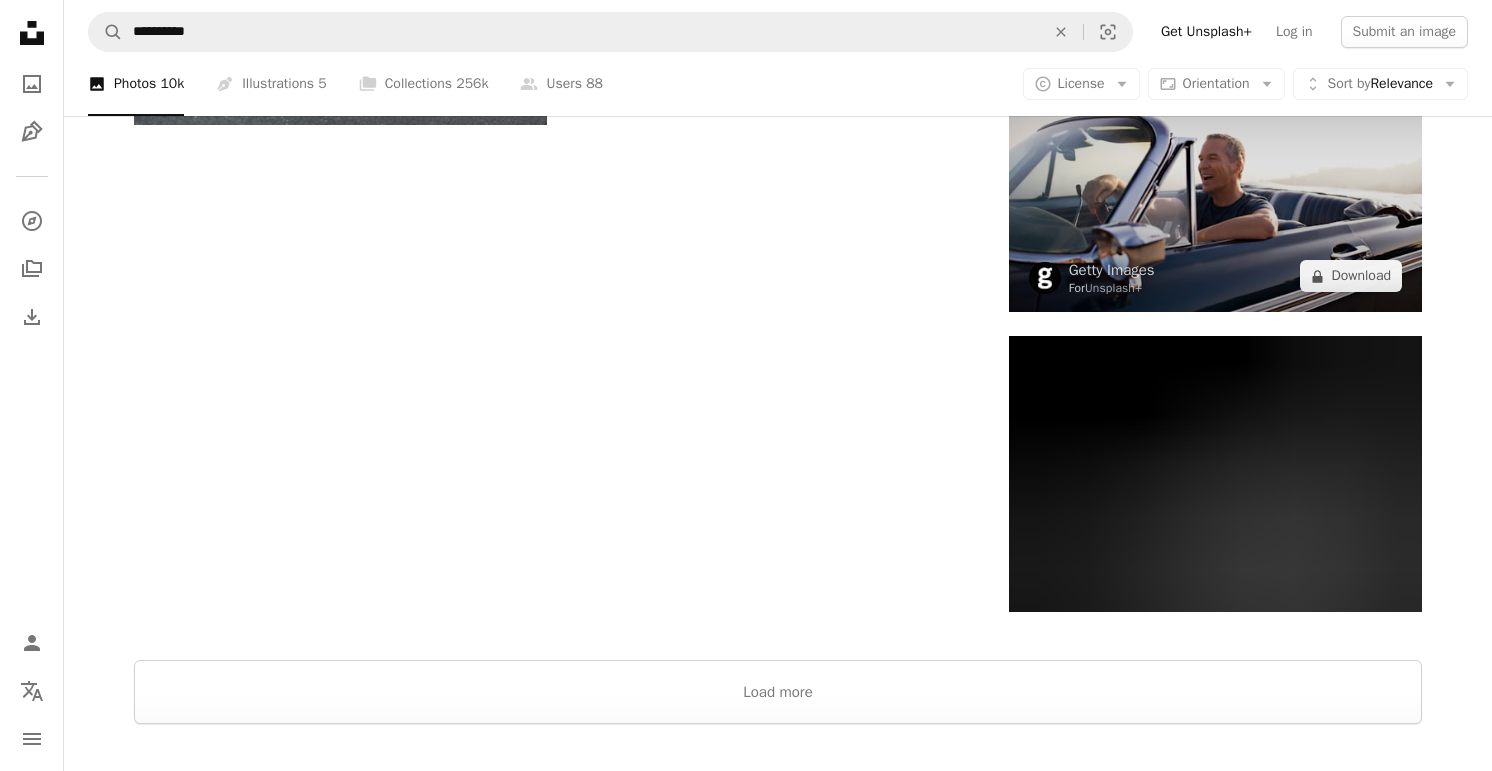scroll, scrollTop: 3189, scrollLeft: 0, axis: vertical 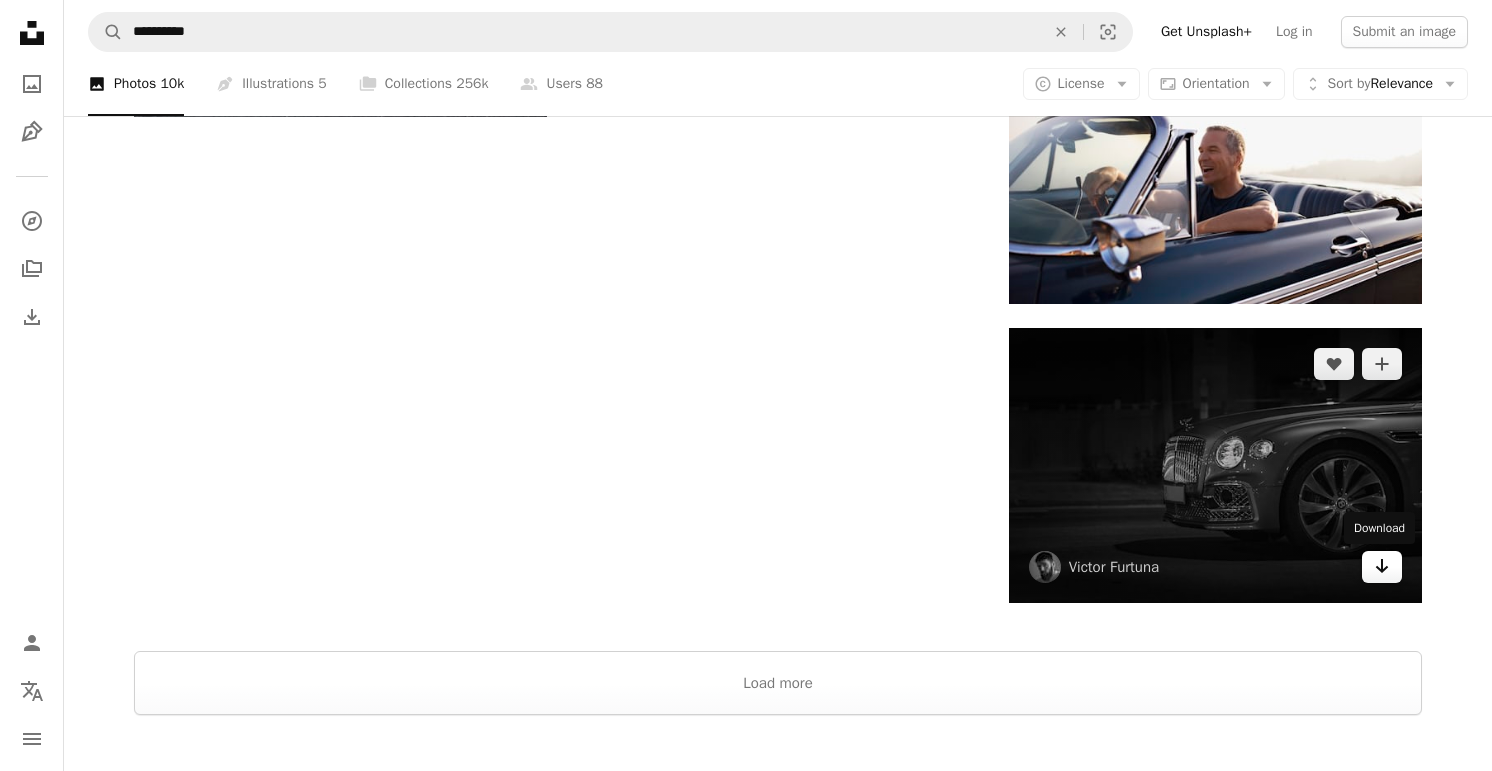 click 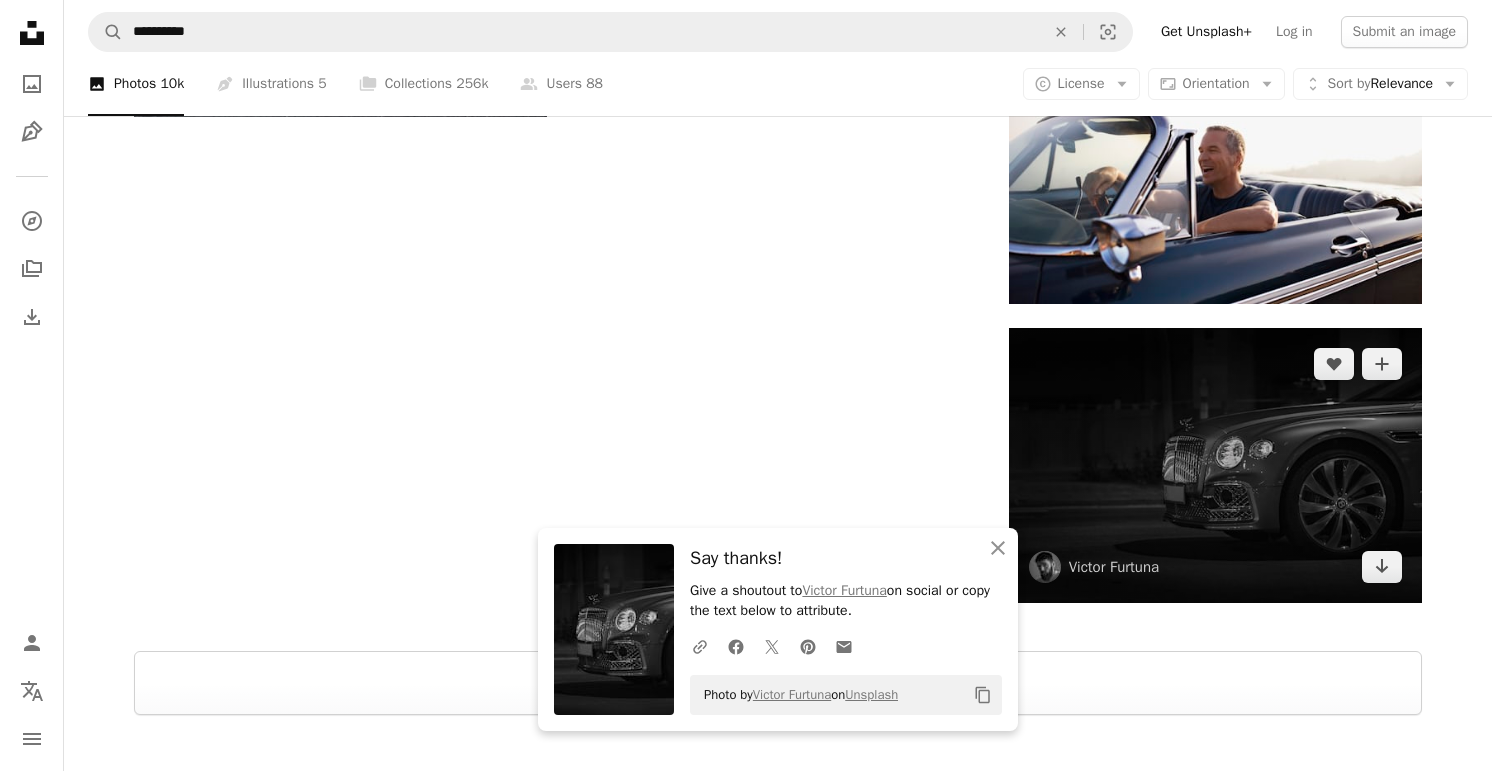 click at bounding box center (1215, 465) 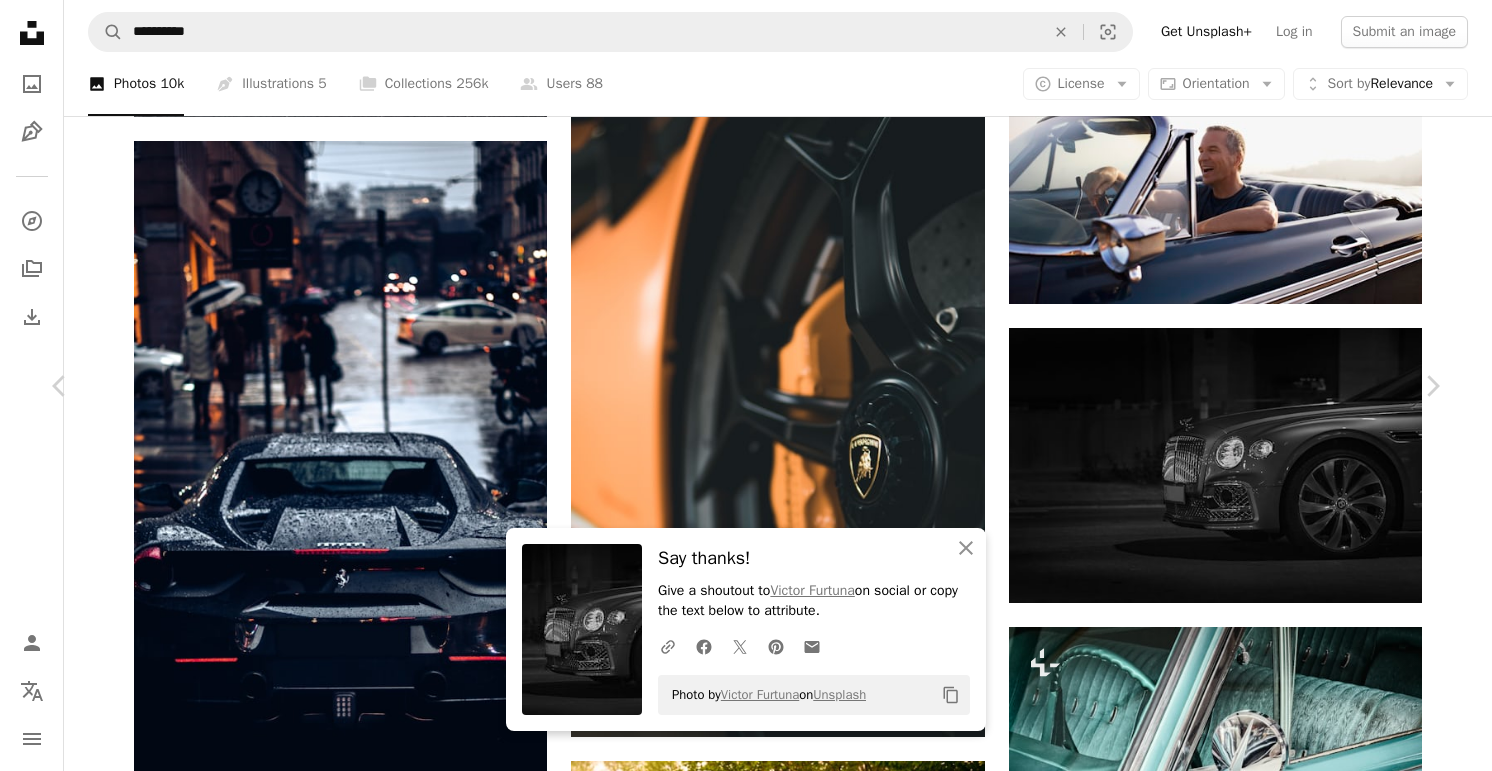 scroll, scrollTop: 930, scrollLeft: 0, axis: vertical 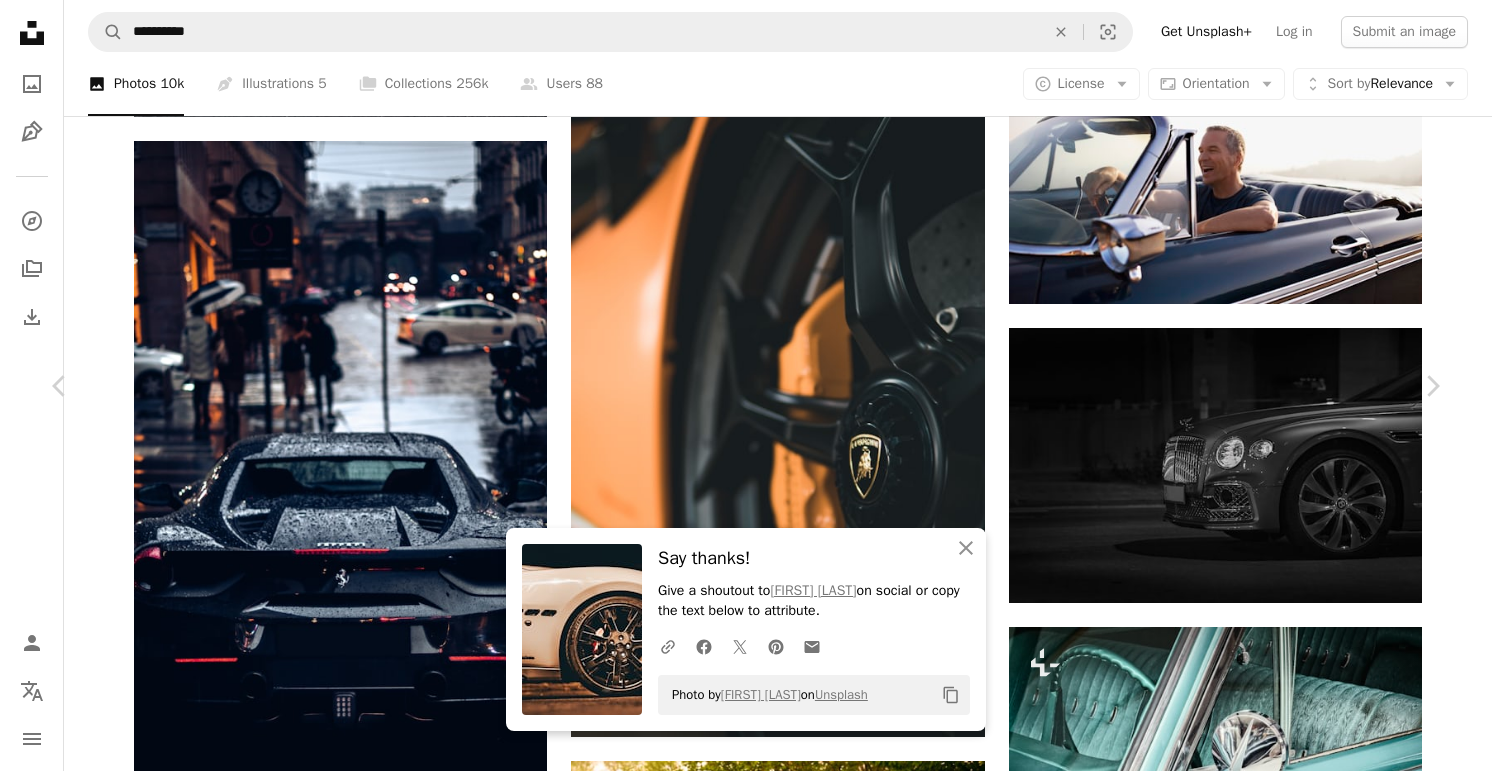 click on "Arrow pointing down" 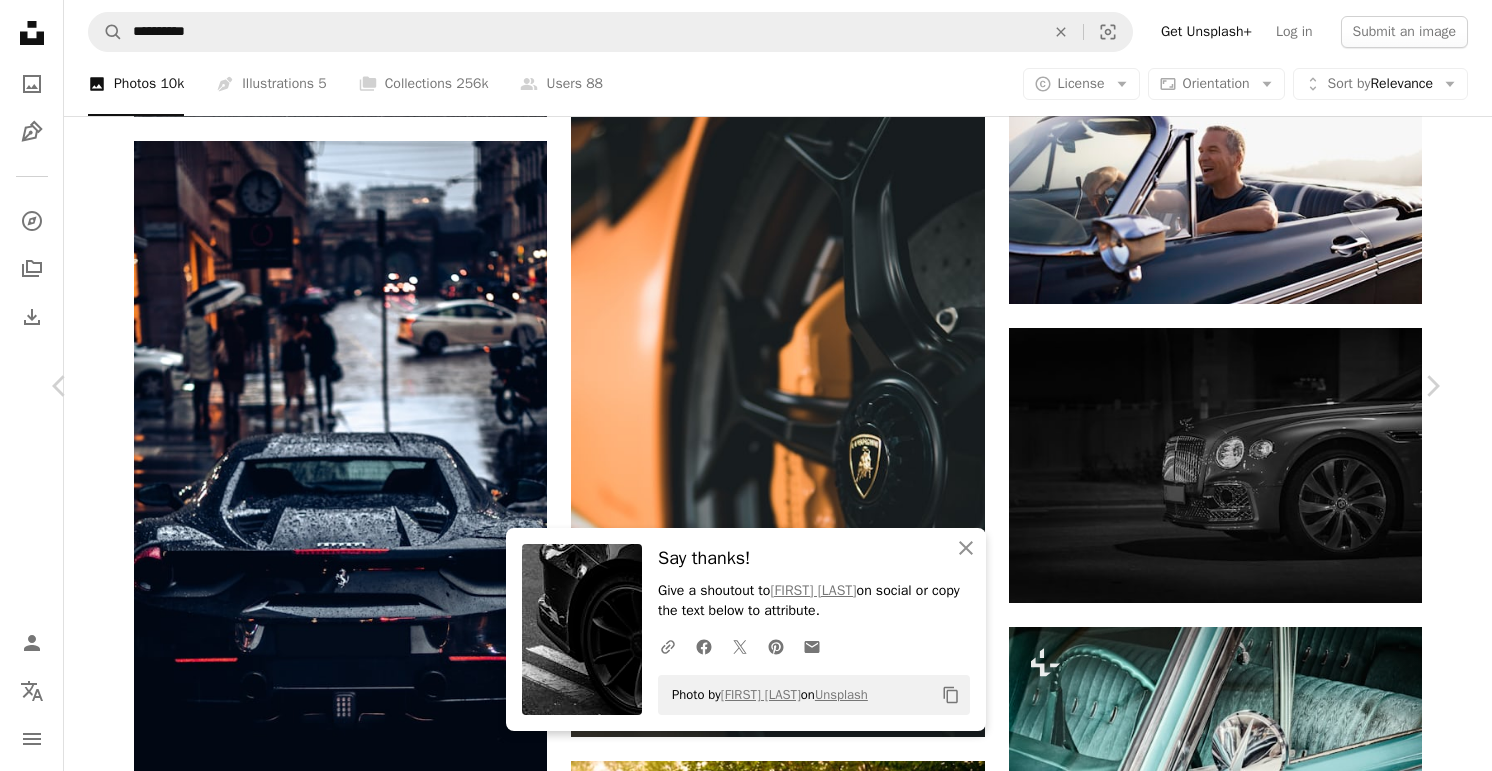 scroll, scrollTop: 2616, scrollLeft: 0, axis: vertical 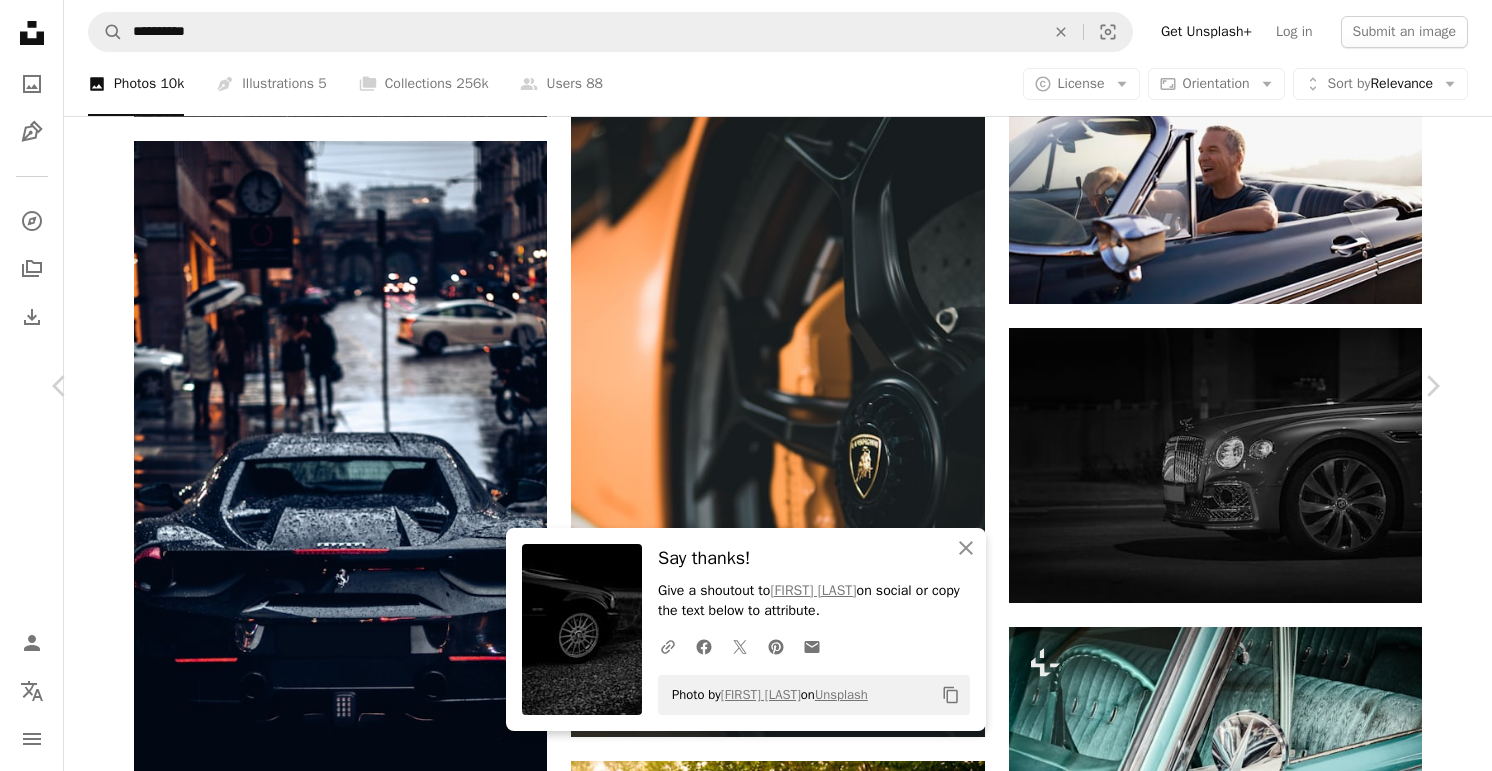 click on "Arrow pointing down" 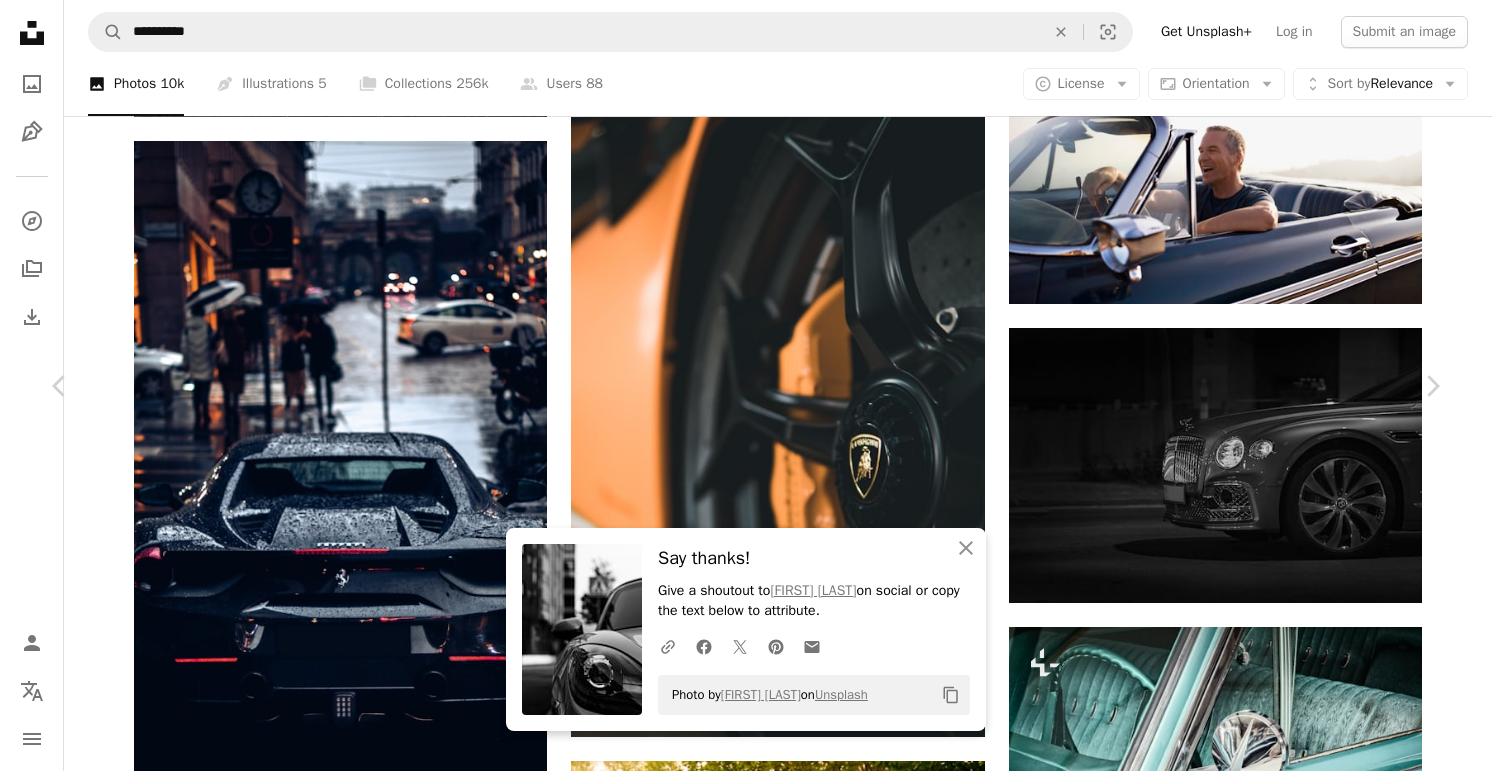 scroll, scrollTop: 6308, scrollLeft: 0, axis: vertical 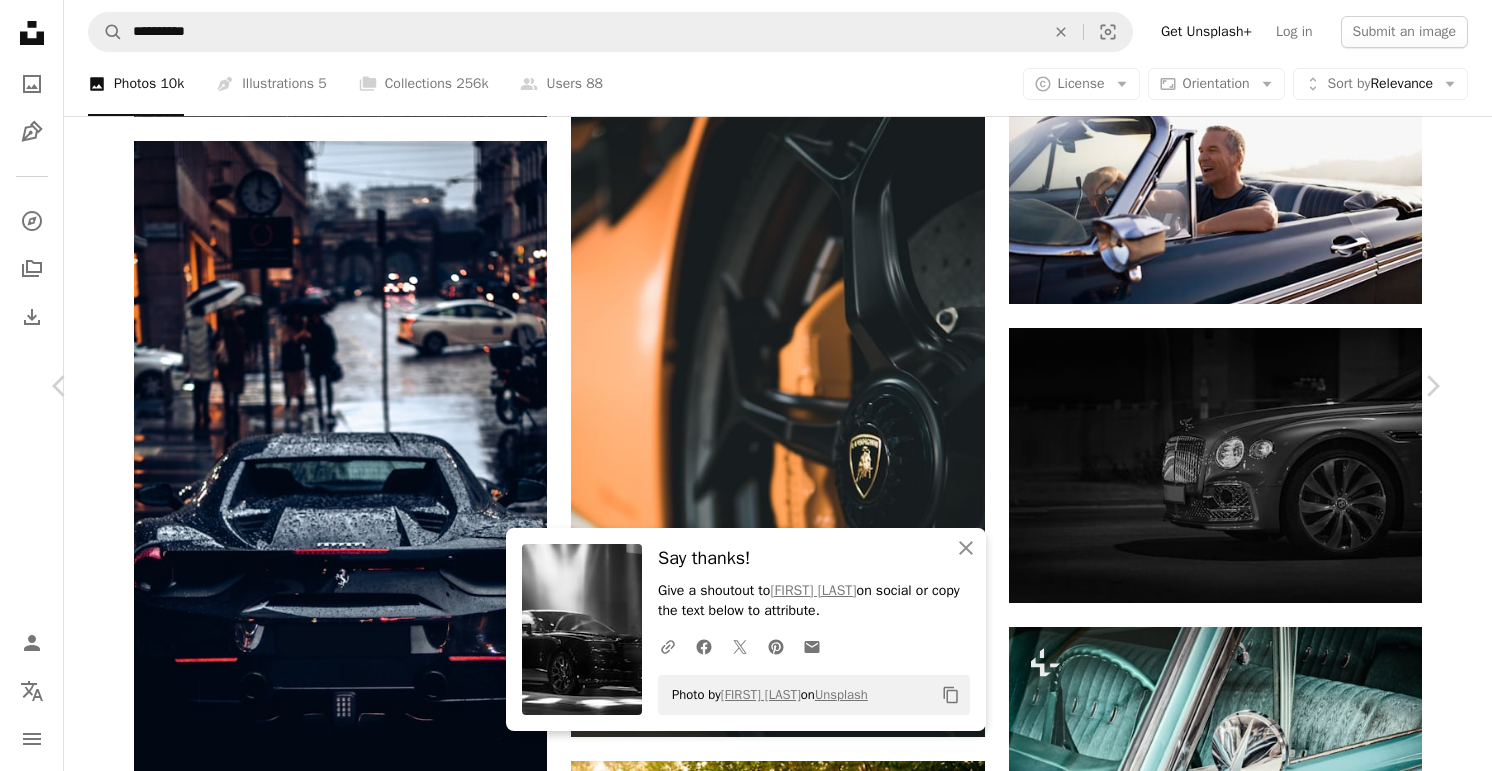 click on "A lock   Download" at bounding box center [858, 4643] 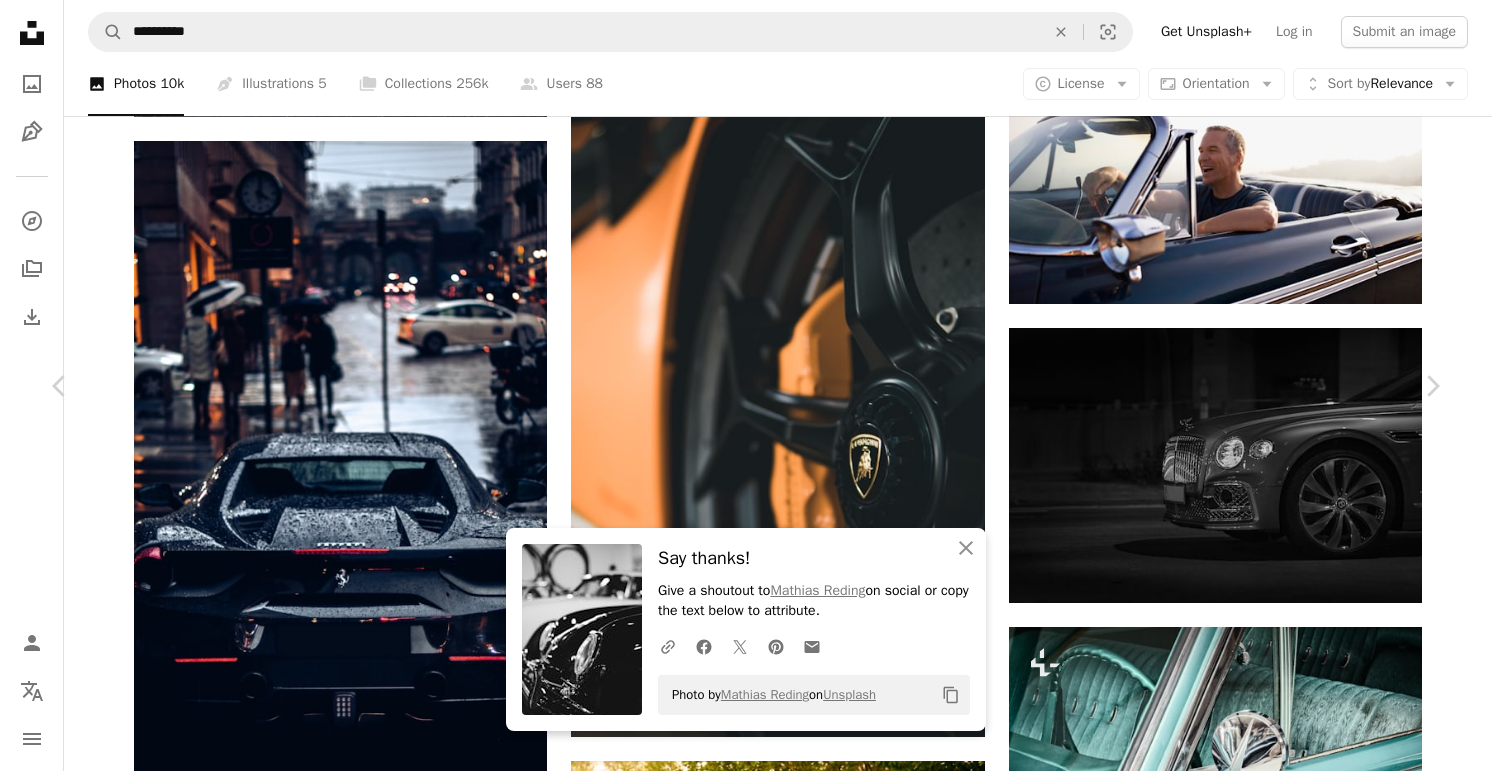 click on "Arrow pointing down" 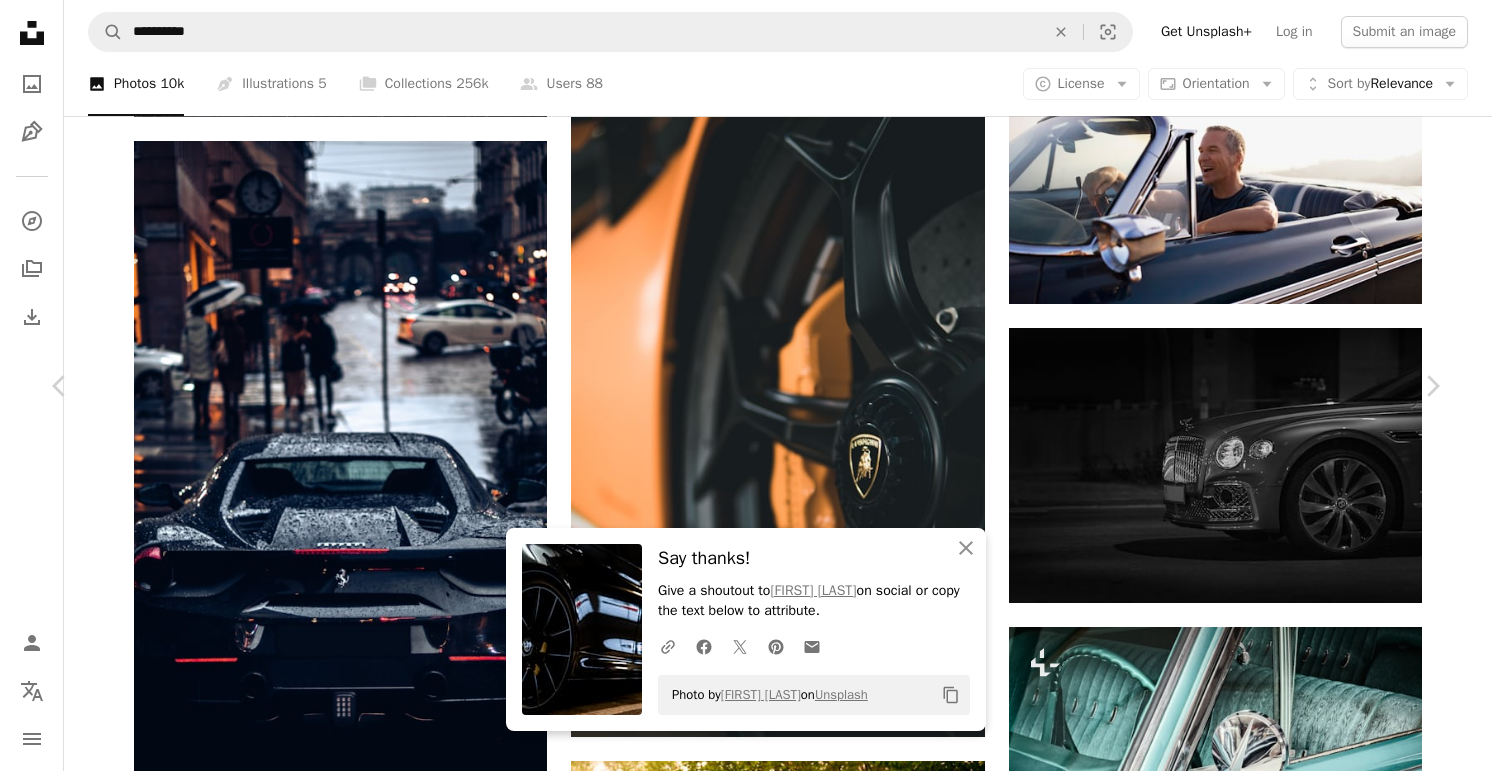 scroll, scrollTop: 0, scrollLeft: 0, axis: both 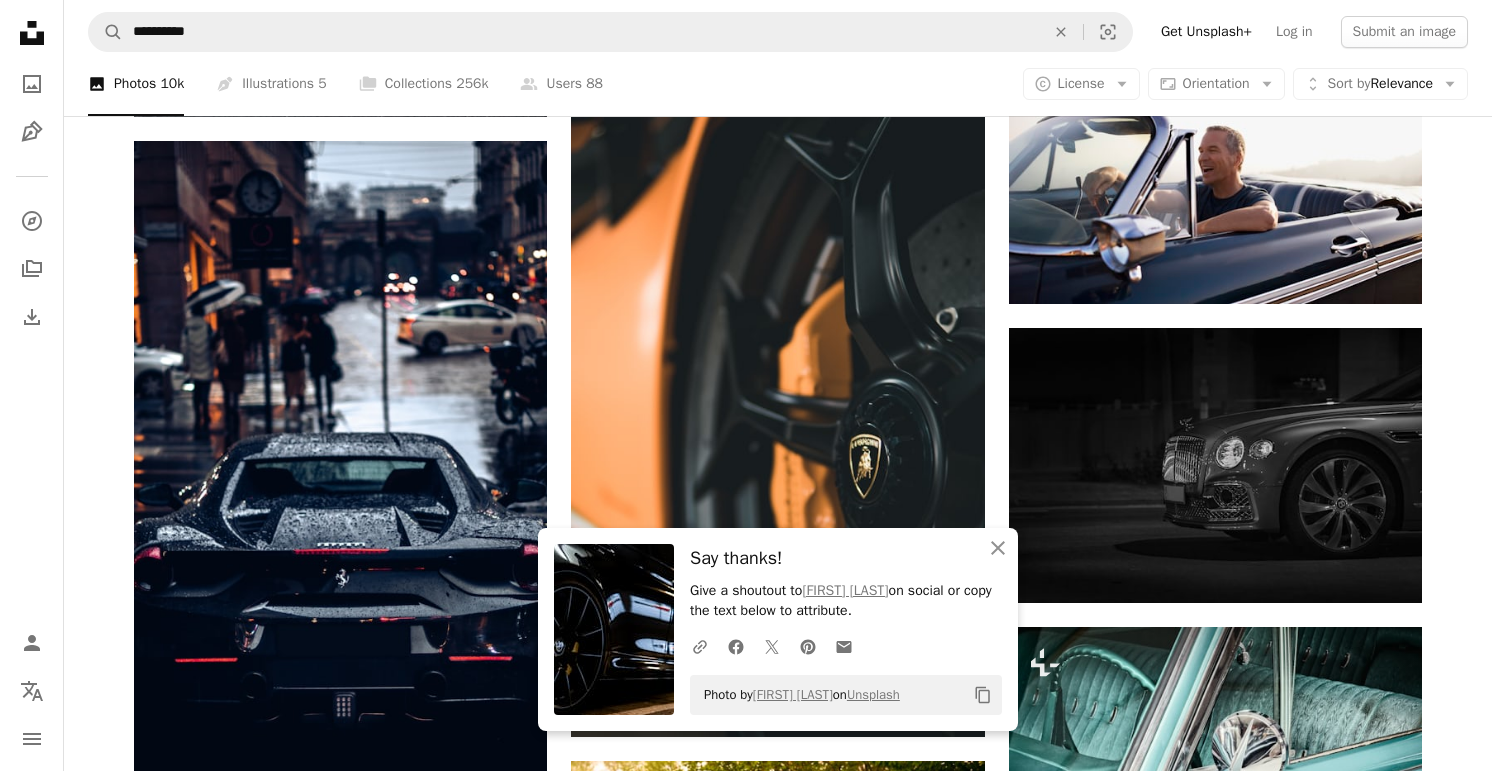 click on "**********" at bounding box center (778, 32) 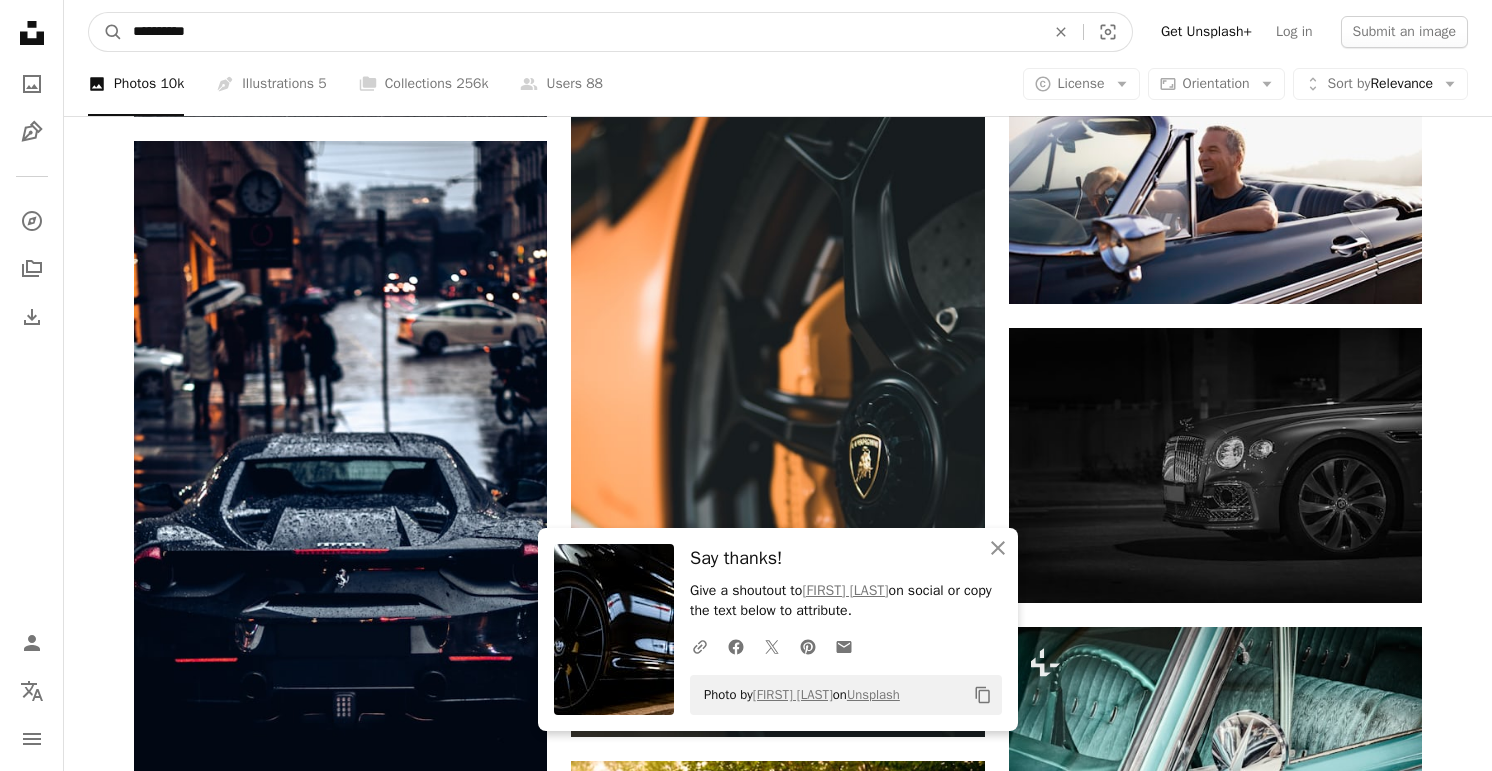 click on "**********" at bounding box center [581, 32] 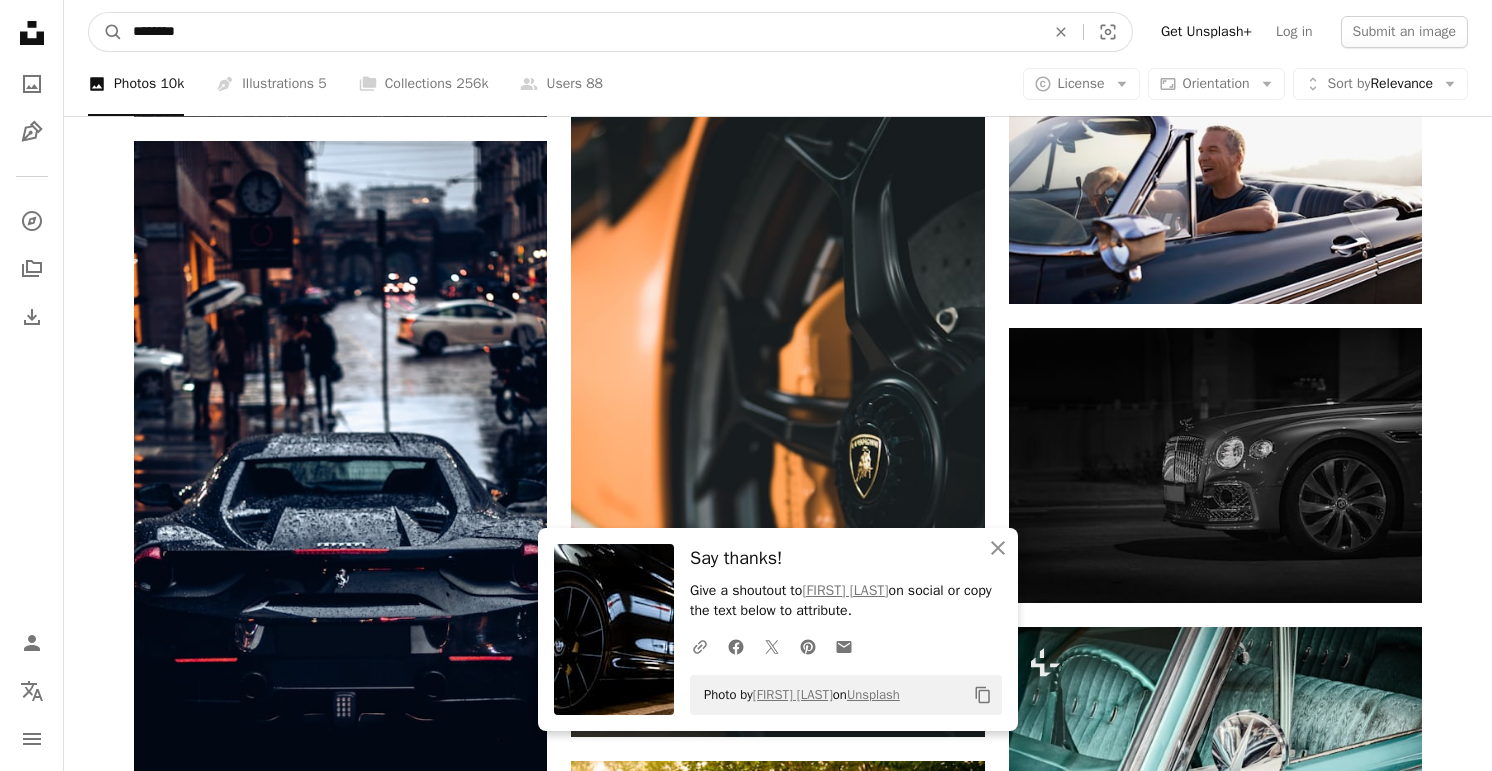 type on "******" 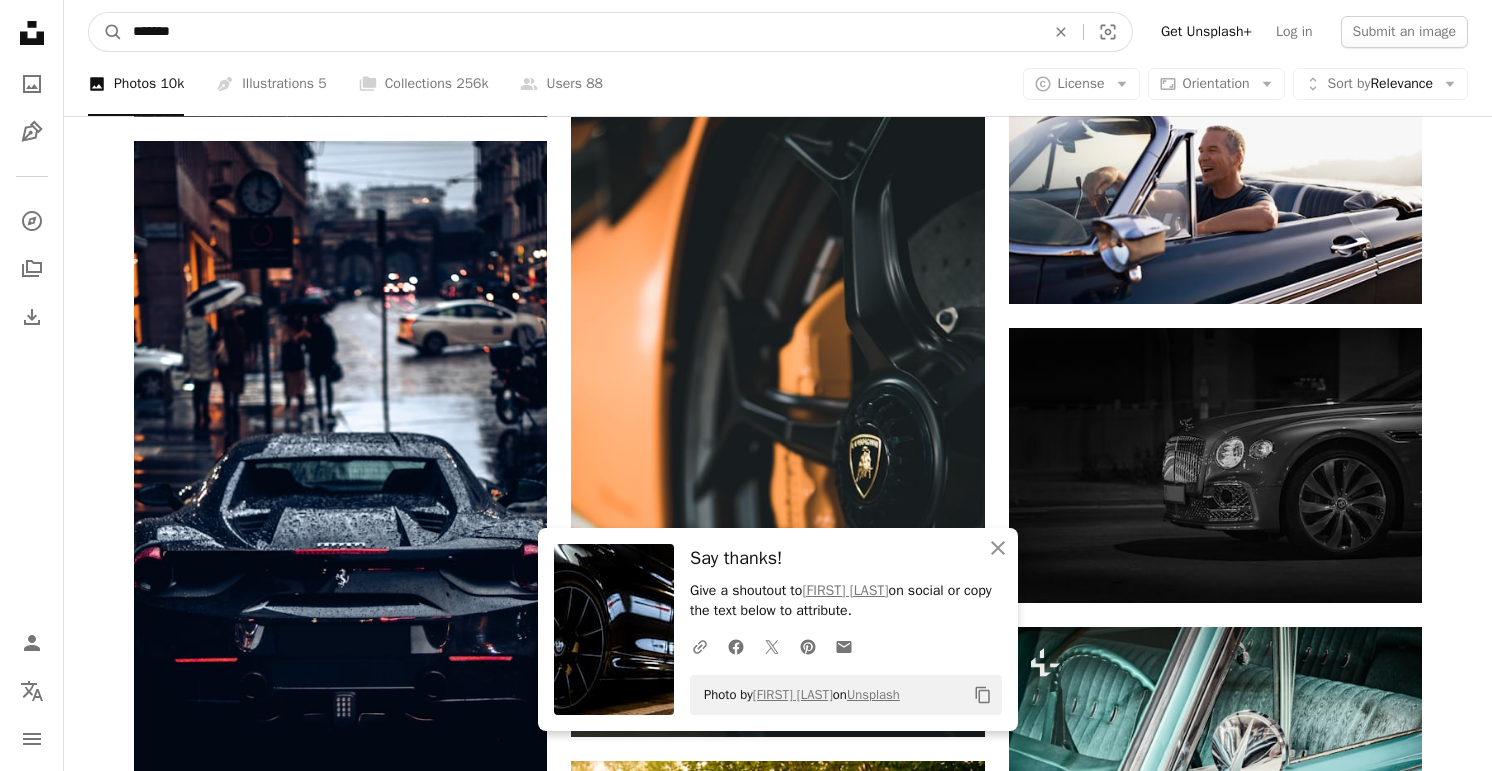 click on "A magnifying glass" at bounding box center (106, 32) 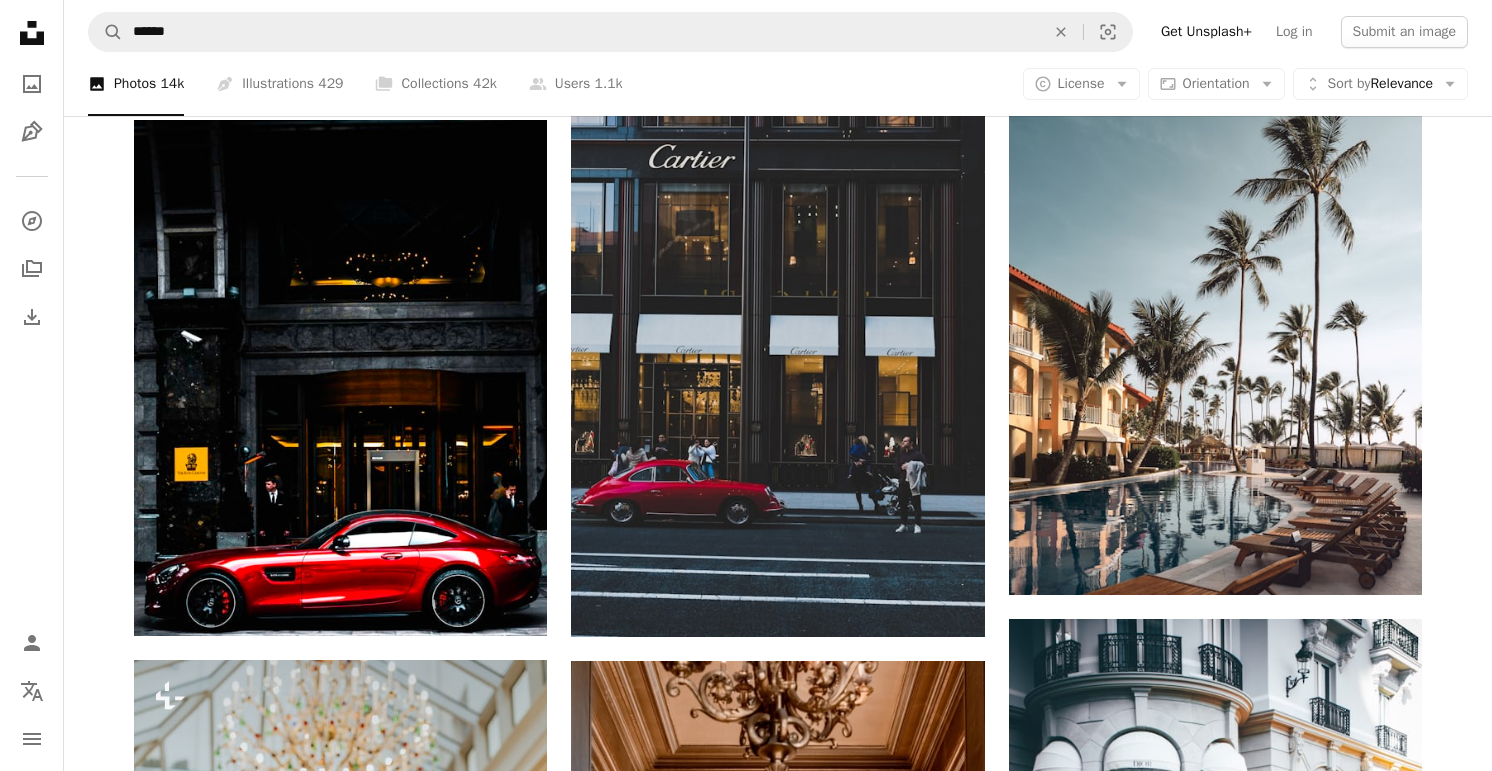 scroll, scrollTop: 1926, scrollLeft: 0, axis: vertical 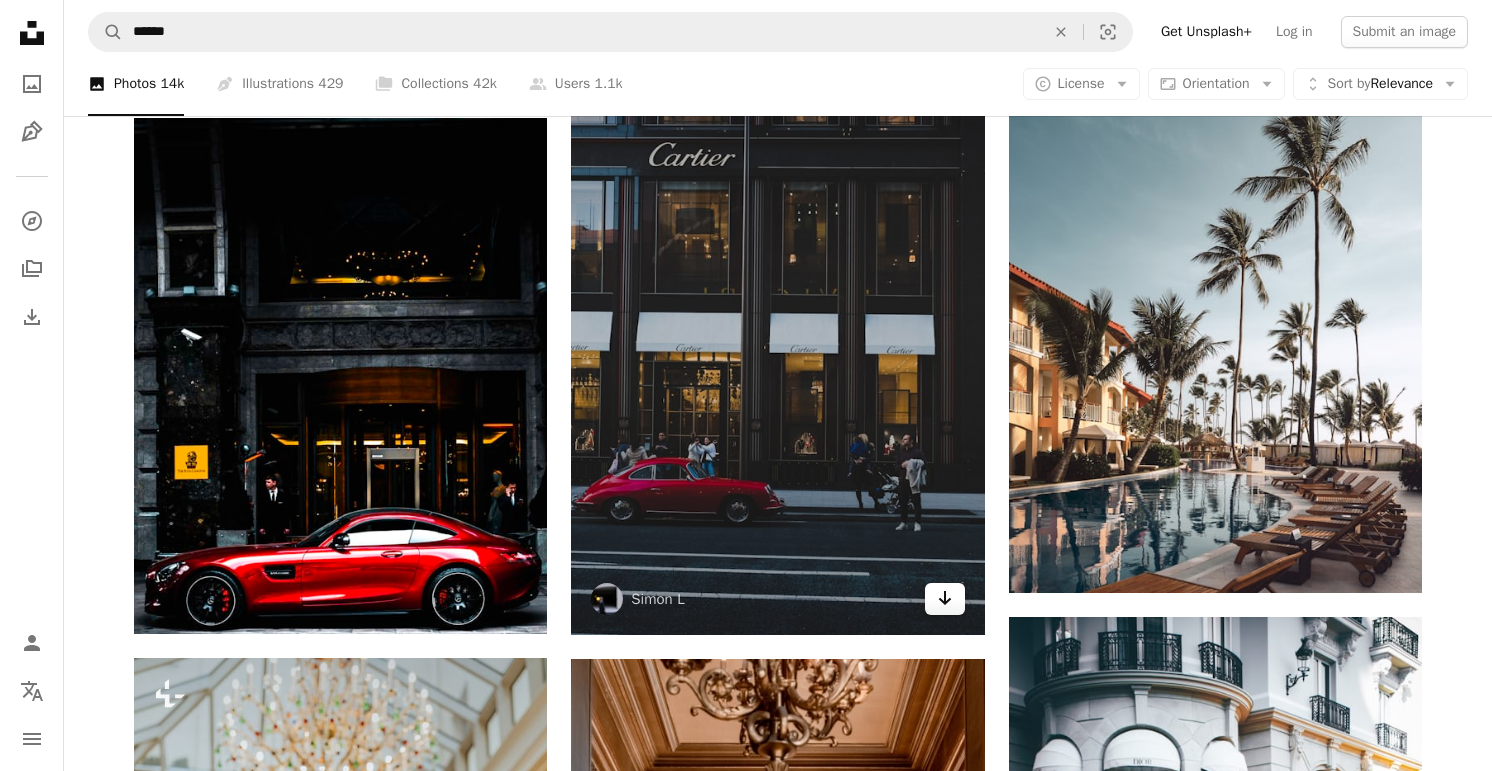 click on "Arrow pointing down" 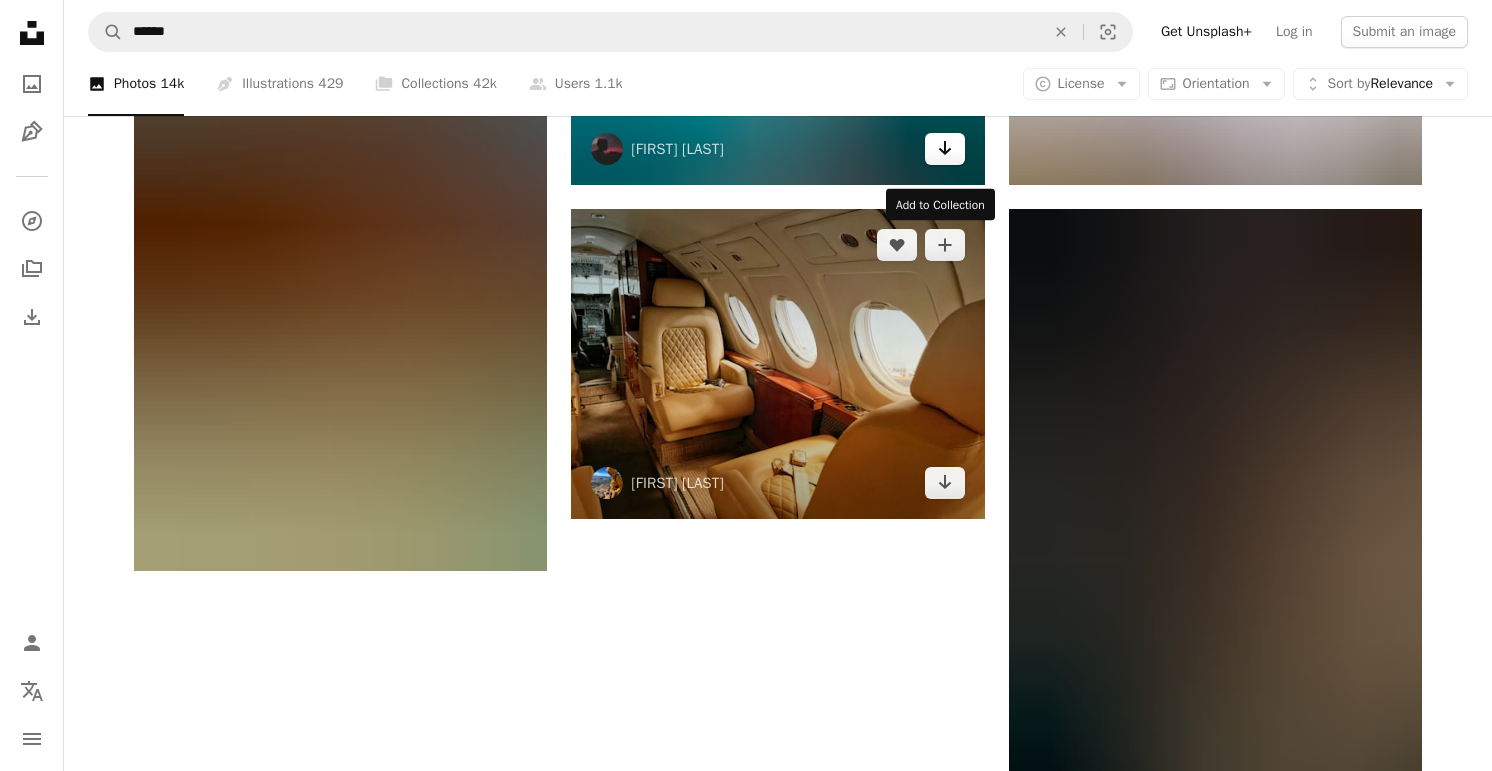 scroll, scrollTop: 3288, scrollLeft: 0, axis: vertical 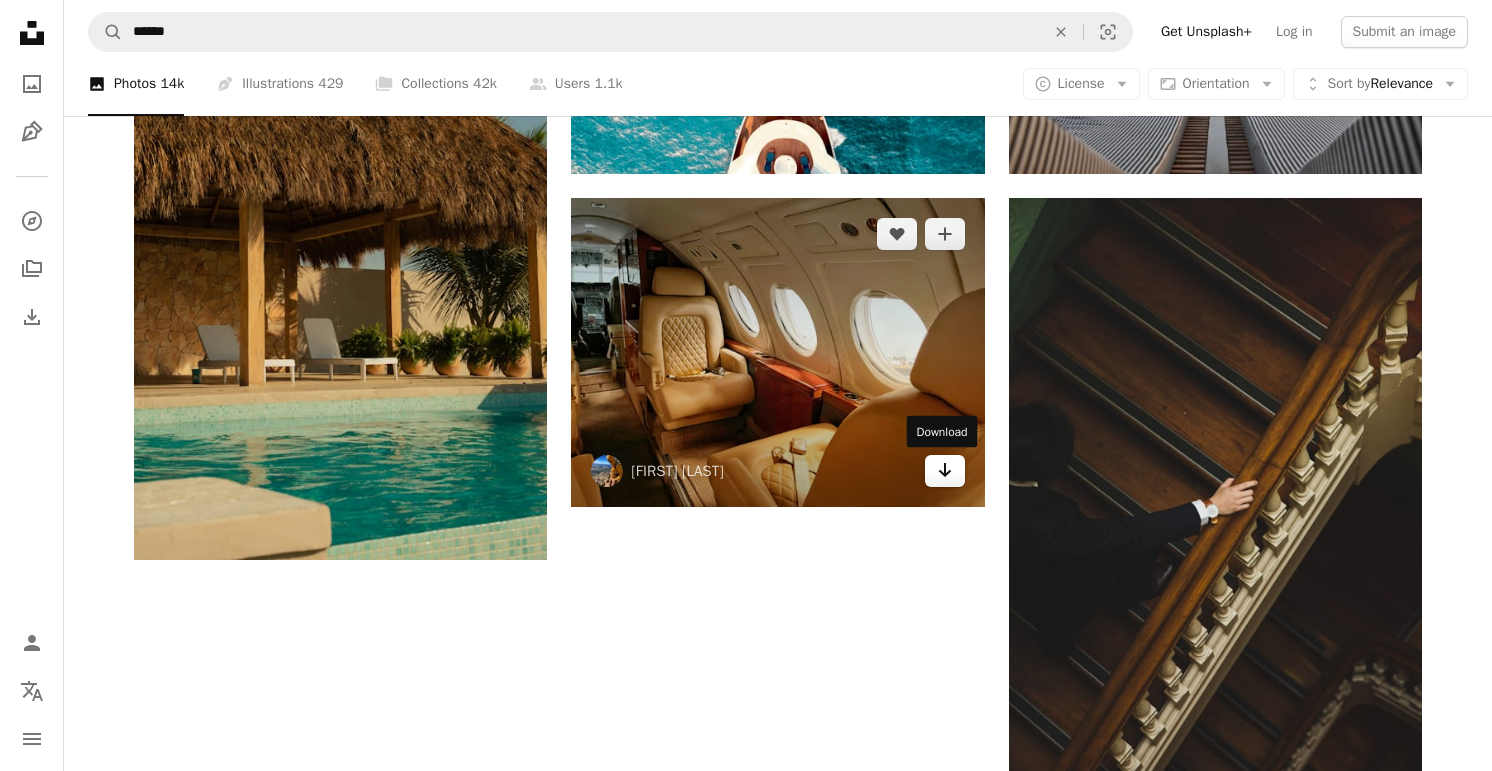 click on "Arrow pointing down" at bounding box center [945, 471] 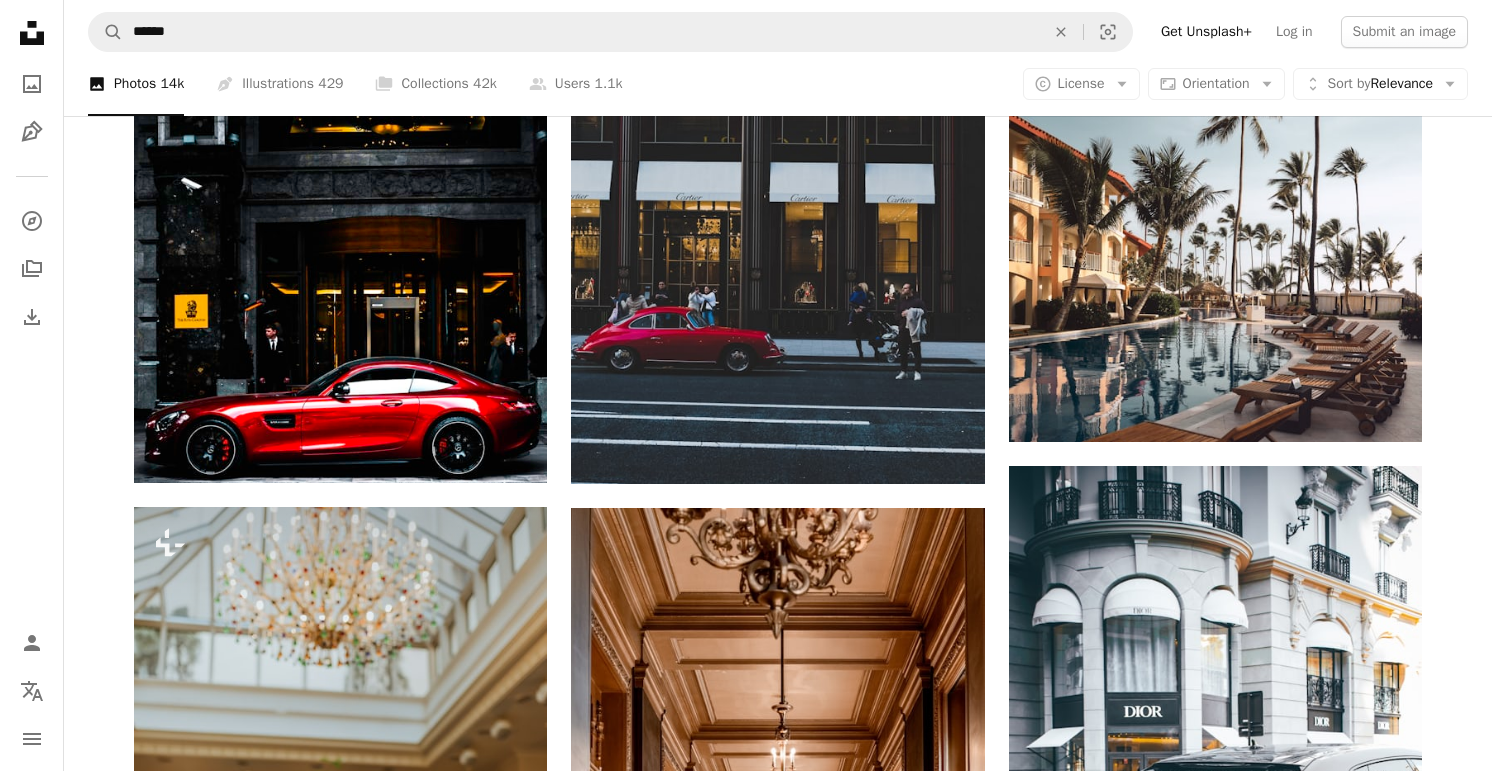 scroll, scrollTop: 1808, scrollLeft: 0, axis: vertical 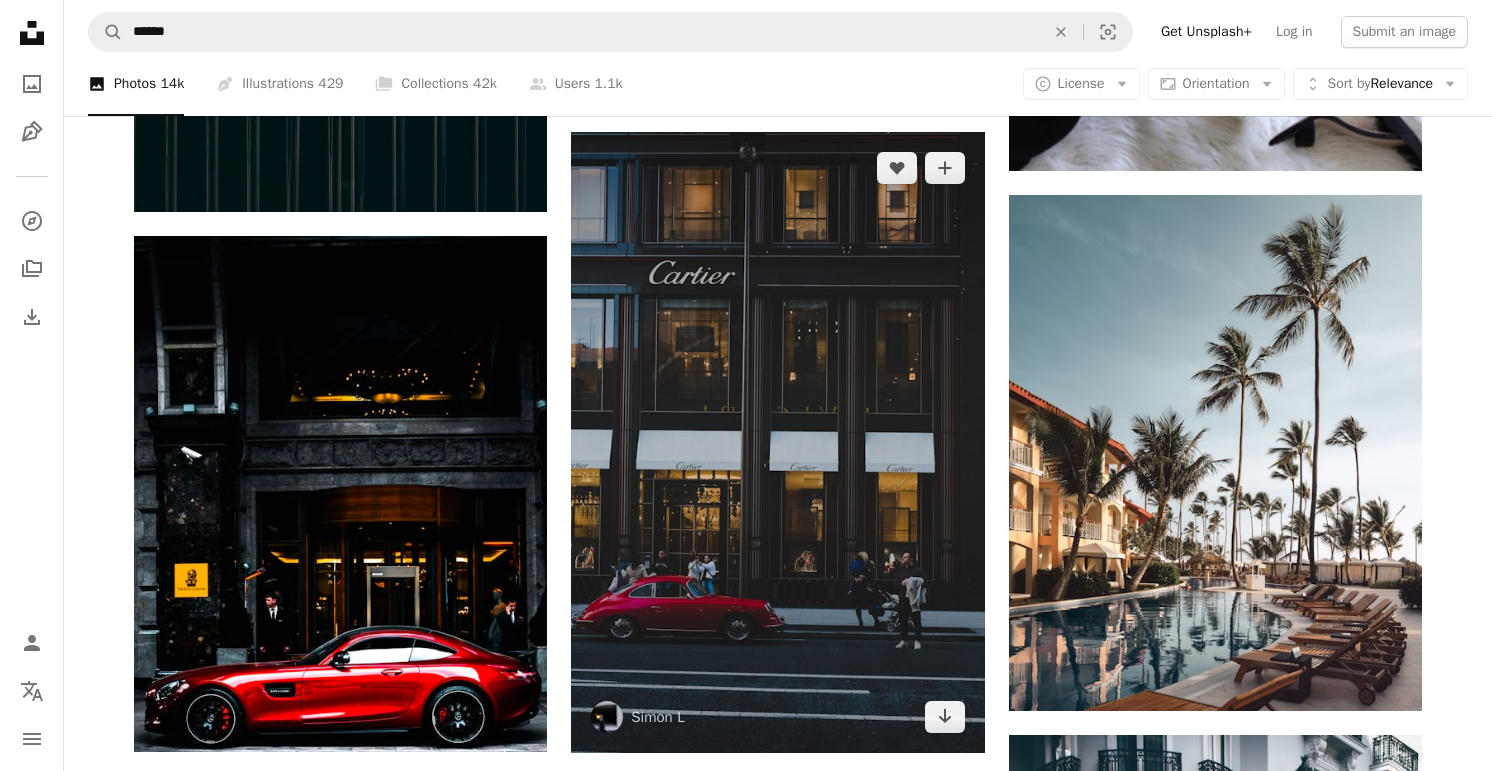 click at bounding box center [777, 442] 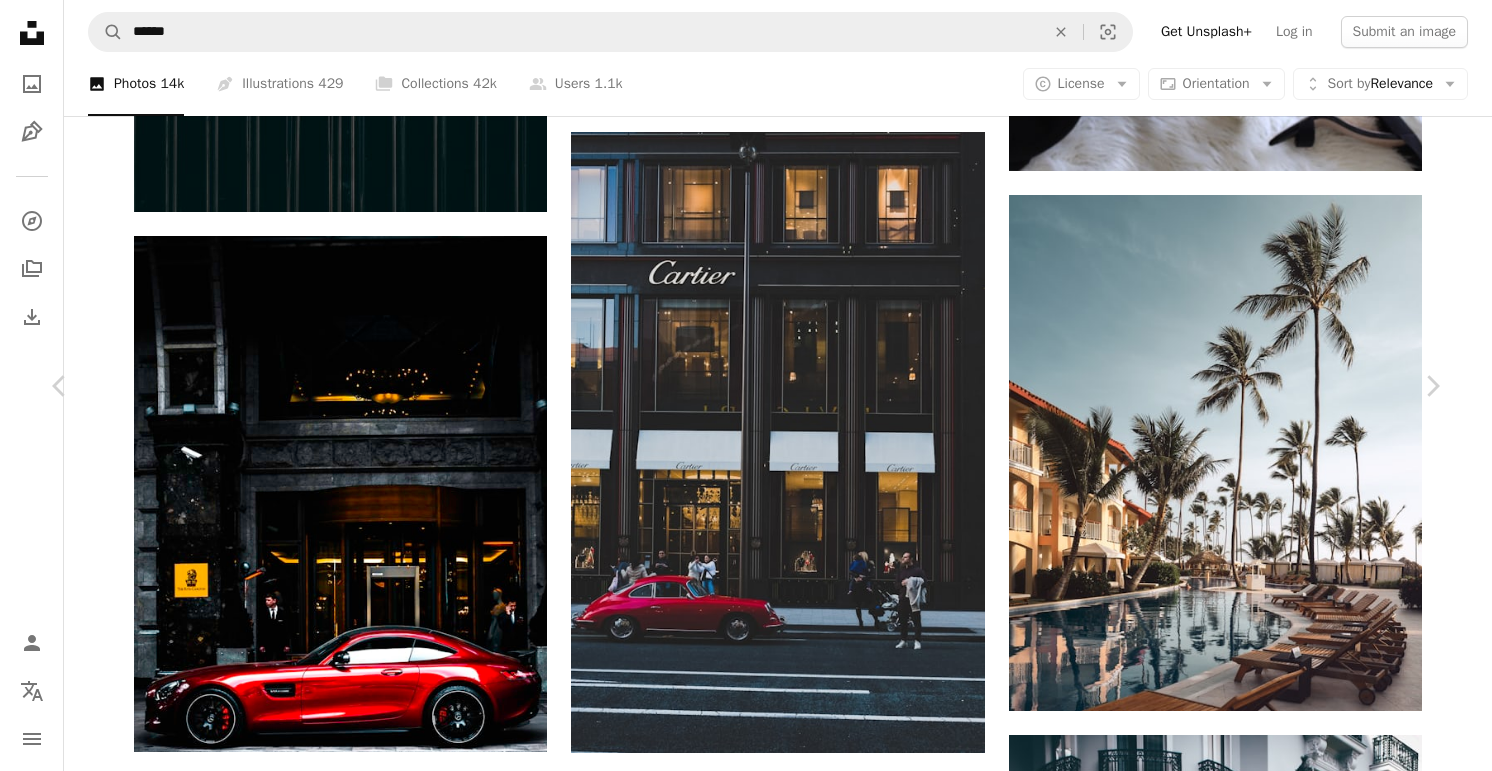 scroll, scrollTop: 2866, scrollLeft: 0, axis: vertical 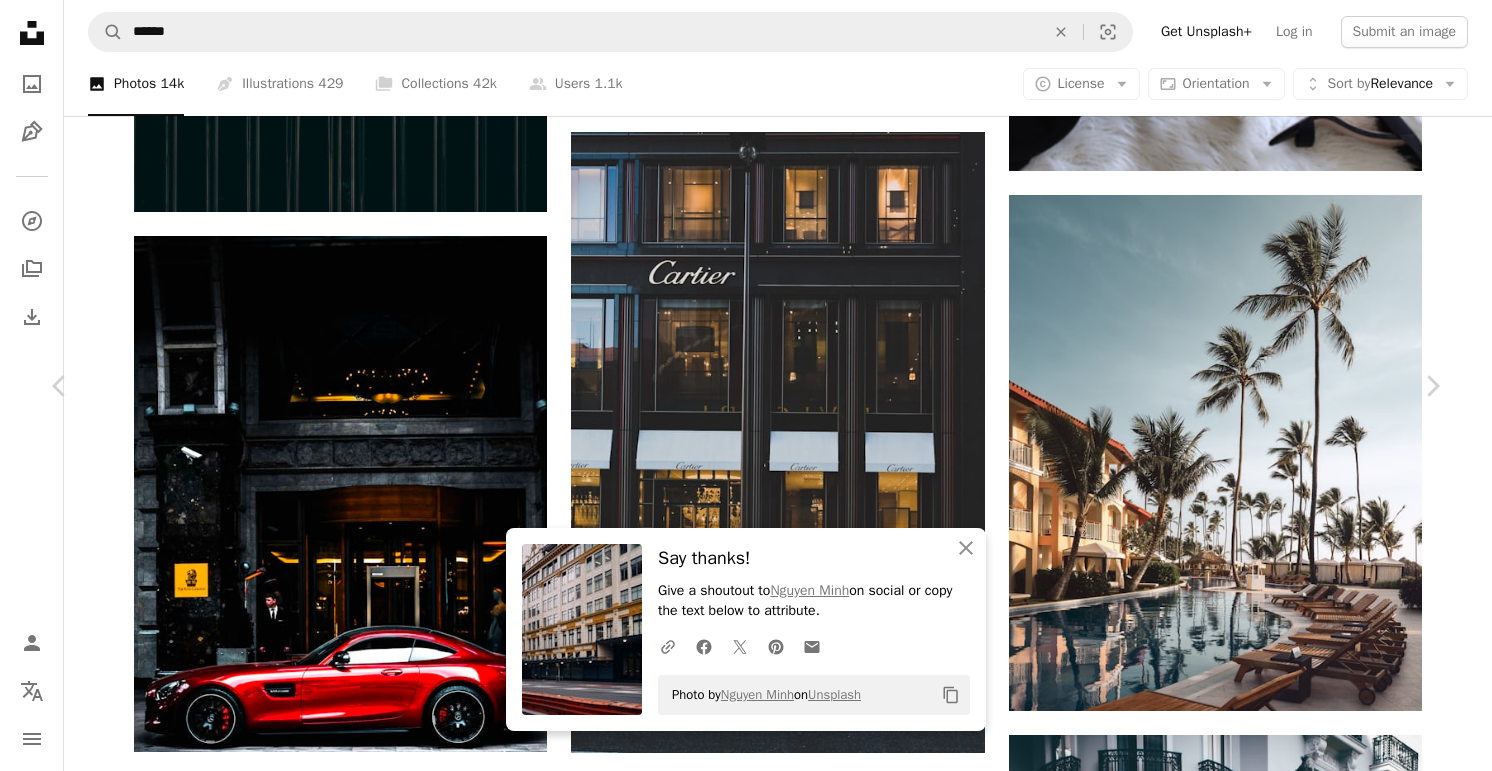 click on "Arrow pointing down" at bounding box center [889, 4008] 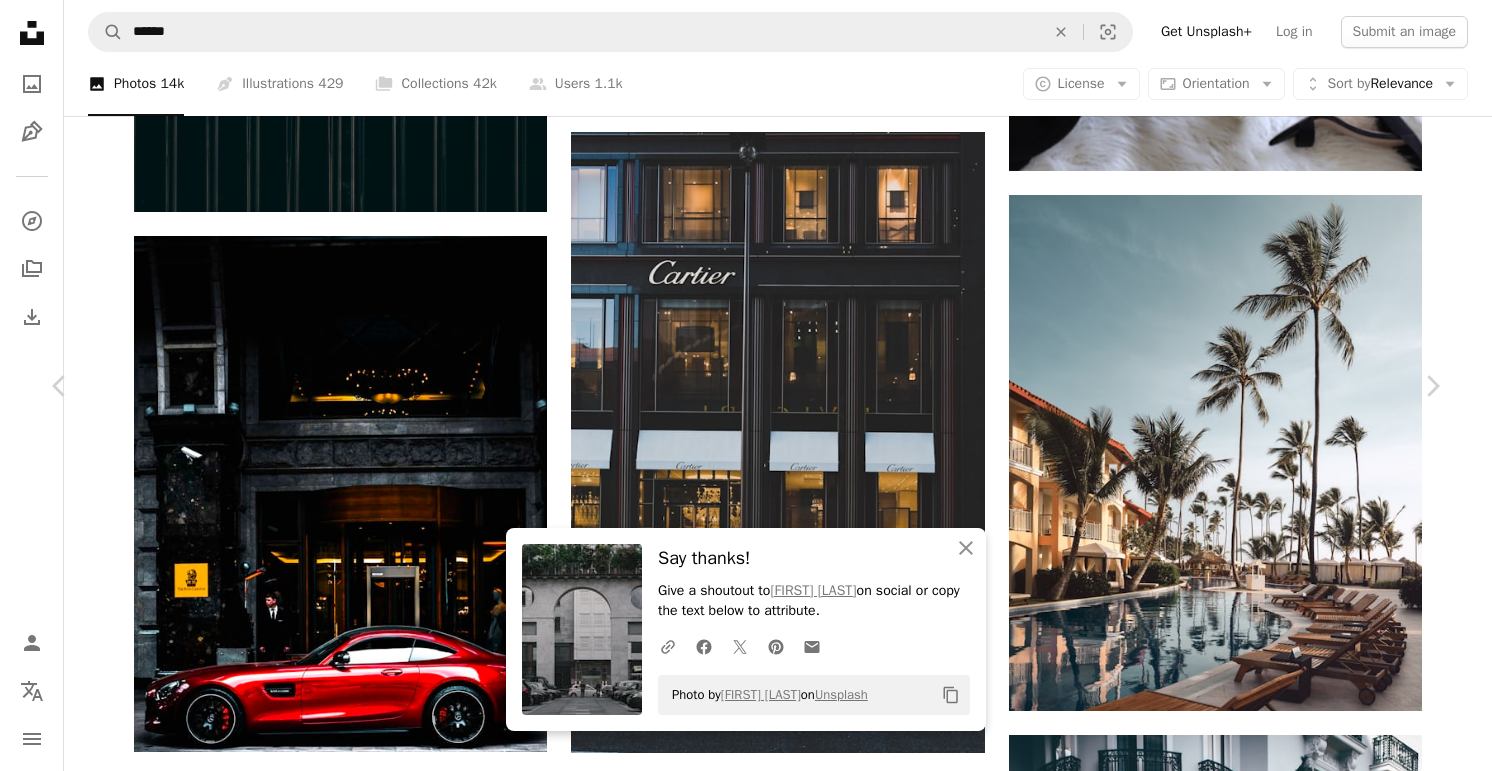 scroll, scrollTop: 4669, scrollLeft: 0, axis: vertical 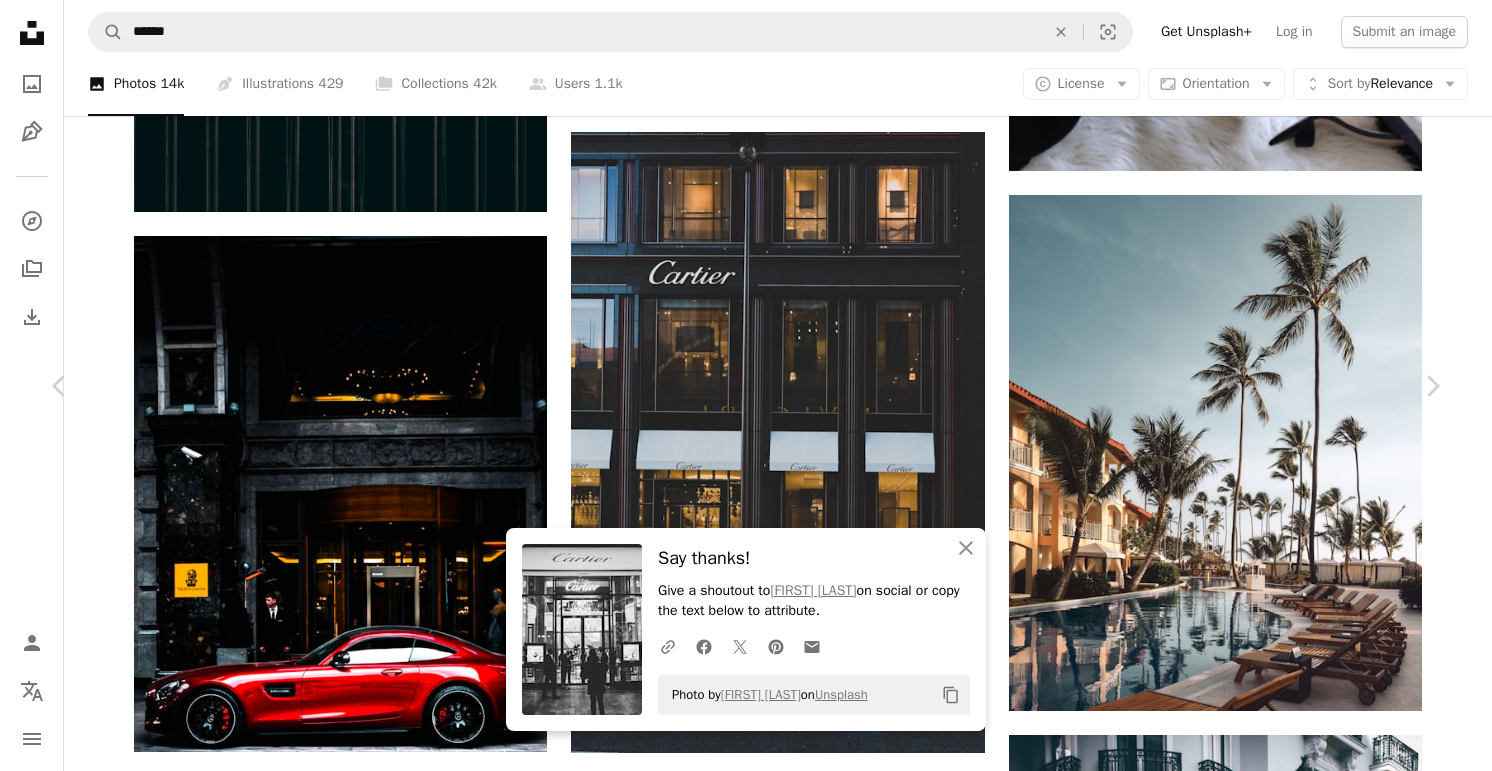 click 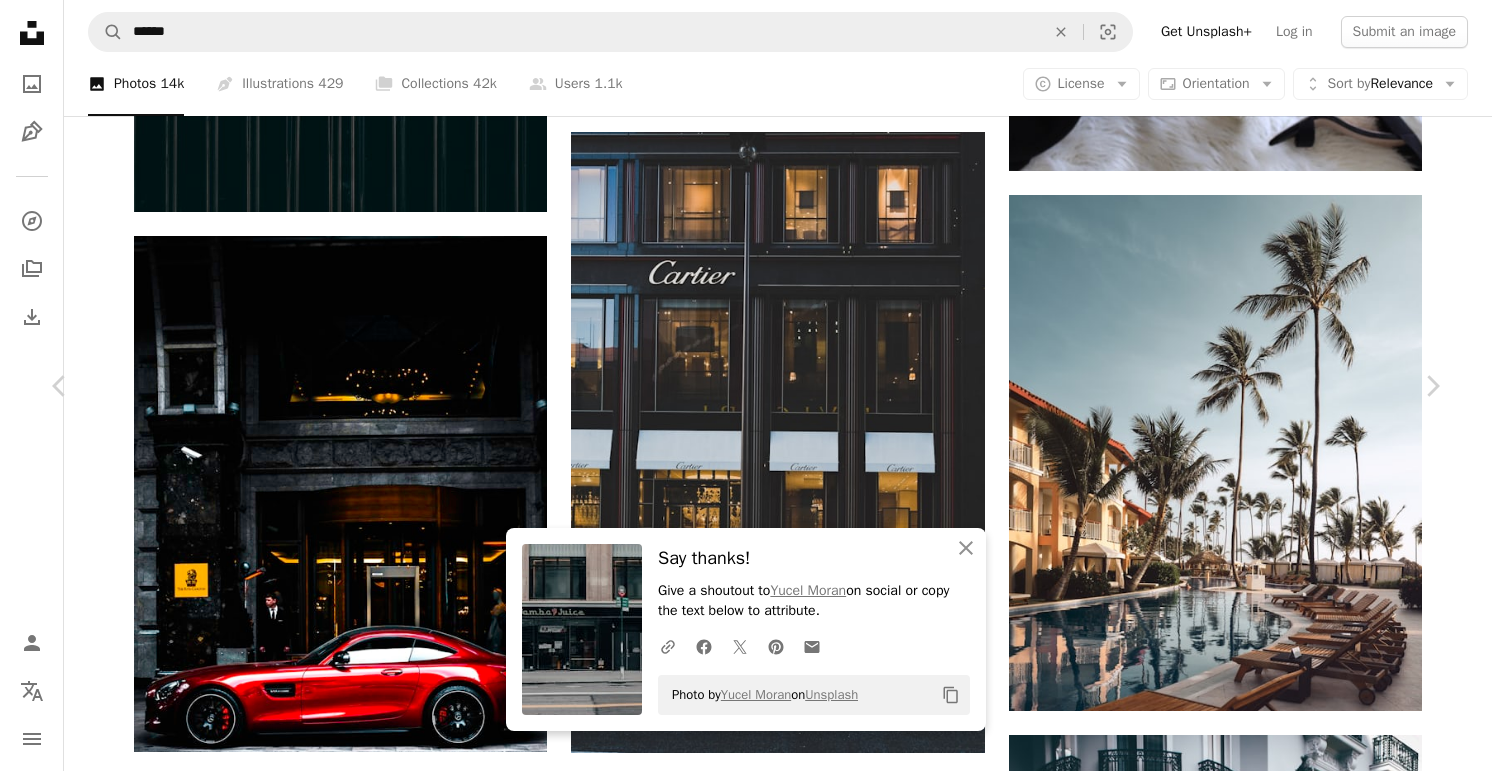 scroll, scrollTop: 8865, scrollLeft: 0, axis: vertical 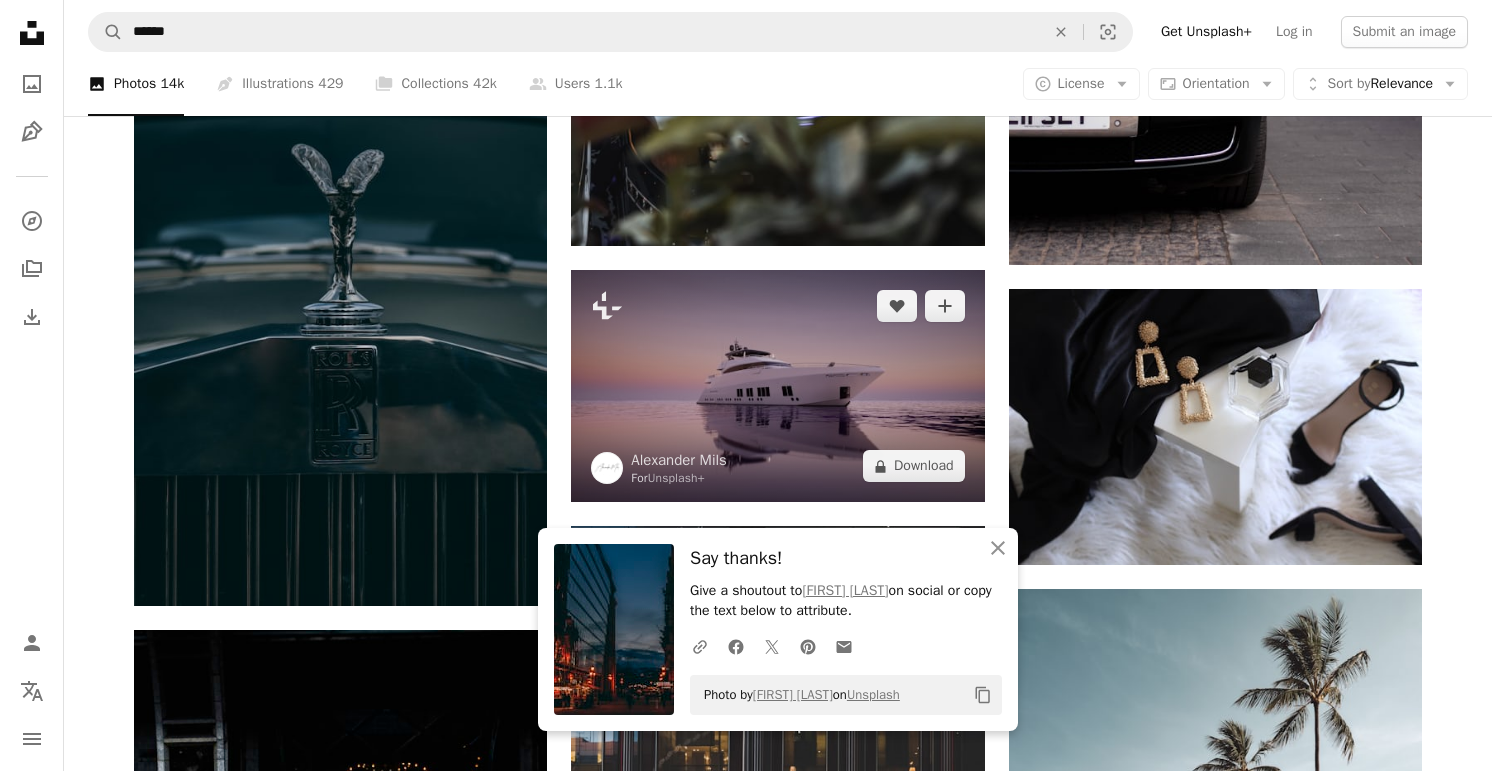 click at bounding box center [777, 386] 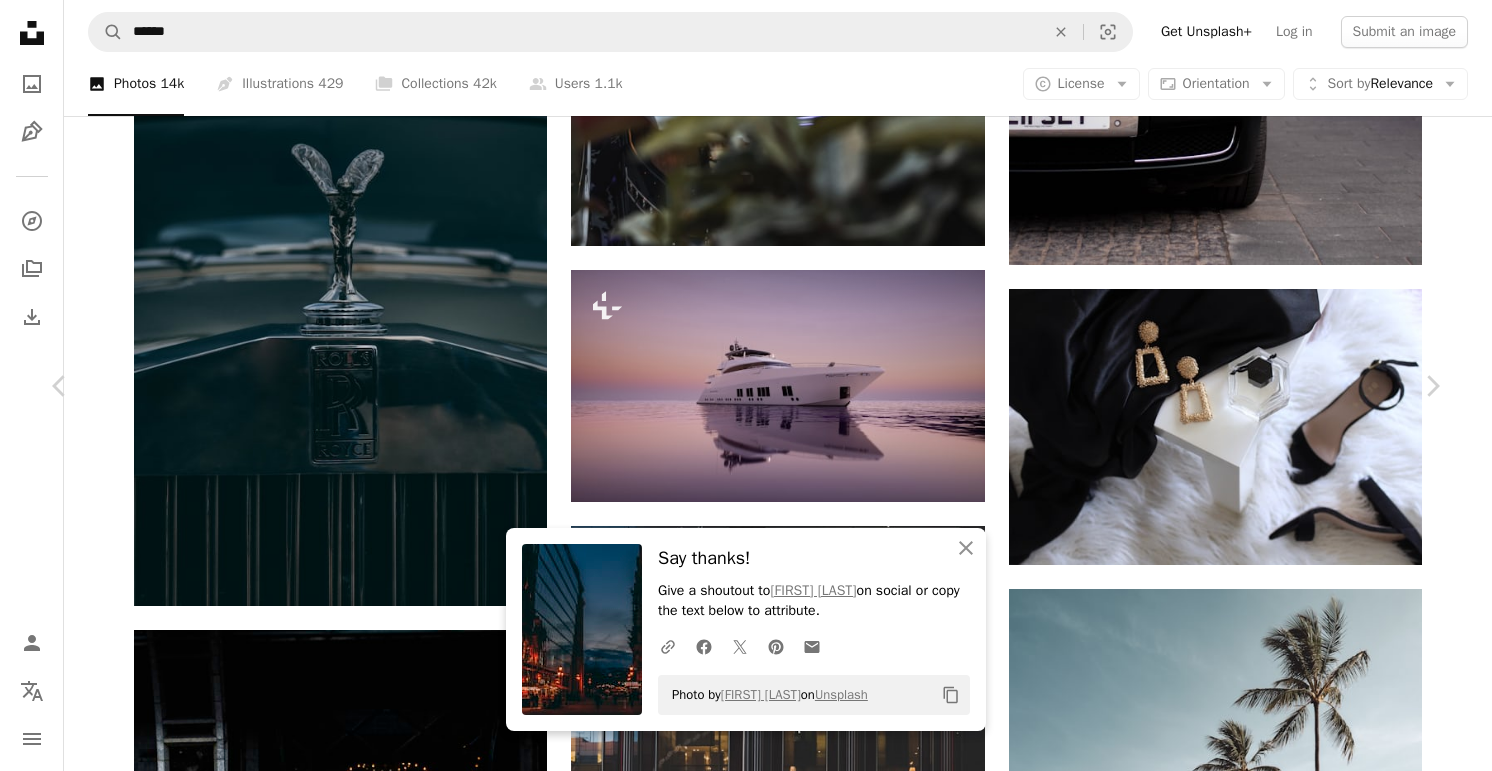 scroll, scrollTop: 899, scrollLeft: 0, axis: vertical 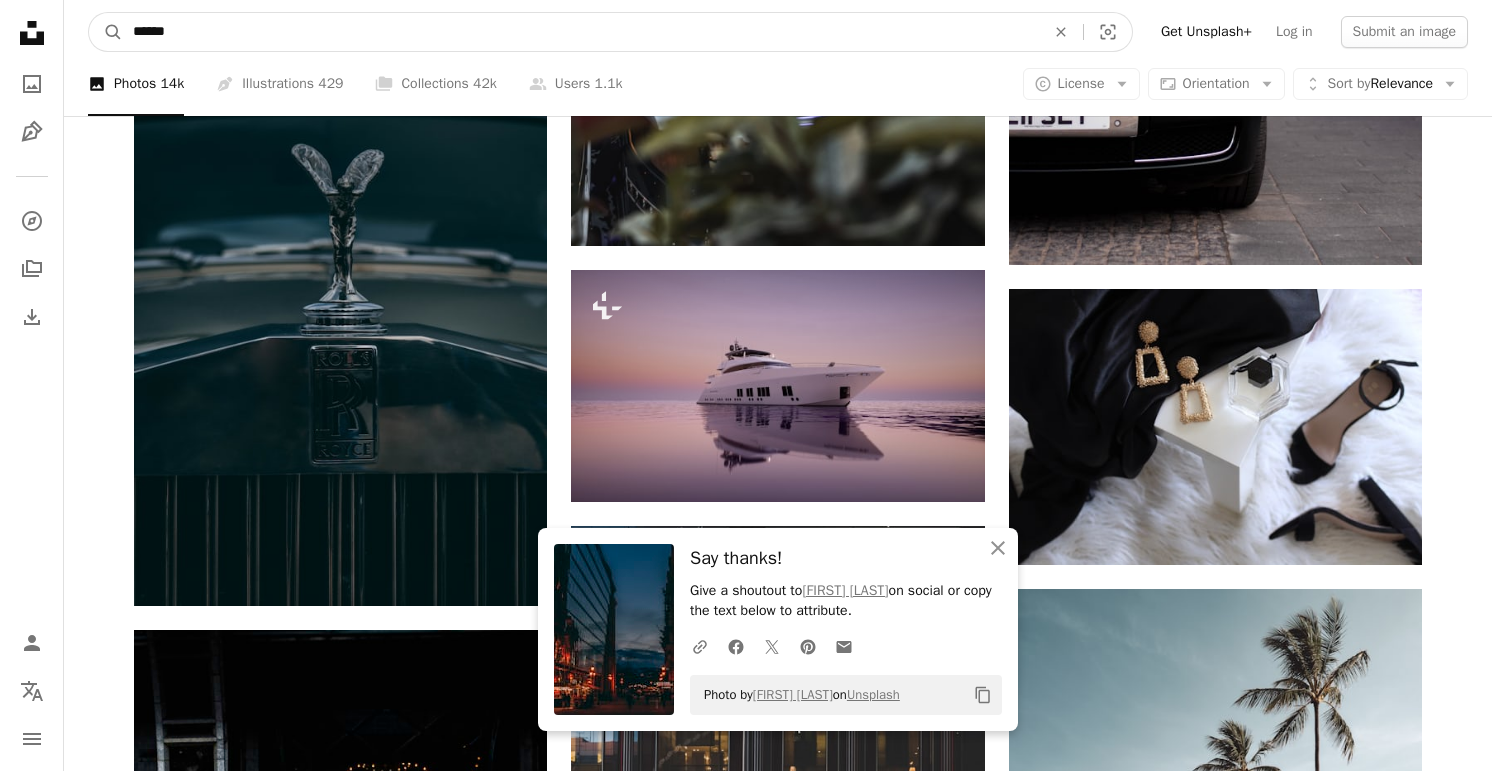 click on "******" at bounding box center [581, 32] 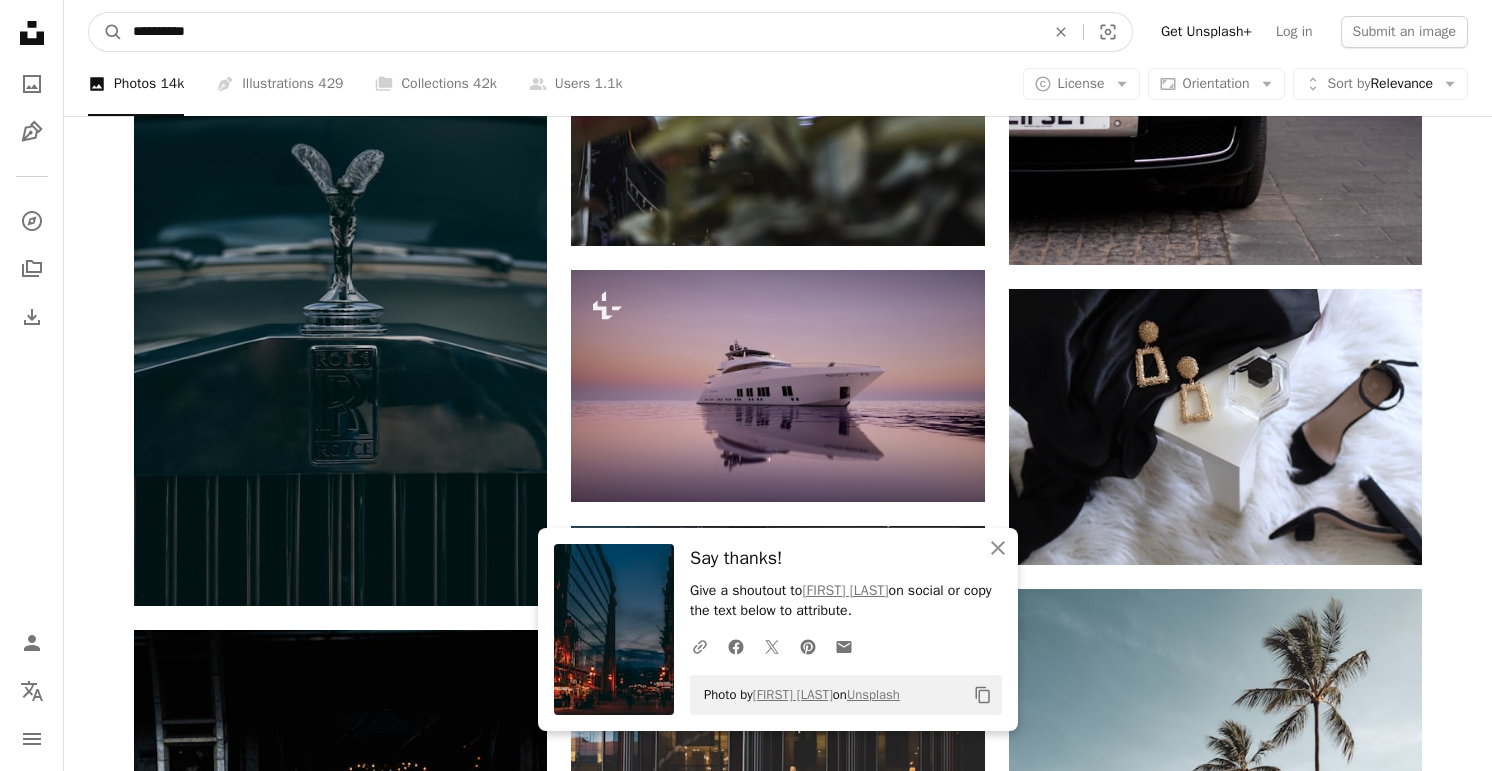 type on "**********" 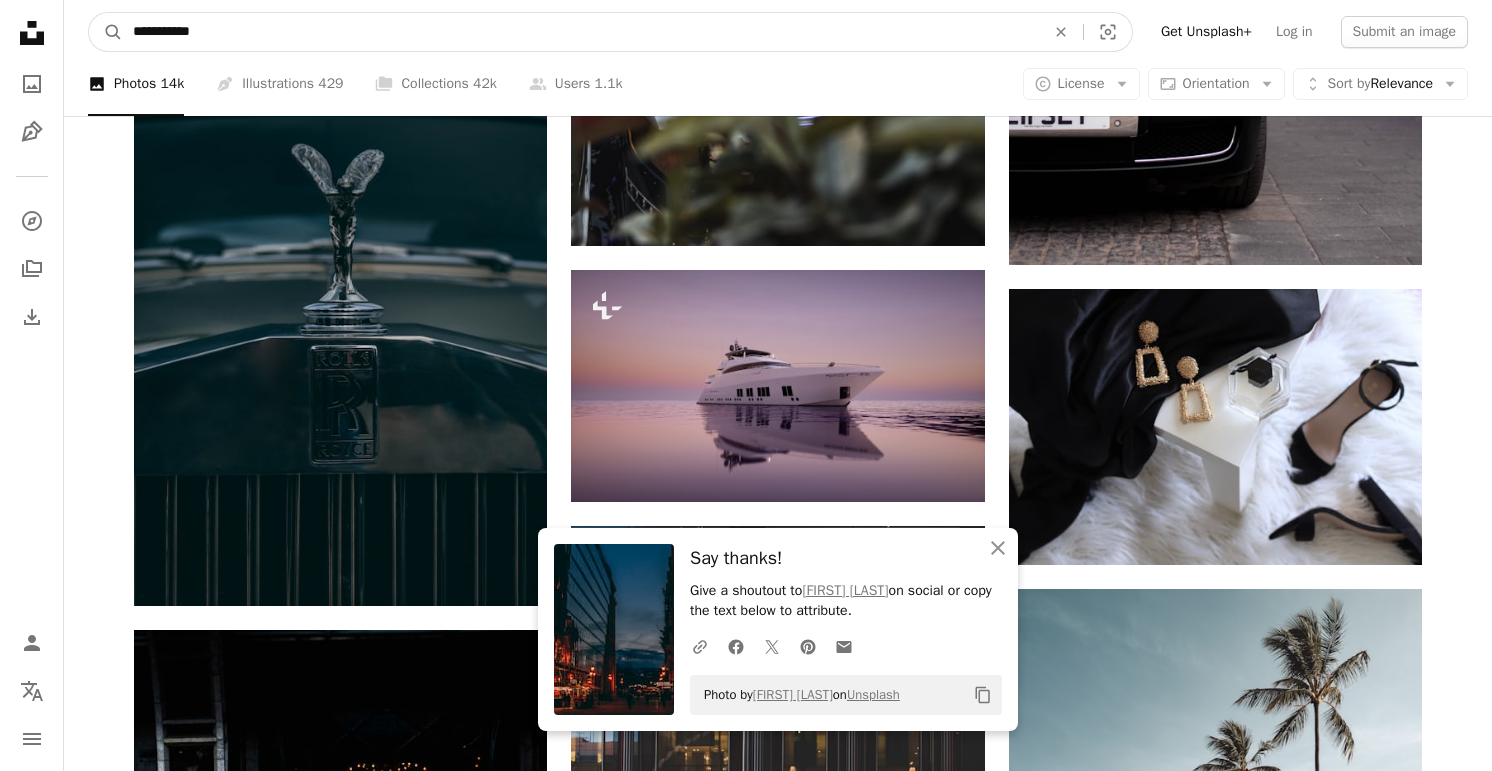 click on "A magnifying glass" at bounding box center [106, 32] 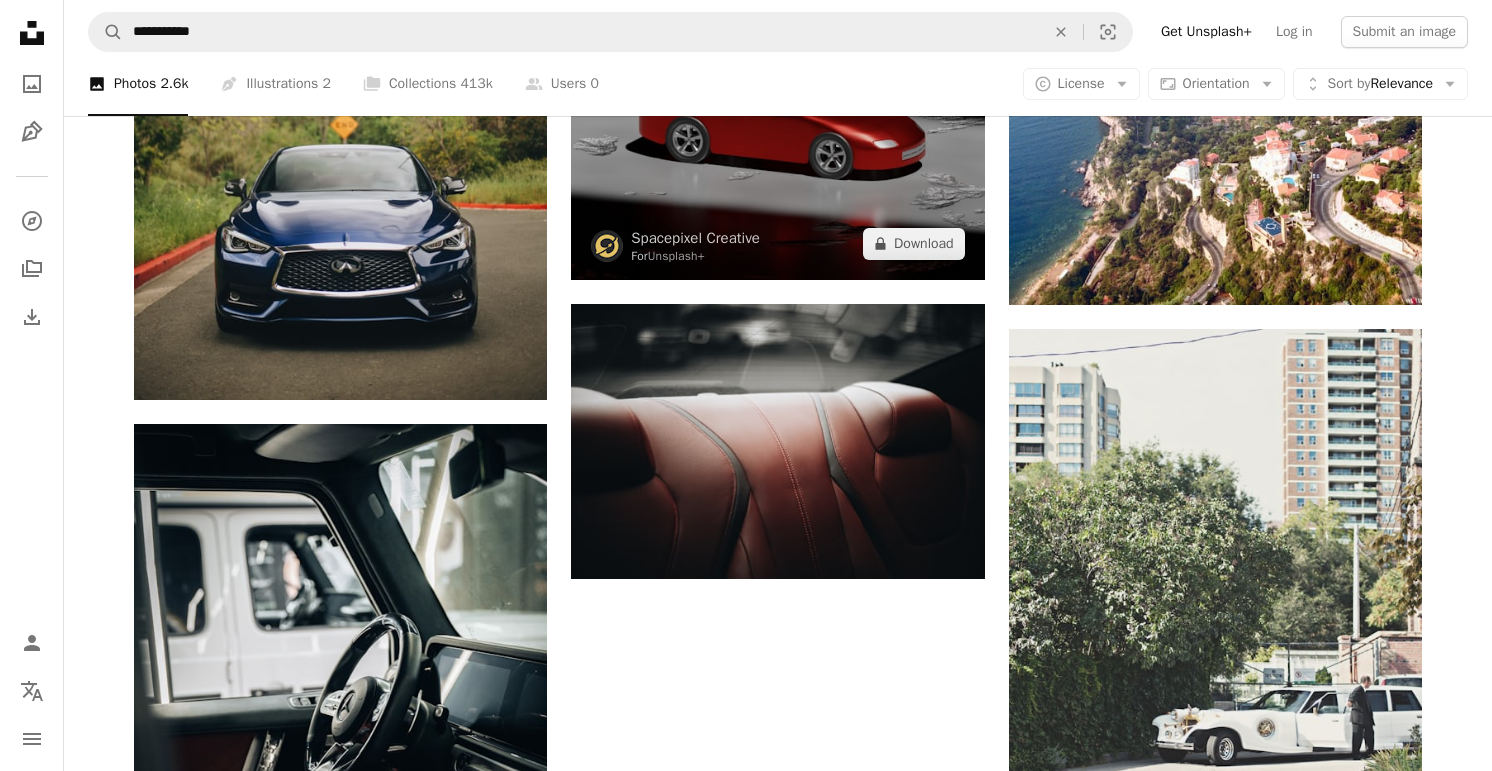 scroll, scrollTop: 2585, scrollLeft: 0, axis: vertical 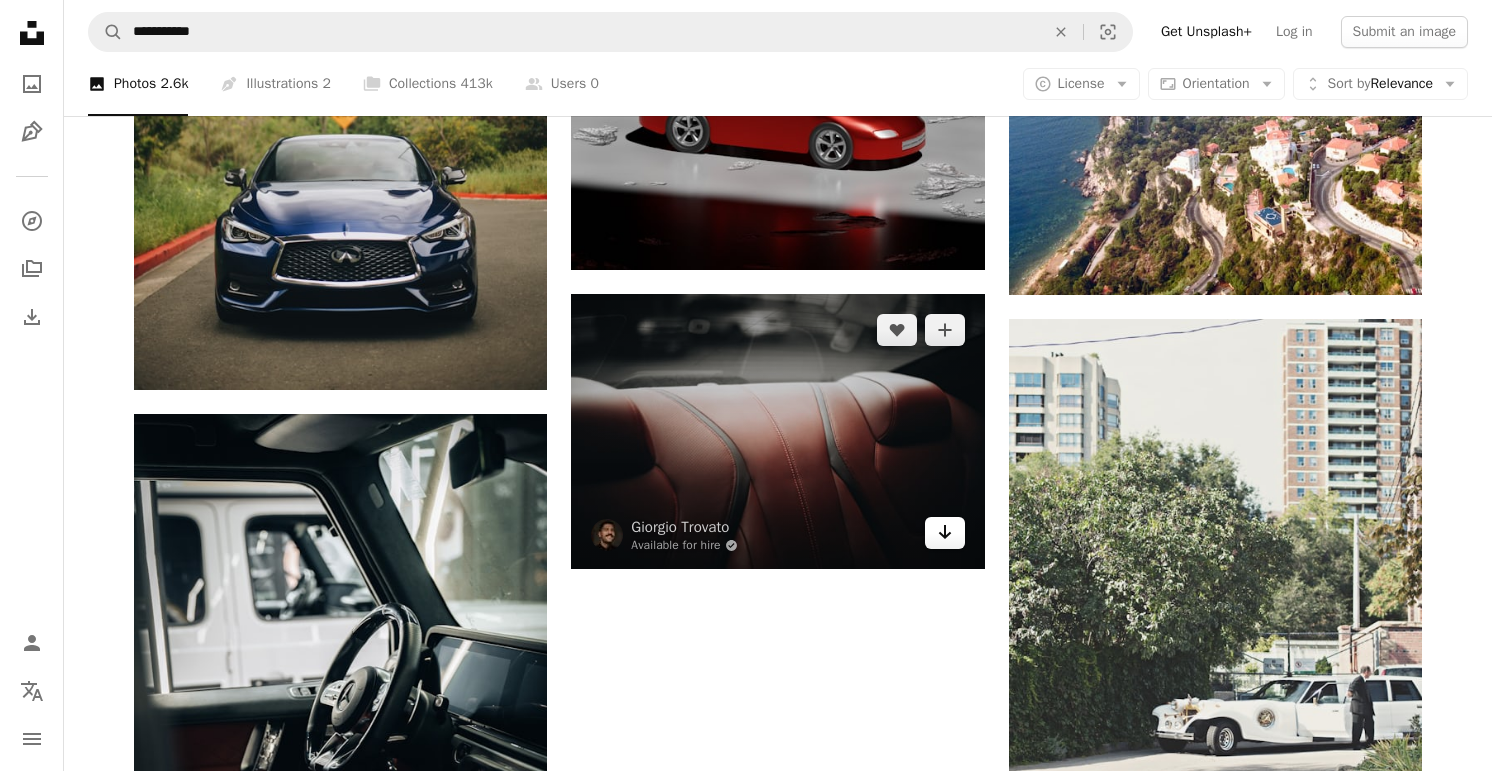 click on "Arrow pointing down" 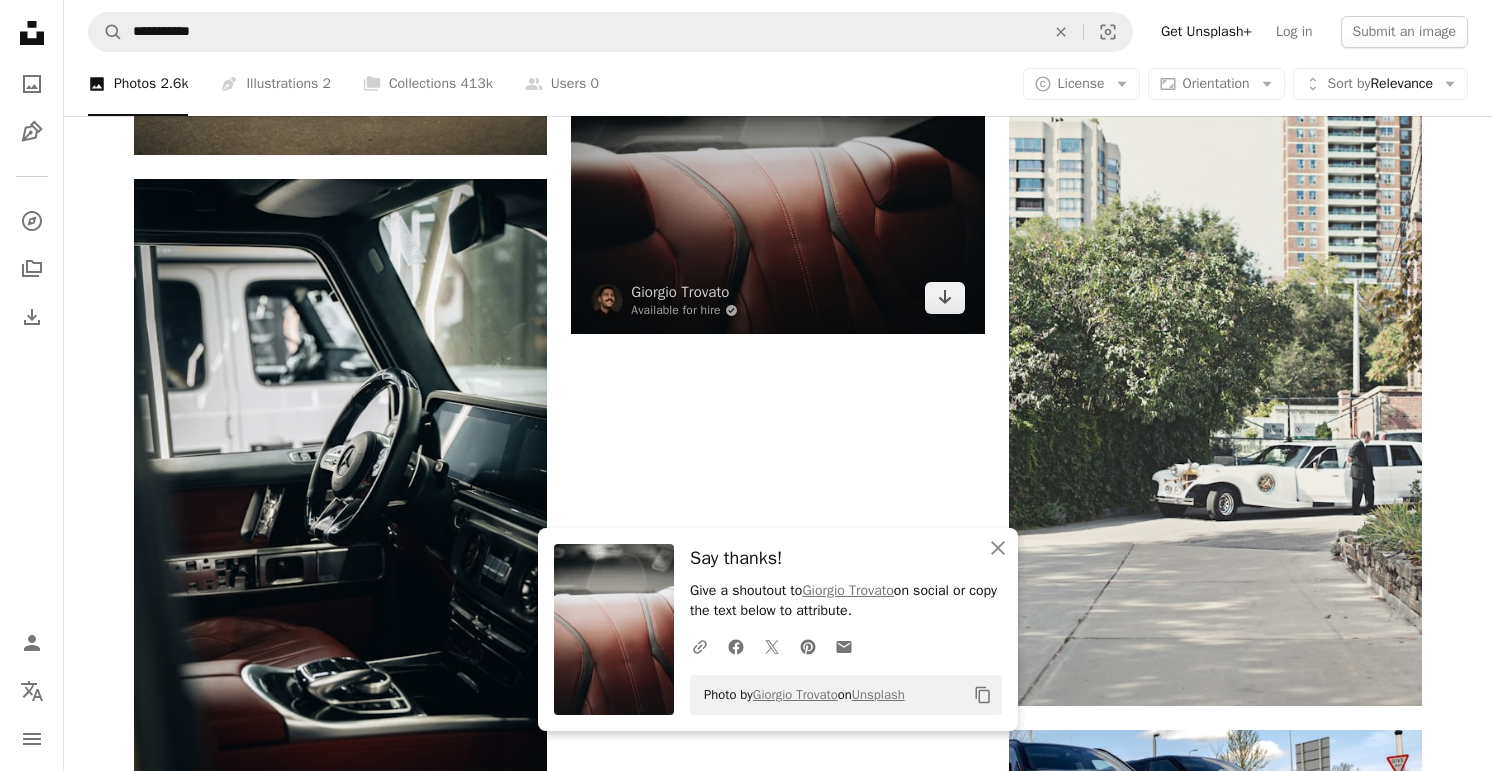 scroll, scrollTop: 2828, scrollLeft: 0, axis: vertical 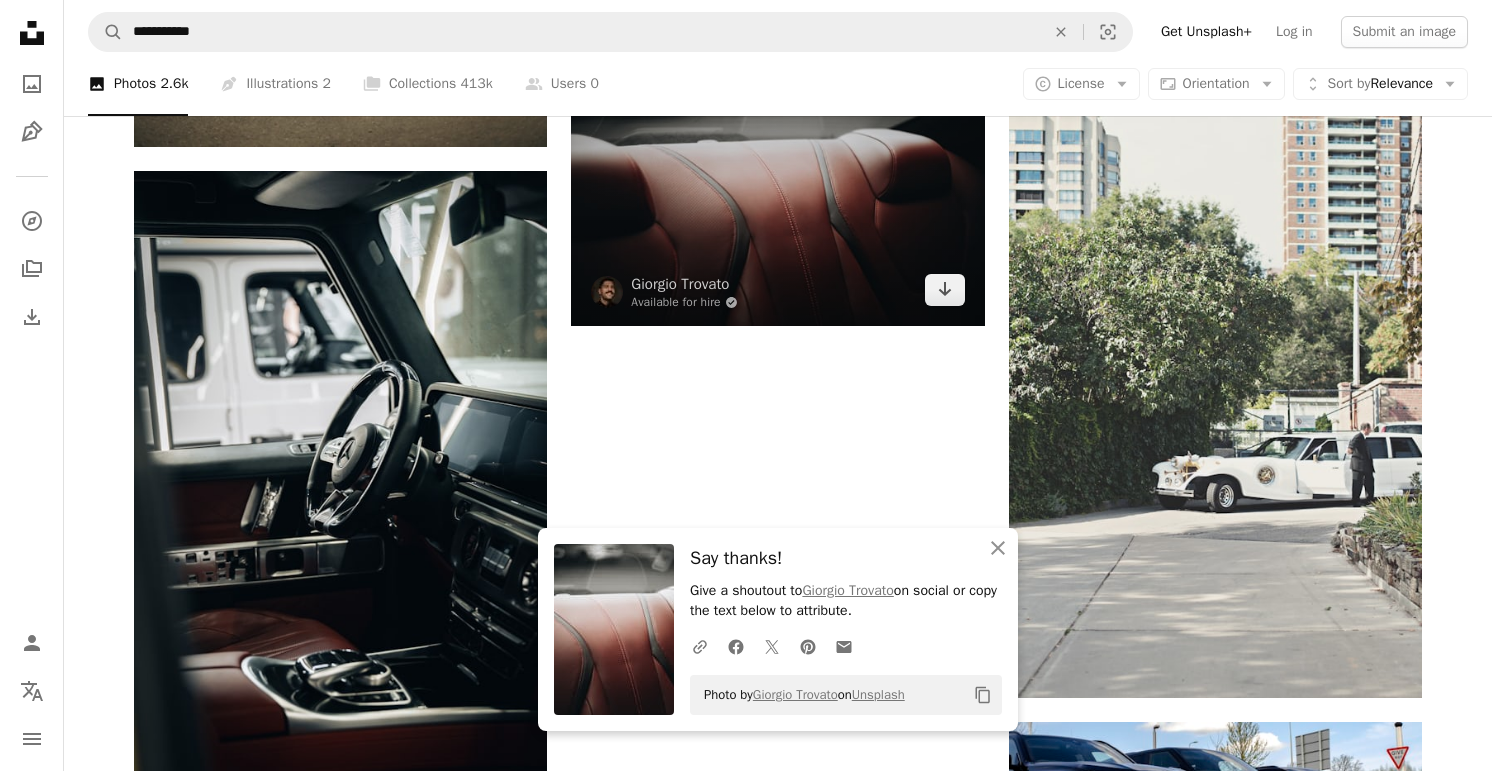 click at bounding box center (777, 188) 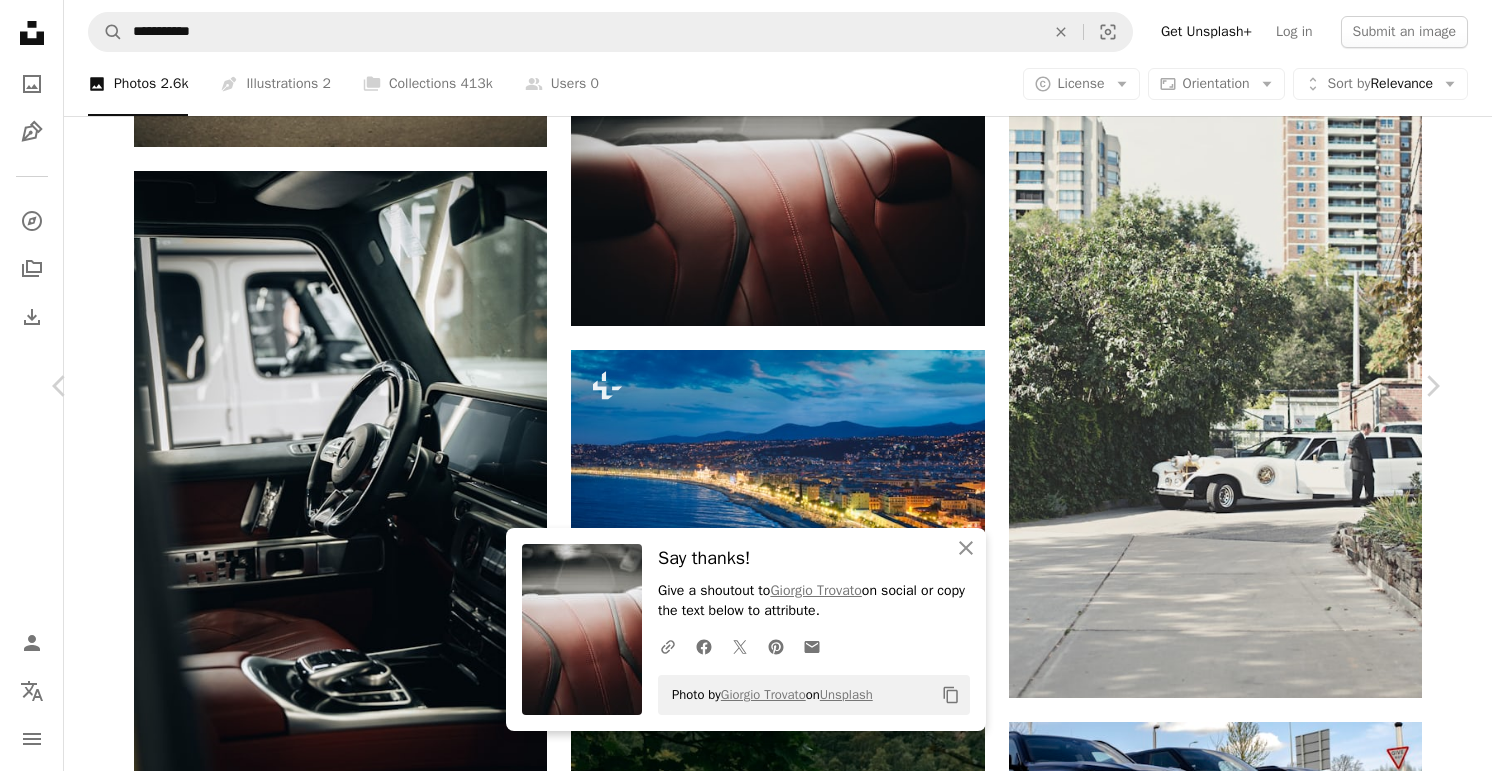 scroll, scrollTop: 2897, scrollLeft: 0, axis: vertical 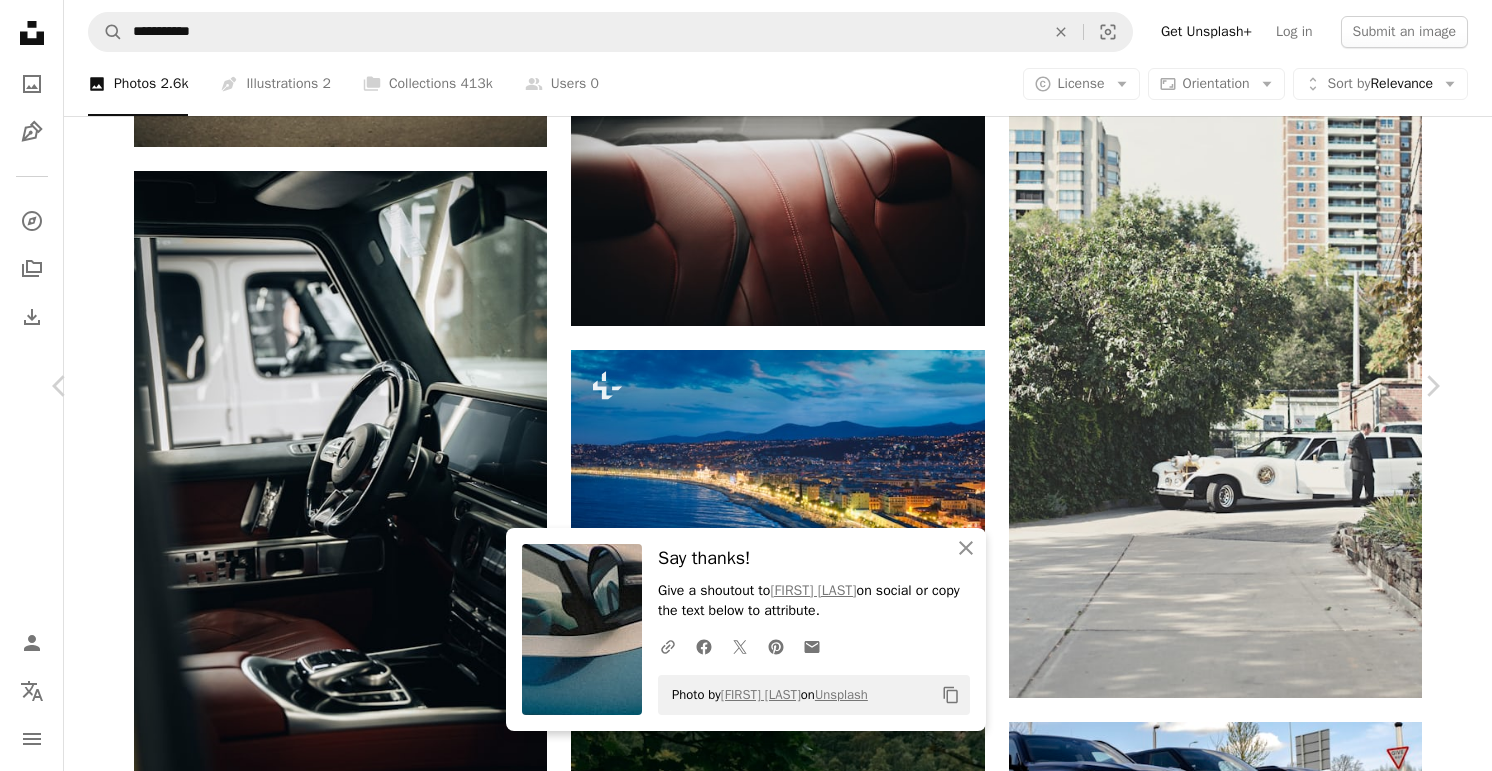 click on "An X shape" at bounding box center (20, 20) 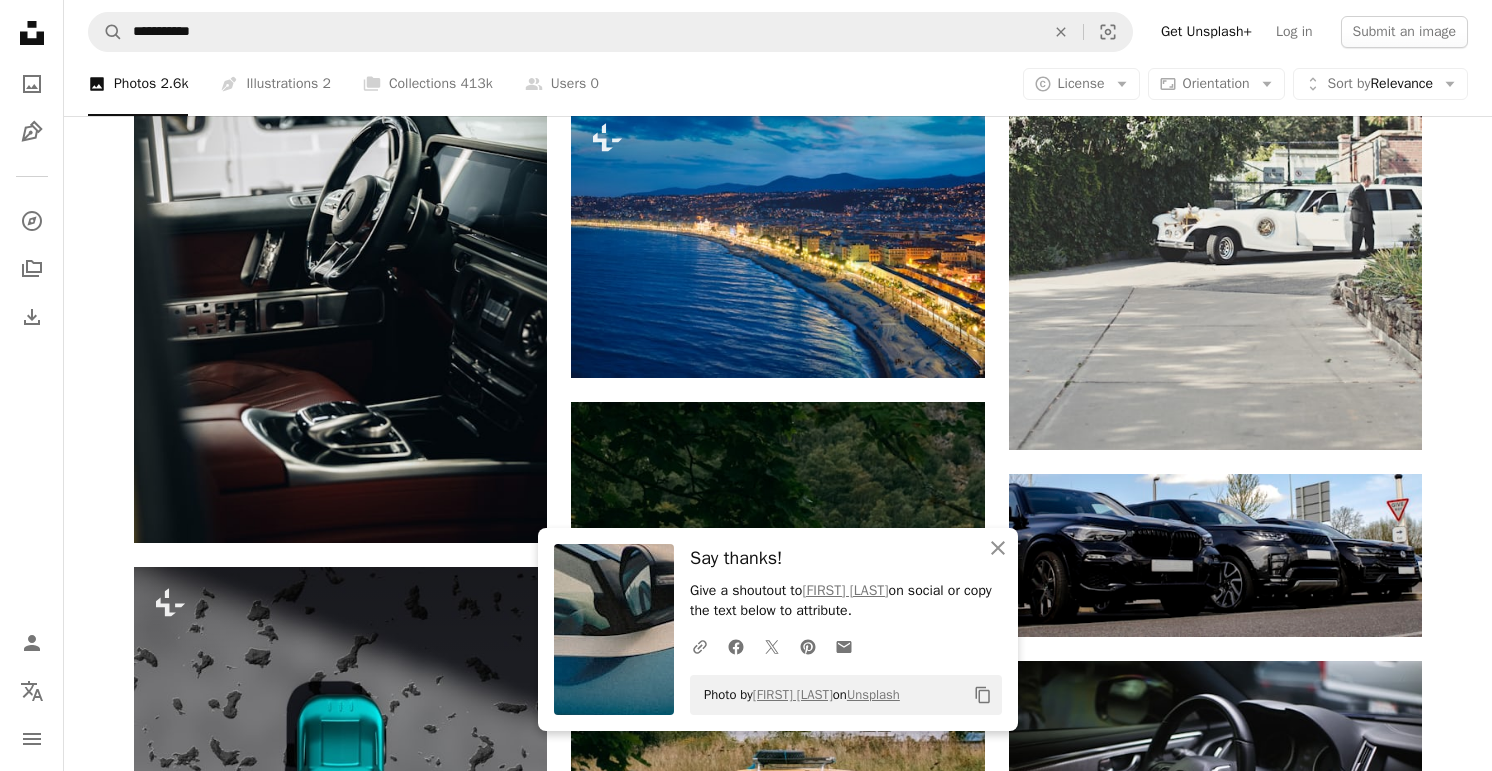 scroll, scrollTop: 3077, scrollLeft: 0, axis: vertical 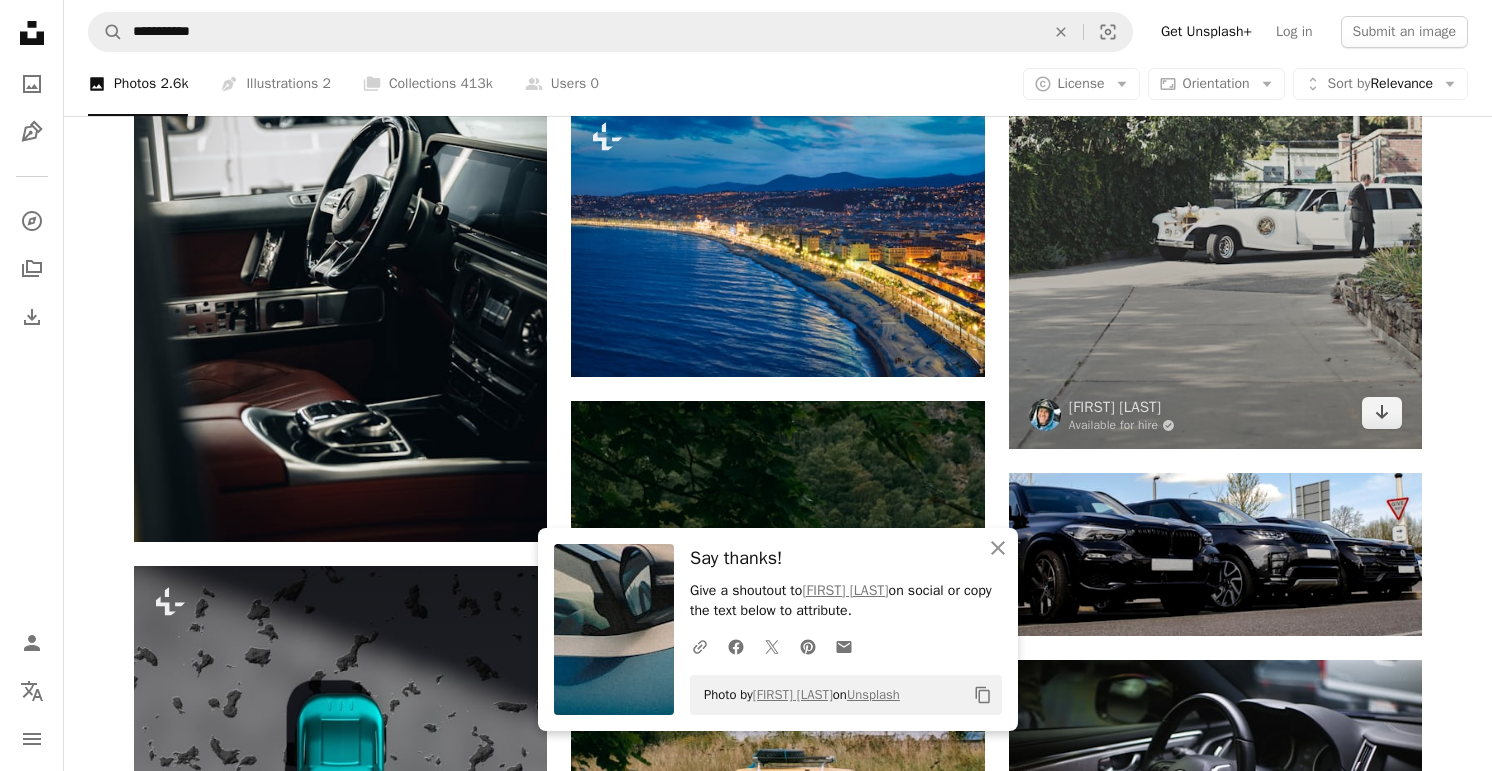 click at bounding box center [1215, 138] 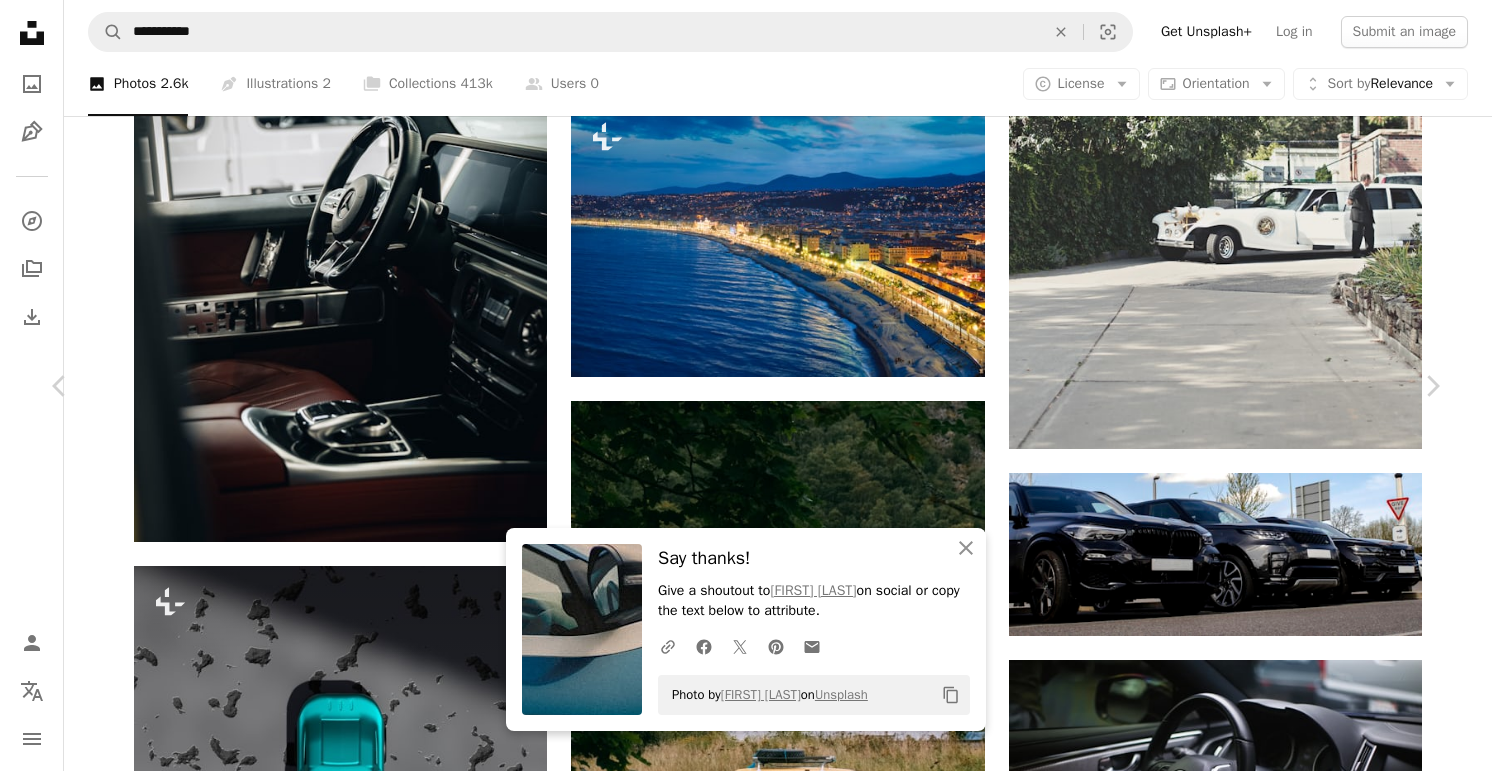 scroll, scrollTop: 847, scrollLeft: 0, axis: vertical 